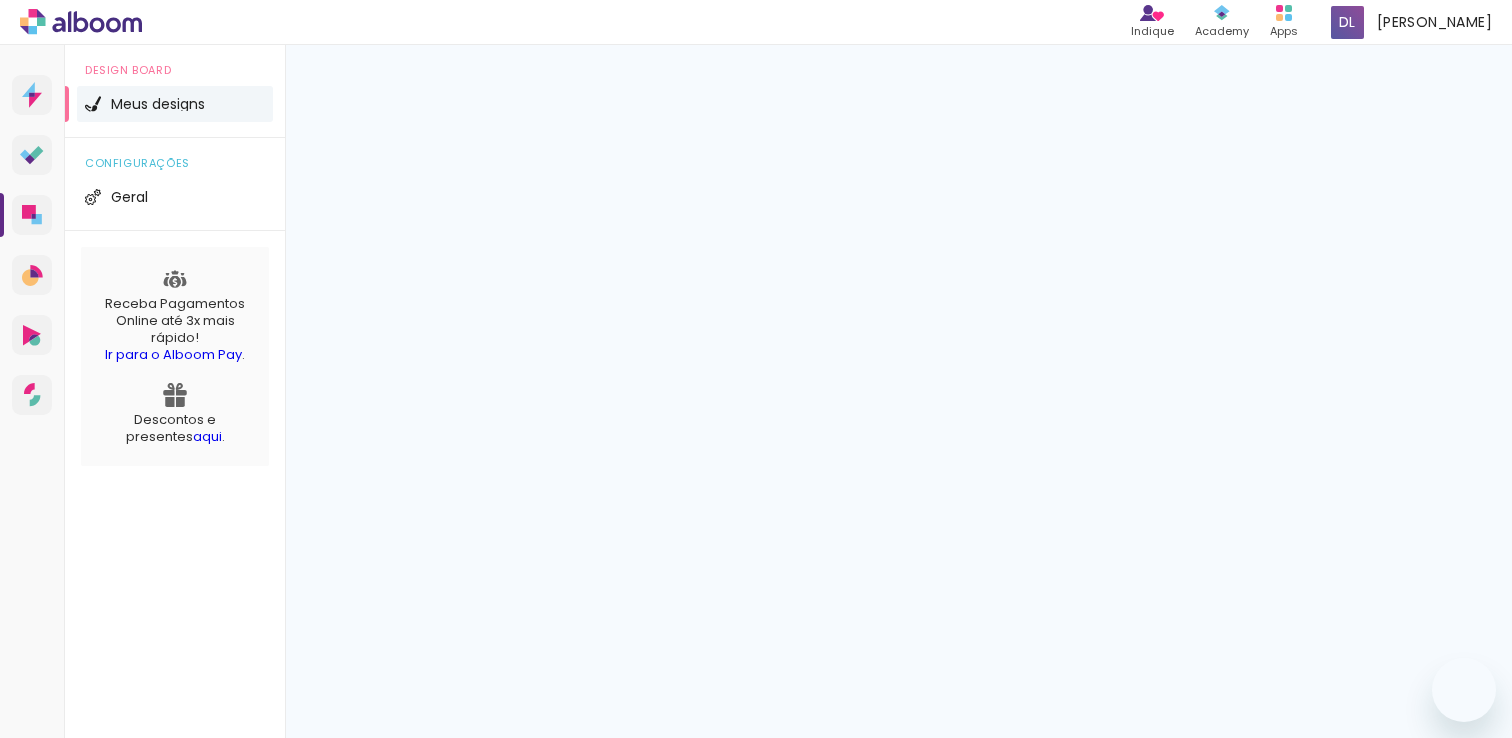 scroll, scrollTop: 0, scrollLeft: 0, axis: both 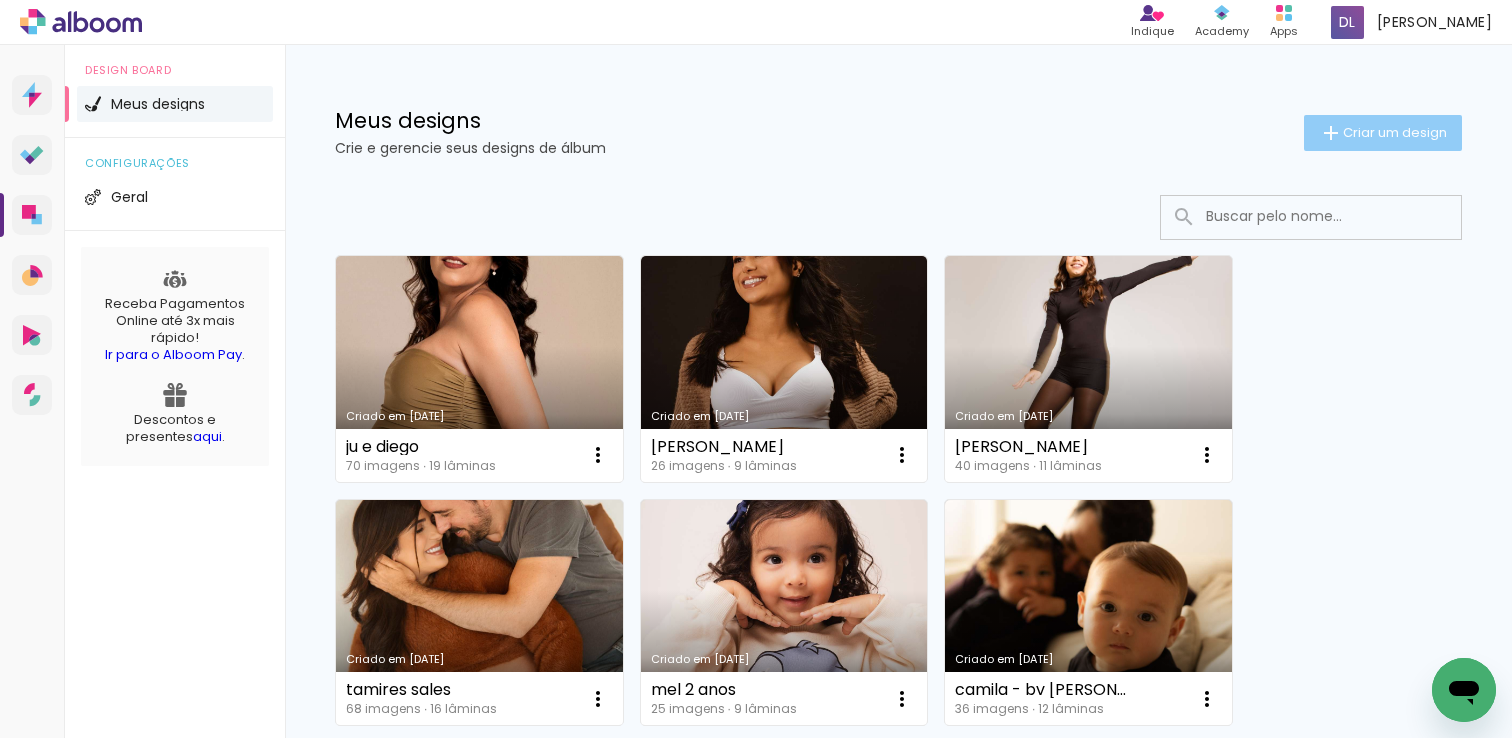 click on "Criar um design" 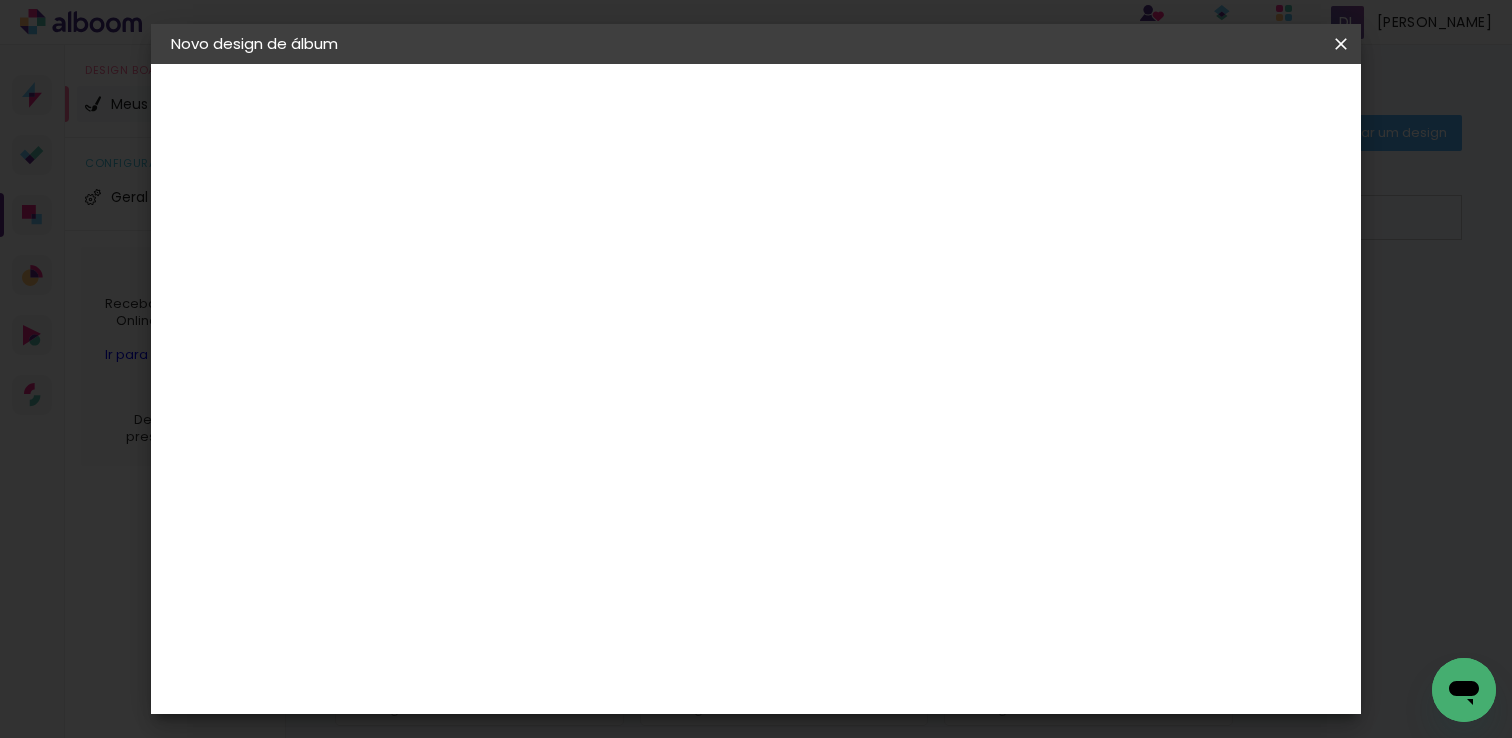click on "Título do álbum" at bounding box center [0, 0] 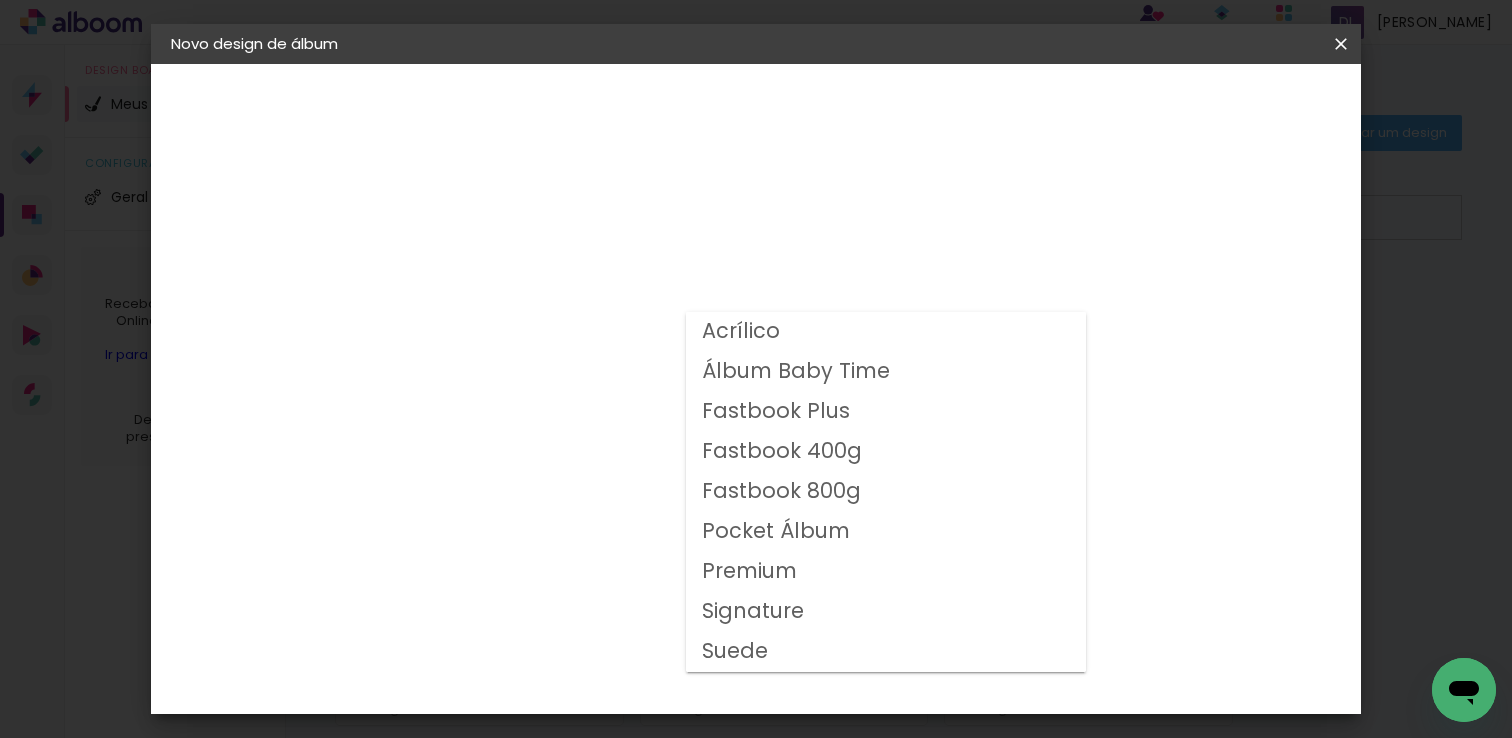click on "Fastbook 400g" at bounding box center [0, 0] 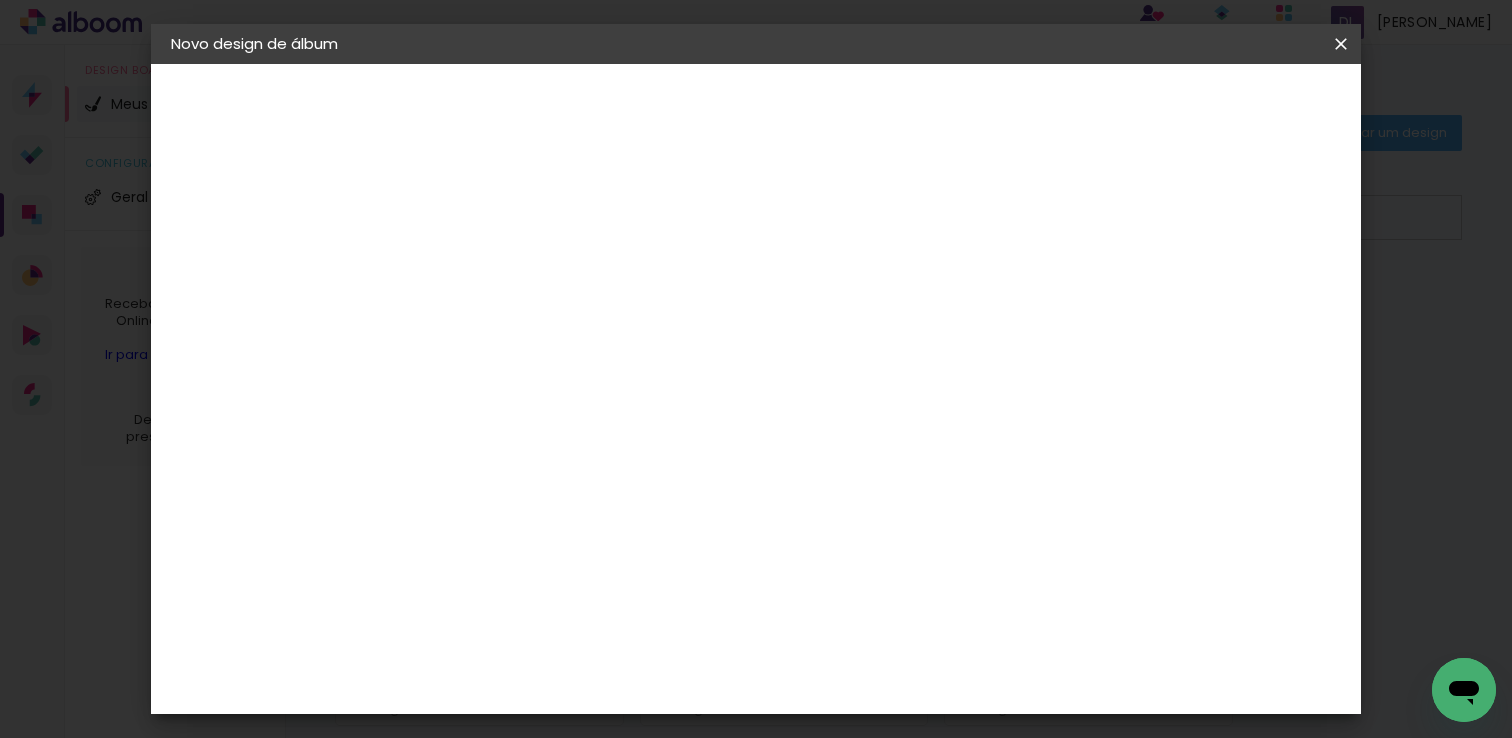 scroll, scrollTop: 496, scrollLeft: 0, axis: vertical 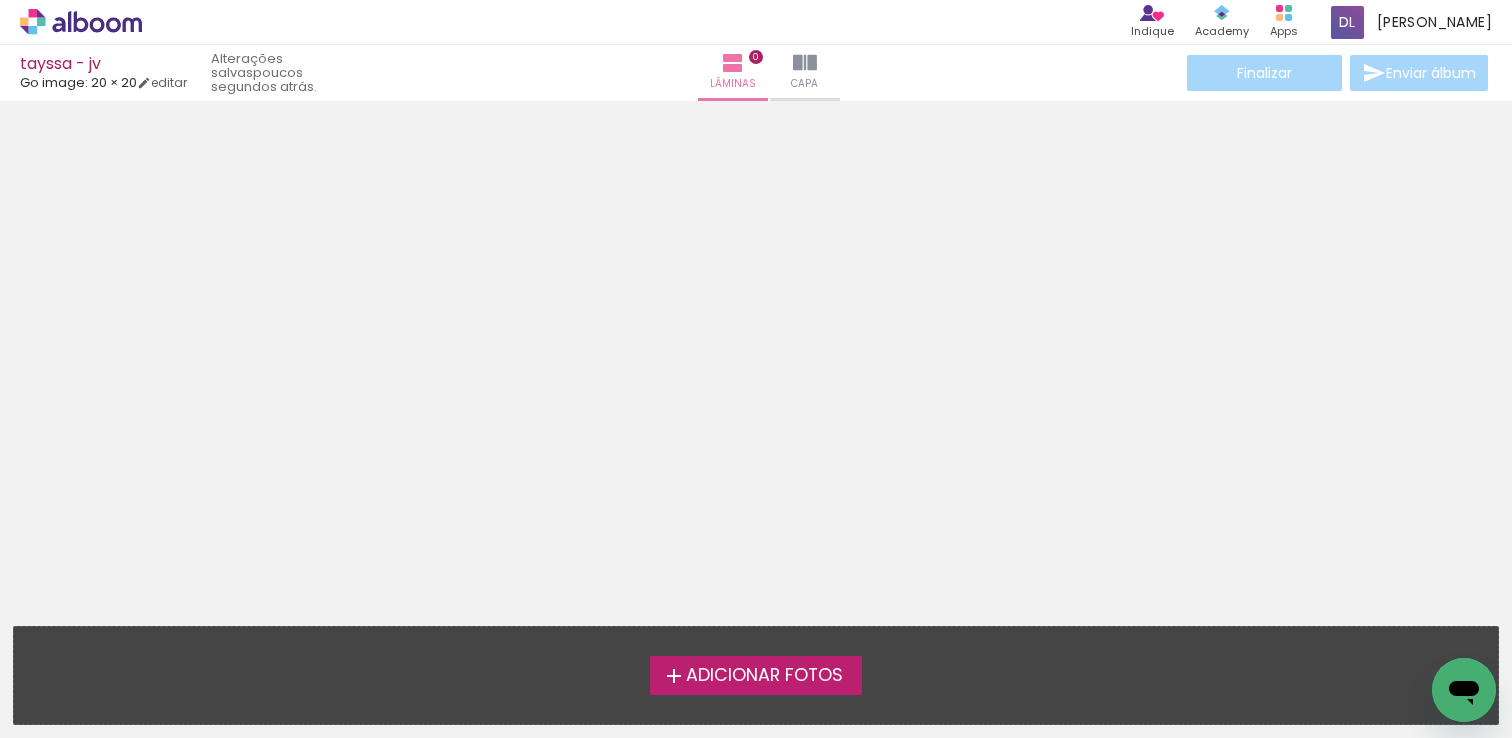 click on "Adicionar Fotos" at bounding box center (764, 676) 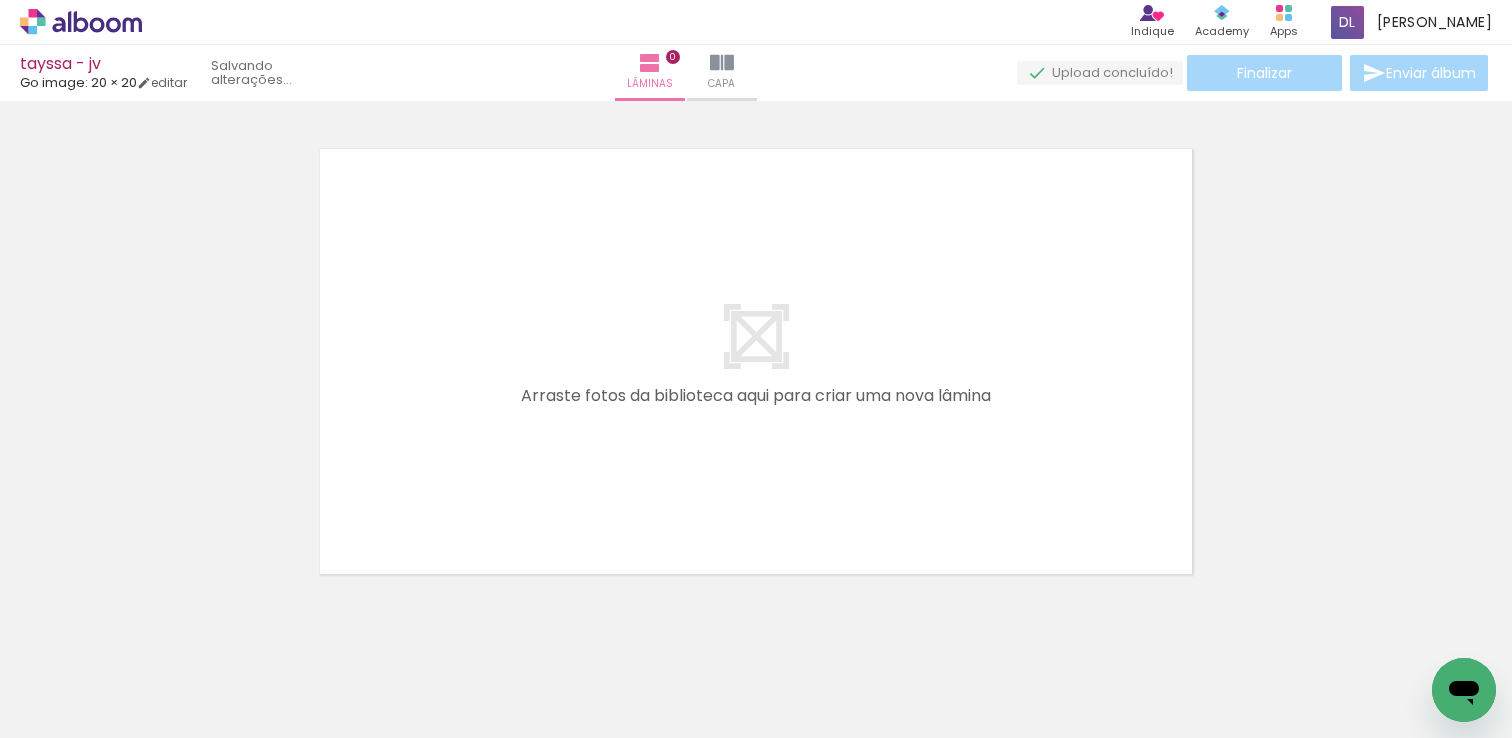 scroll, scrollTop: 25, scrollLeft: 0, axis: vertical 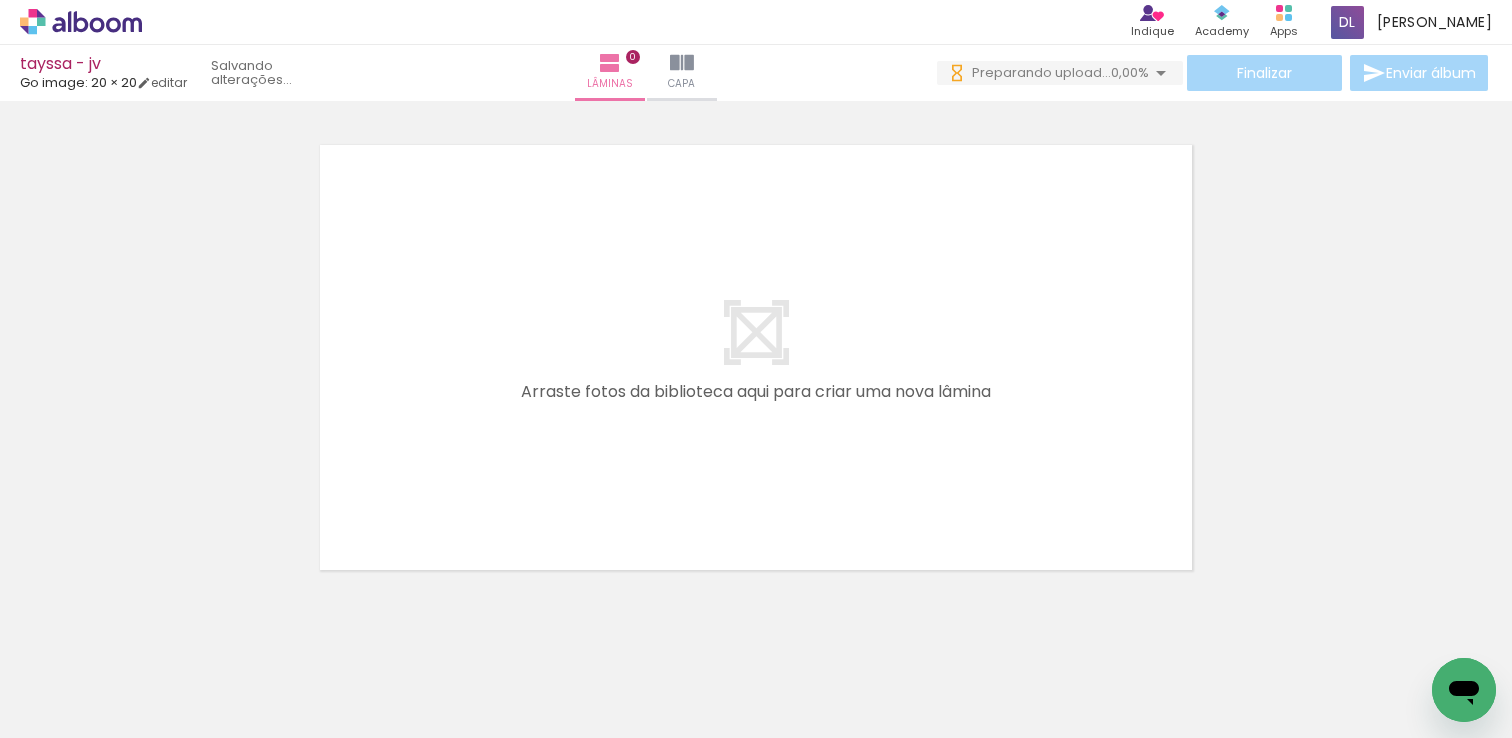 click on "Todas as fotos" at bounding box center (56, 677) 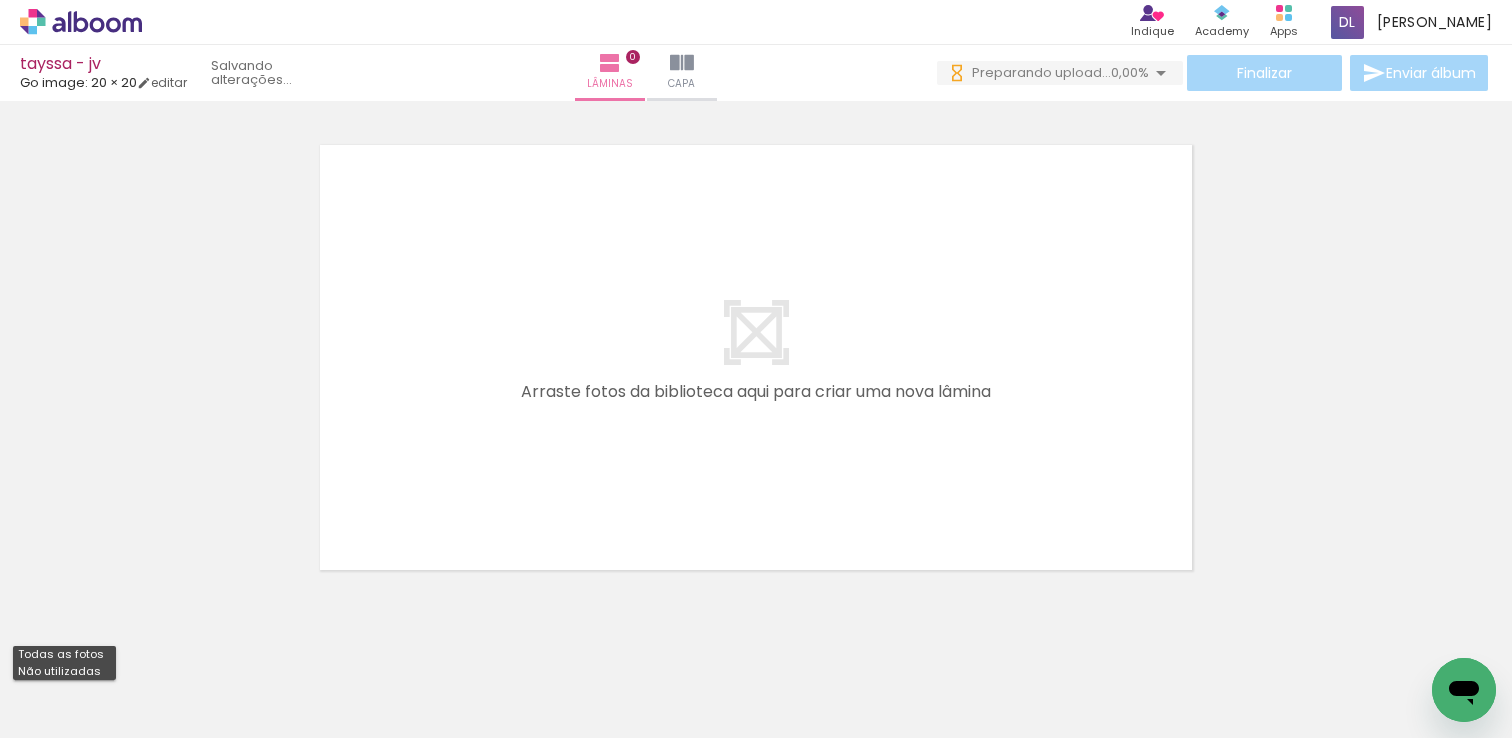 click on "Não utilizadas" at bounding box center [64, 671] 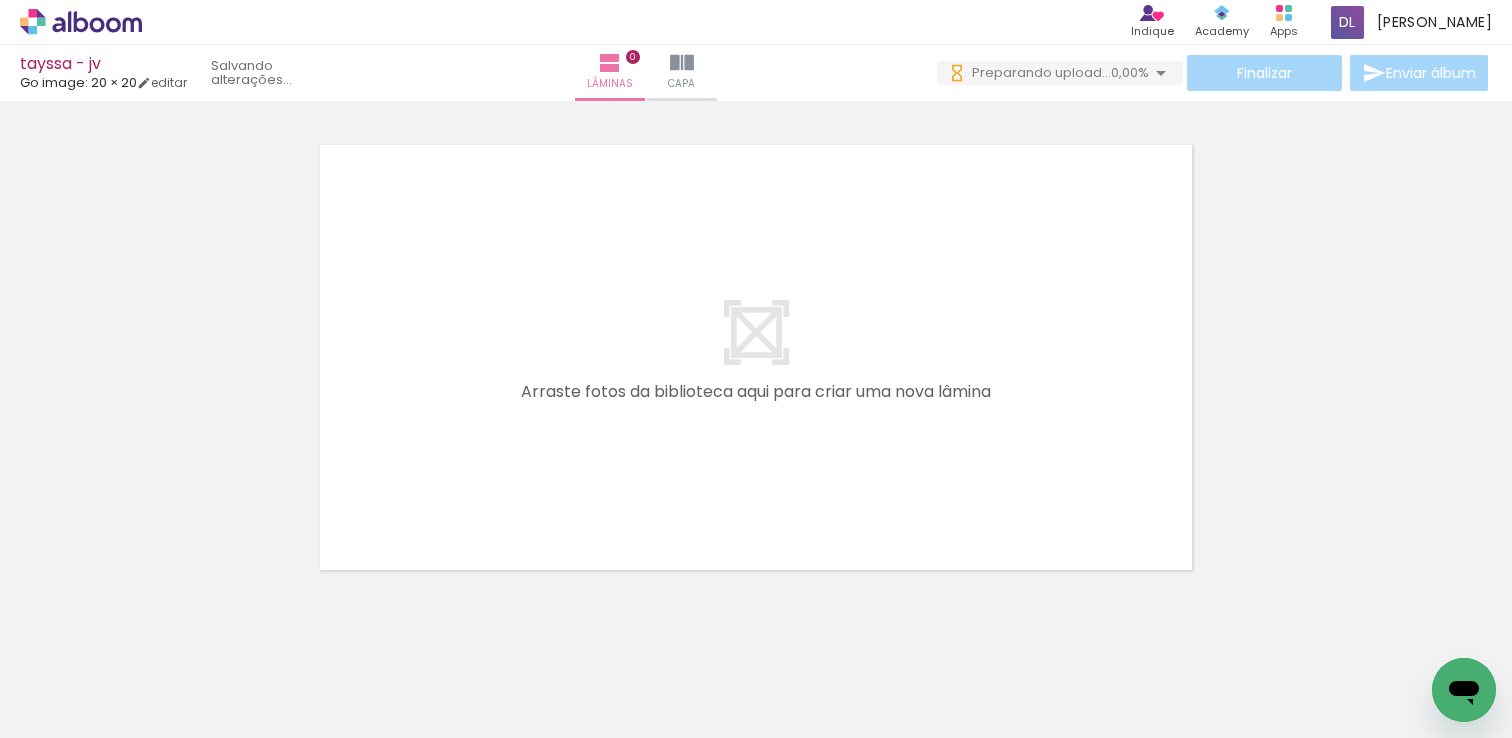 scroll, scrollTop: 0, scrollLeft: 0, axis: both 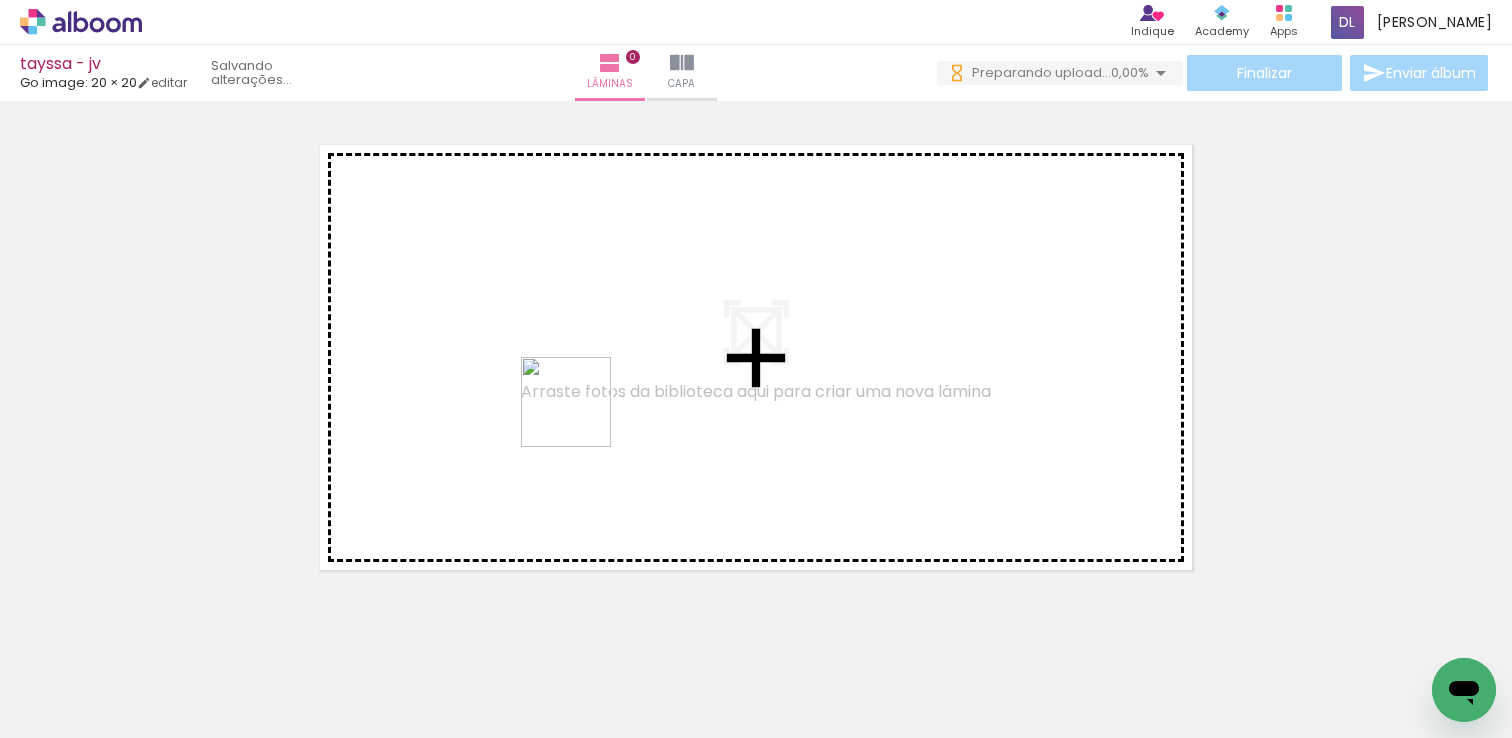 drag, startPoint x: 771, startPoint y: 671, endPoint x: 578, endPoint y: 405, distance: 328.64114 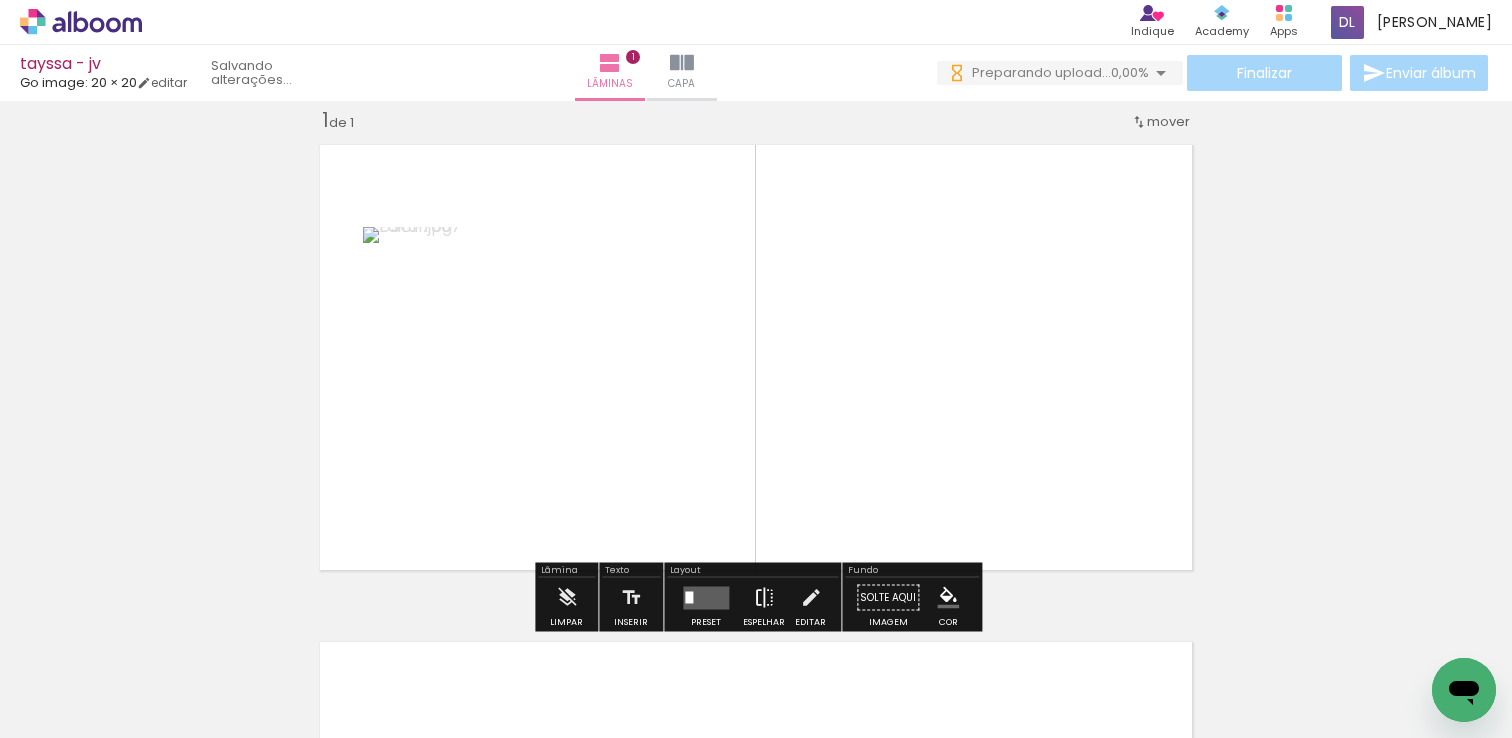 scroll, scrollTop: 25, scrollLeft: 0, axis: vertical 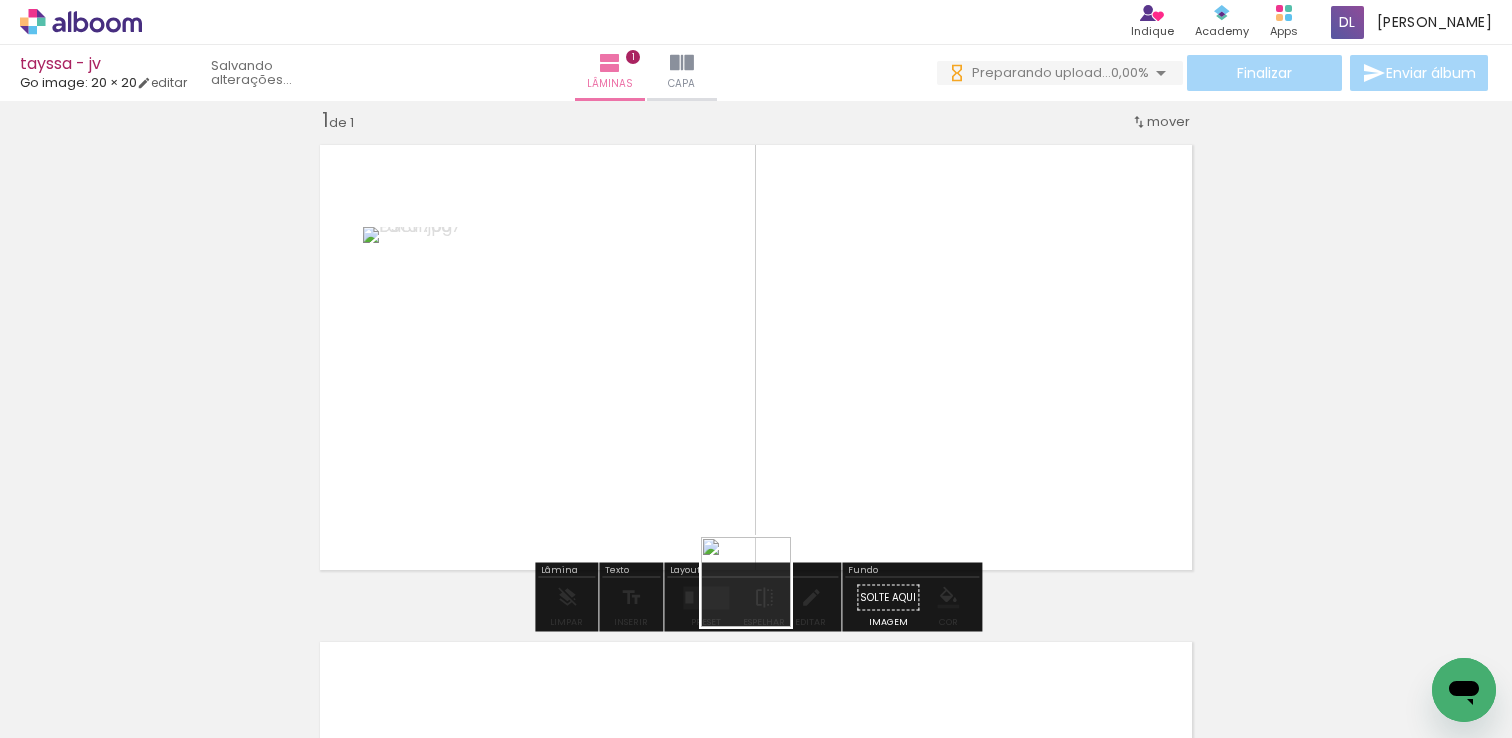 drag, startPoint x: 774, startPoint y: 647, endPoint x: 761, endPoint y: 597, distance: 51.662365 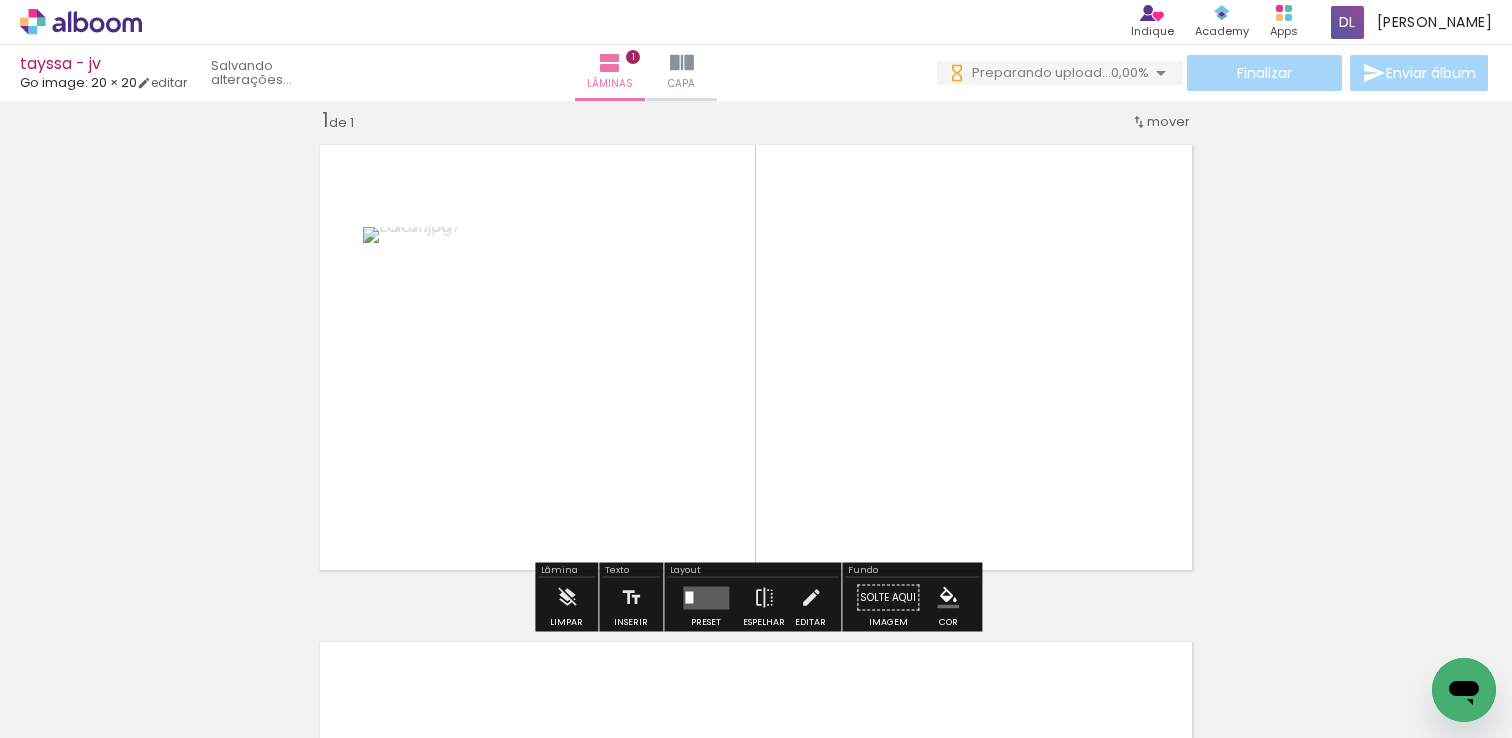scroll, scrollTop: 0, scrollLeft: 0, axis: both 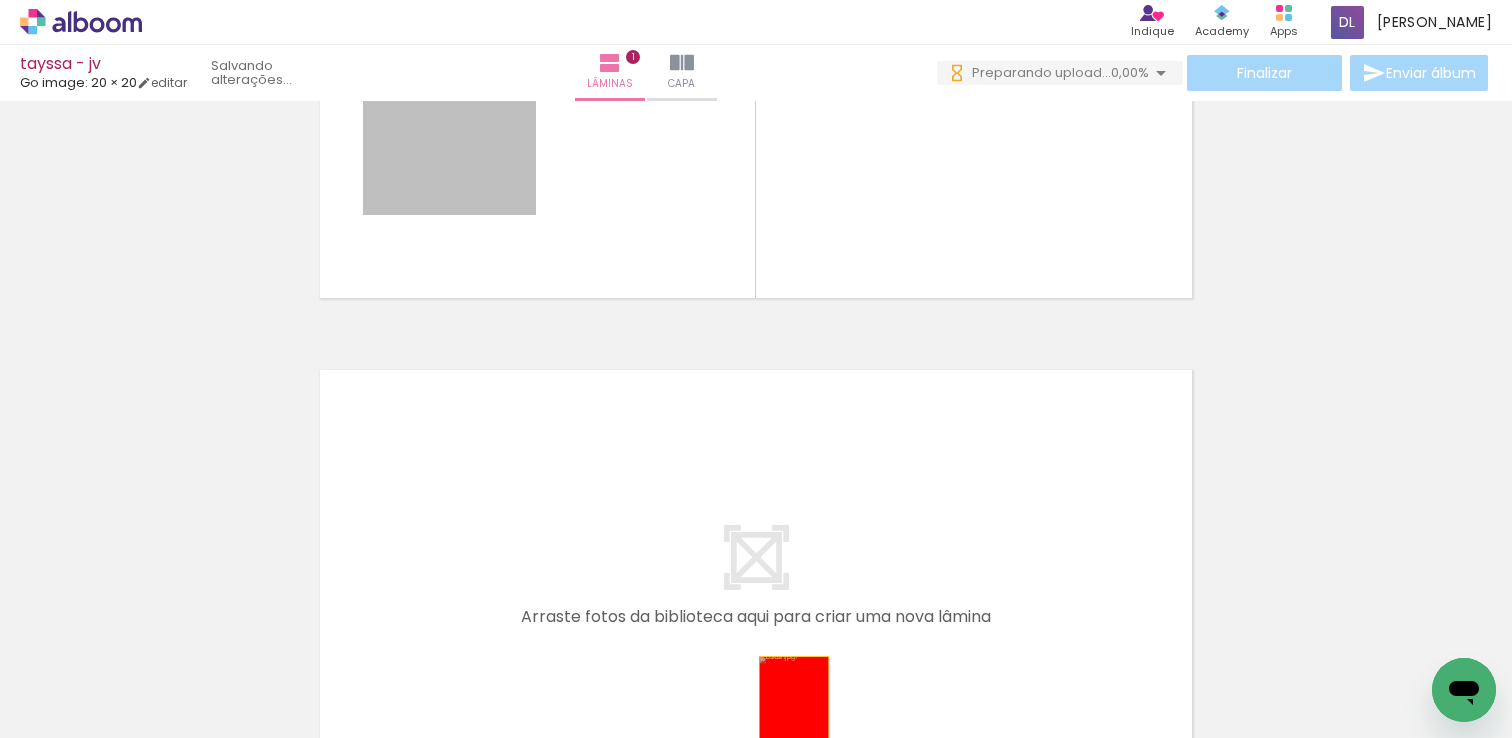 drag, startPoint x: 701, startPoint y: 503, endPoint x: 773, endPoint y: 694, distance: 204.12006 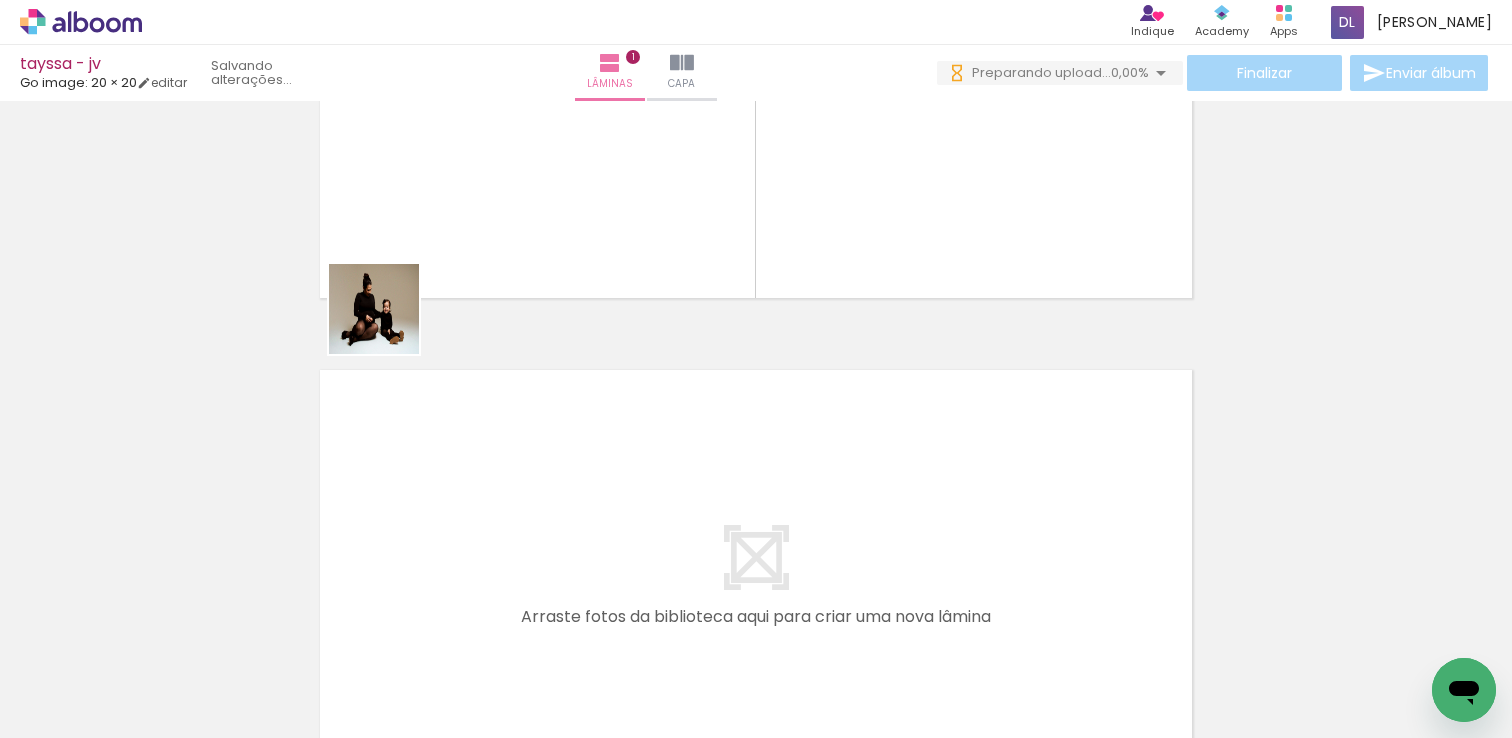 drag, startPoint x: 223, startPoint y: 639, endPoint x: 486, endPoint y: 240, distance: 477.88074 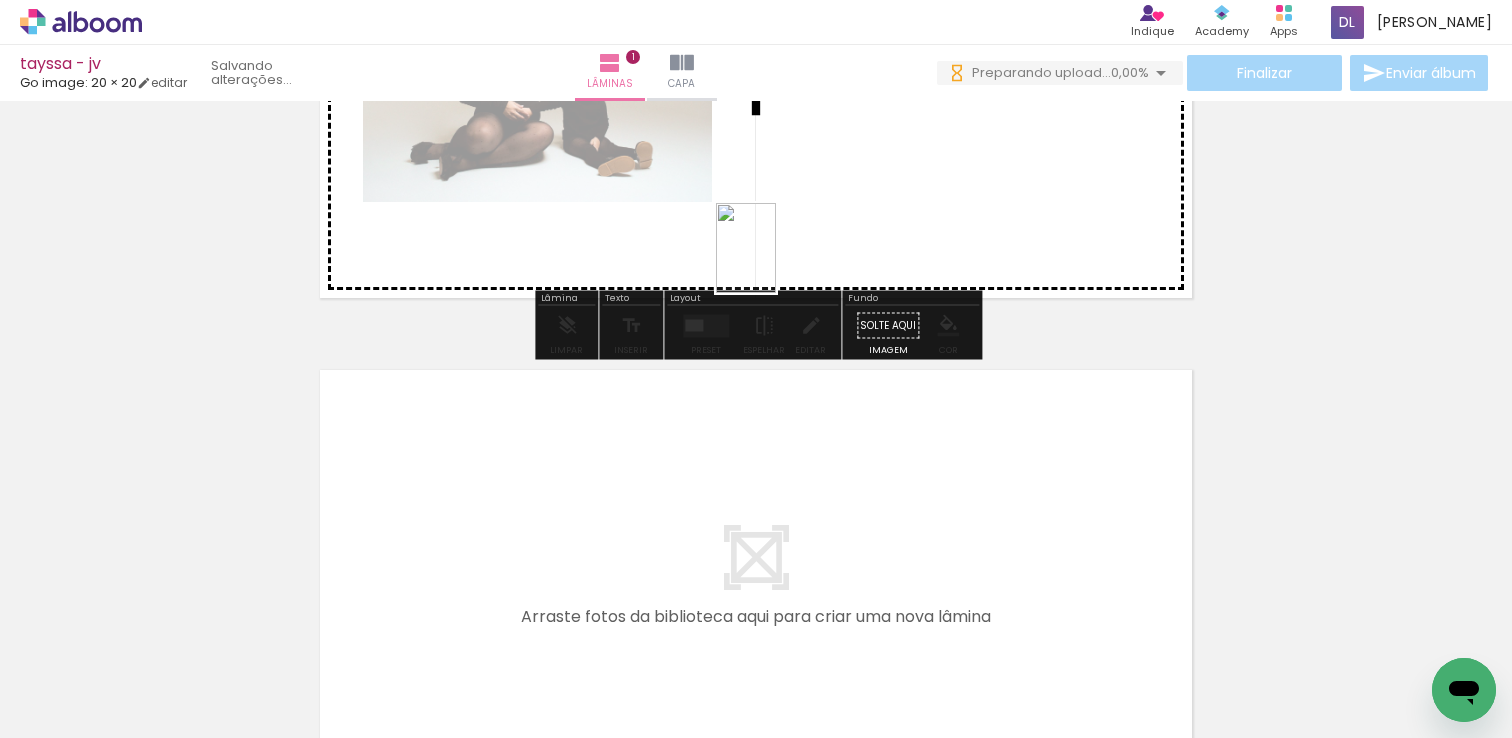drag, startPoint x: 206, startPoint y: 661, endPoint x: 772, endPoint y: 248, distance: 700.6604 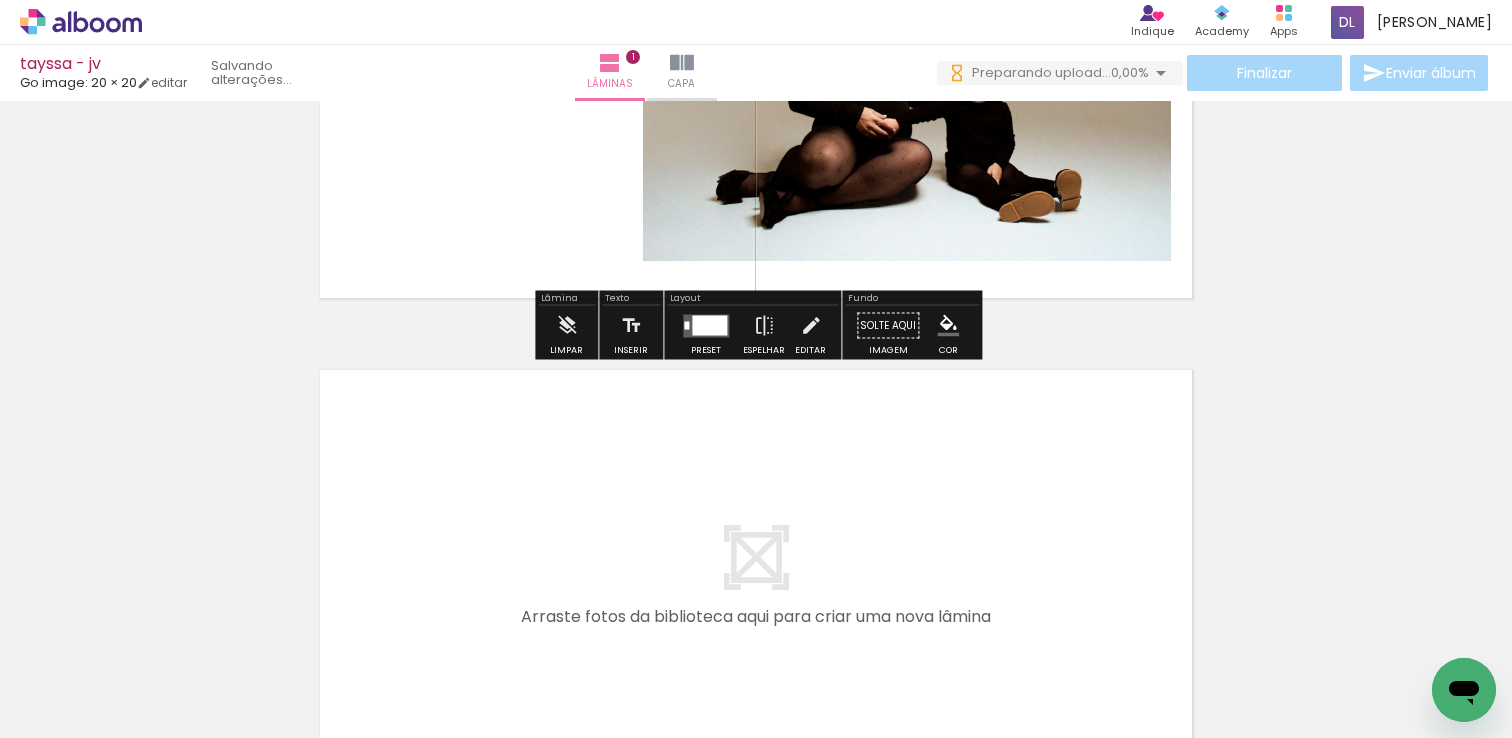 scroll, scrollTop: 0, scrollLeft: 0, axis: both 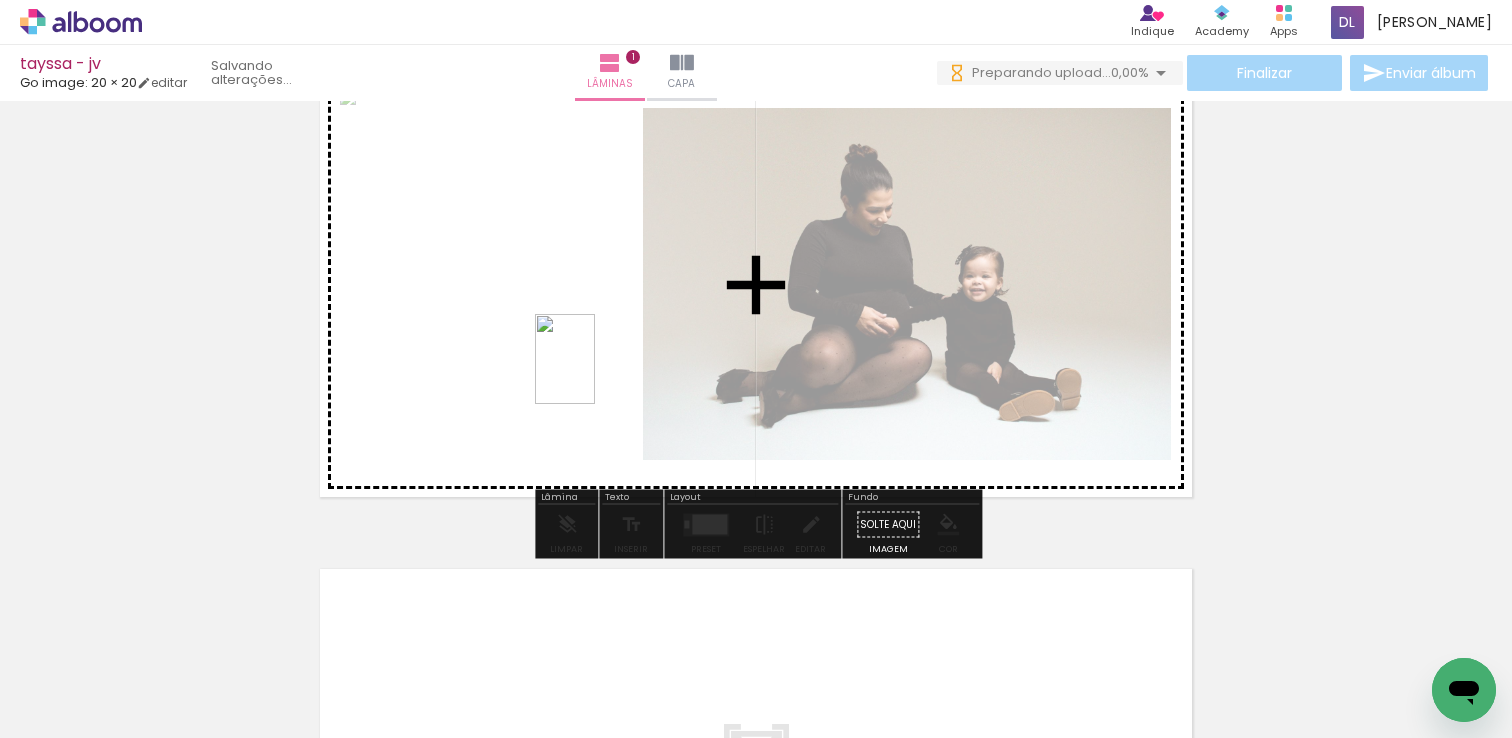 drag, startPoint x: 214, startPoint y: 679, endPoint x: 609, endPoint y: 381, distance: 494.80197 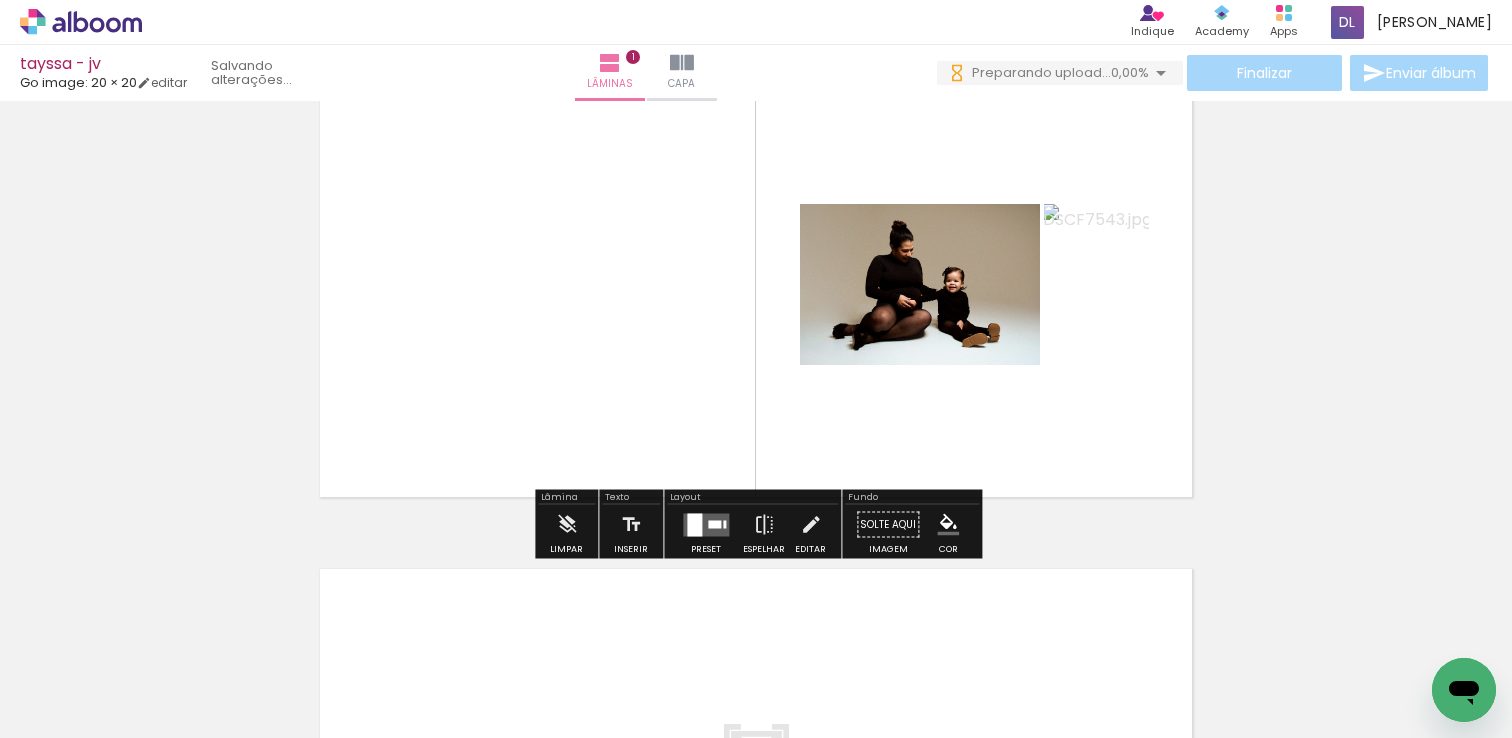 scroll, scrollTop: 0, scrollLeft: 0, axis: both 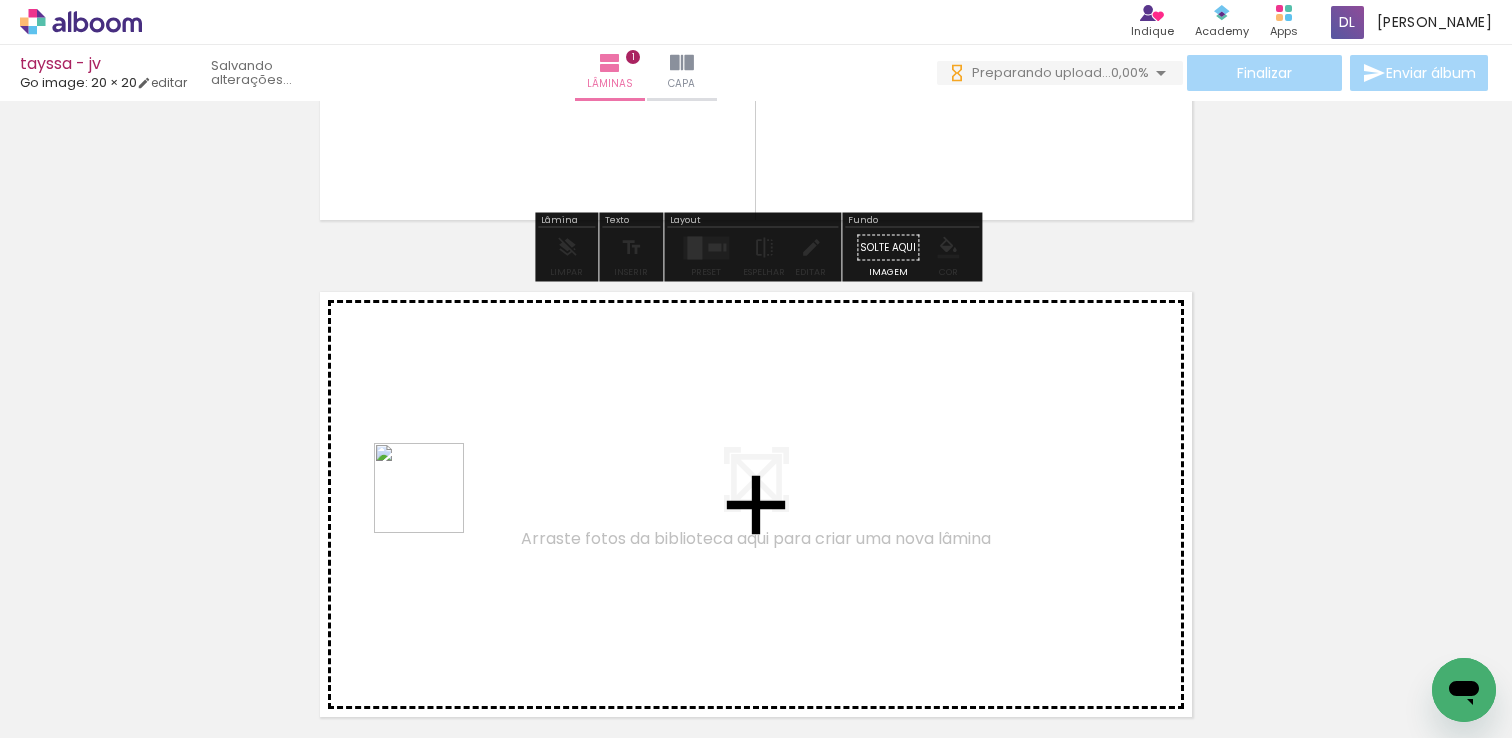 drag, startPoint x: 252, startPoint y: 648, endPoint x: 460, endPoint y: 489, distance: 261.811 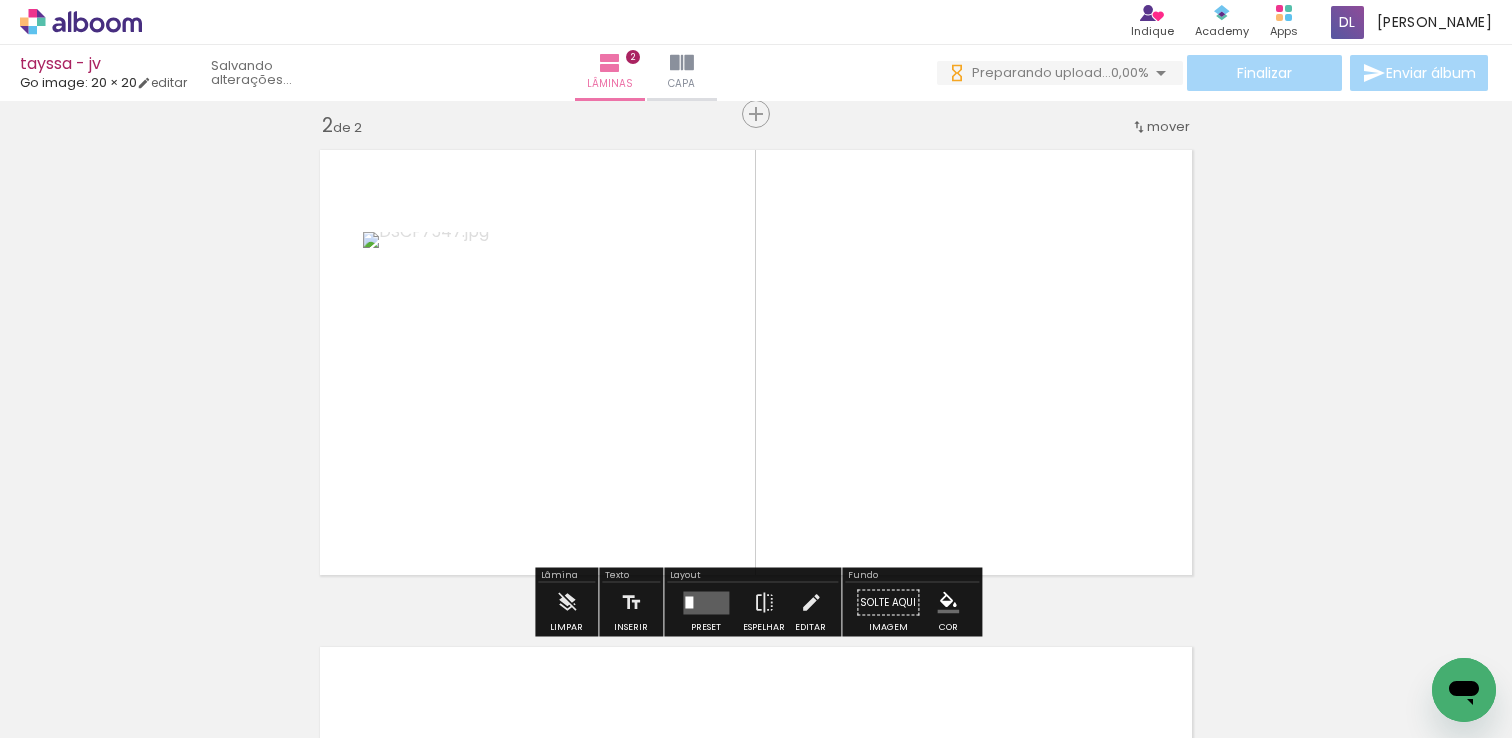 scroll, scrollTop: 522, scrollLeft: 0, axis: vertical 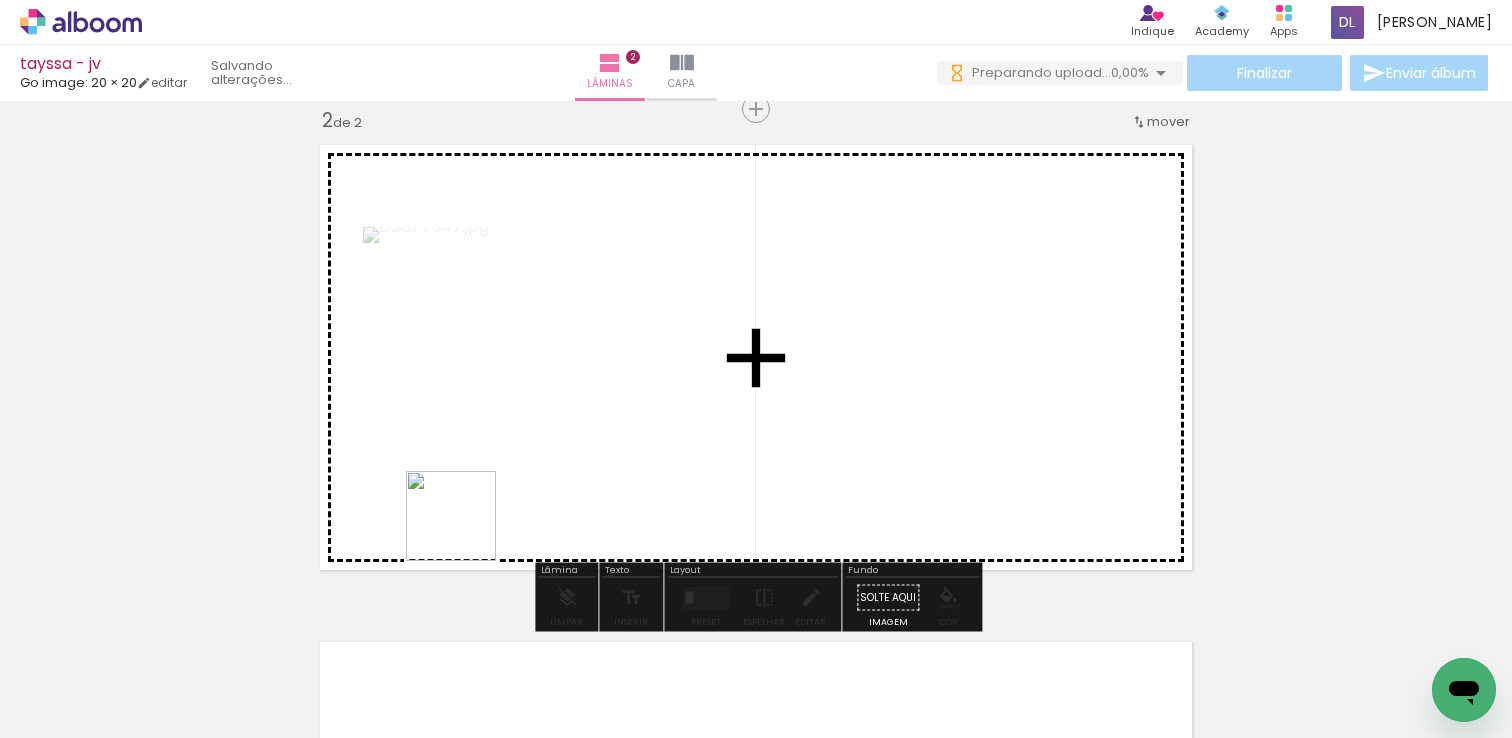 drag, startPoint x: 206, startPoint y: 668, endPoint x: 602, endPoint y: 428, distance: 463.05075 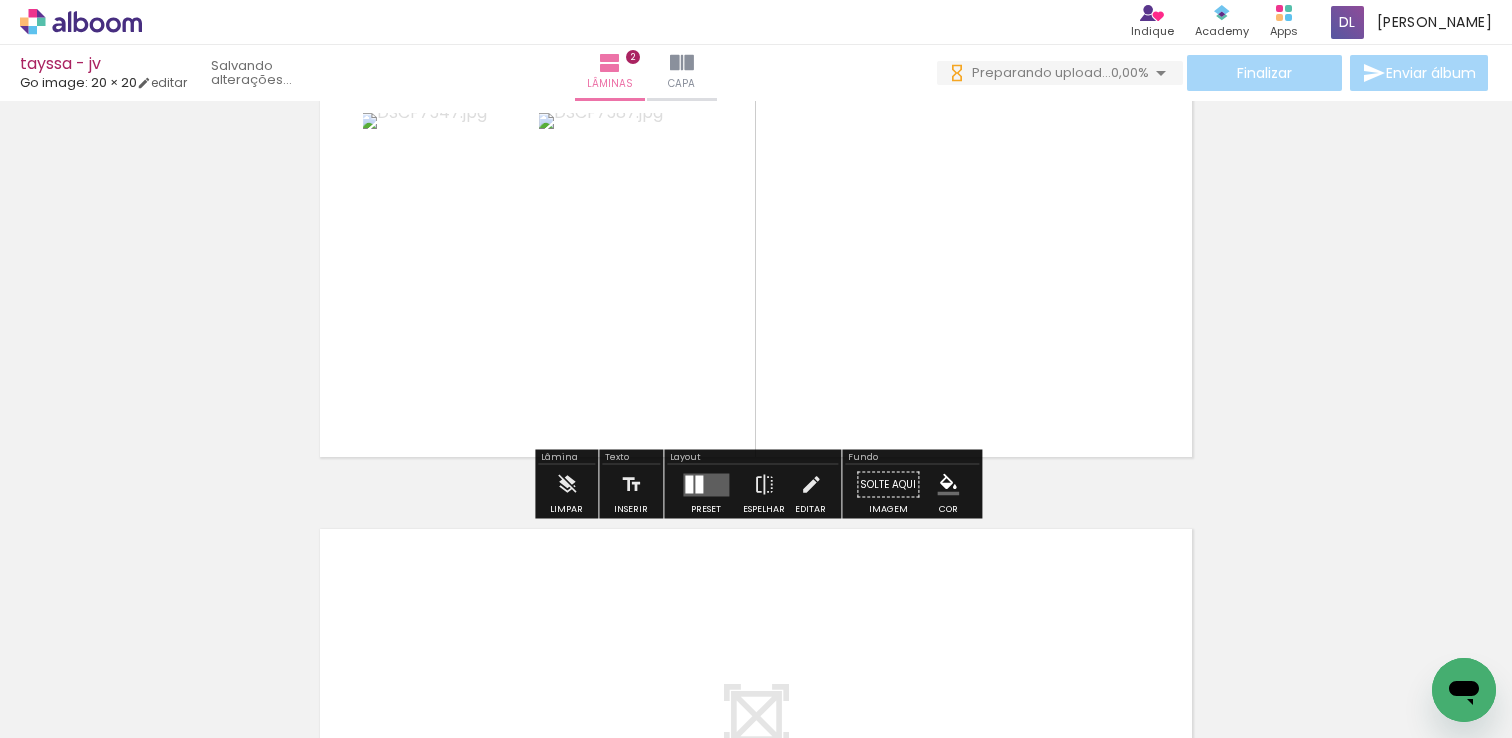 scroll, scrollTop: 701, scrollLeft: 0, axis: vertical 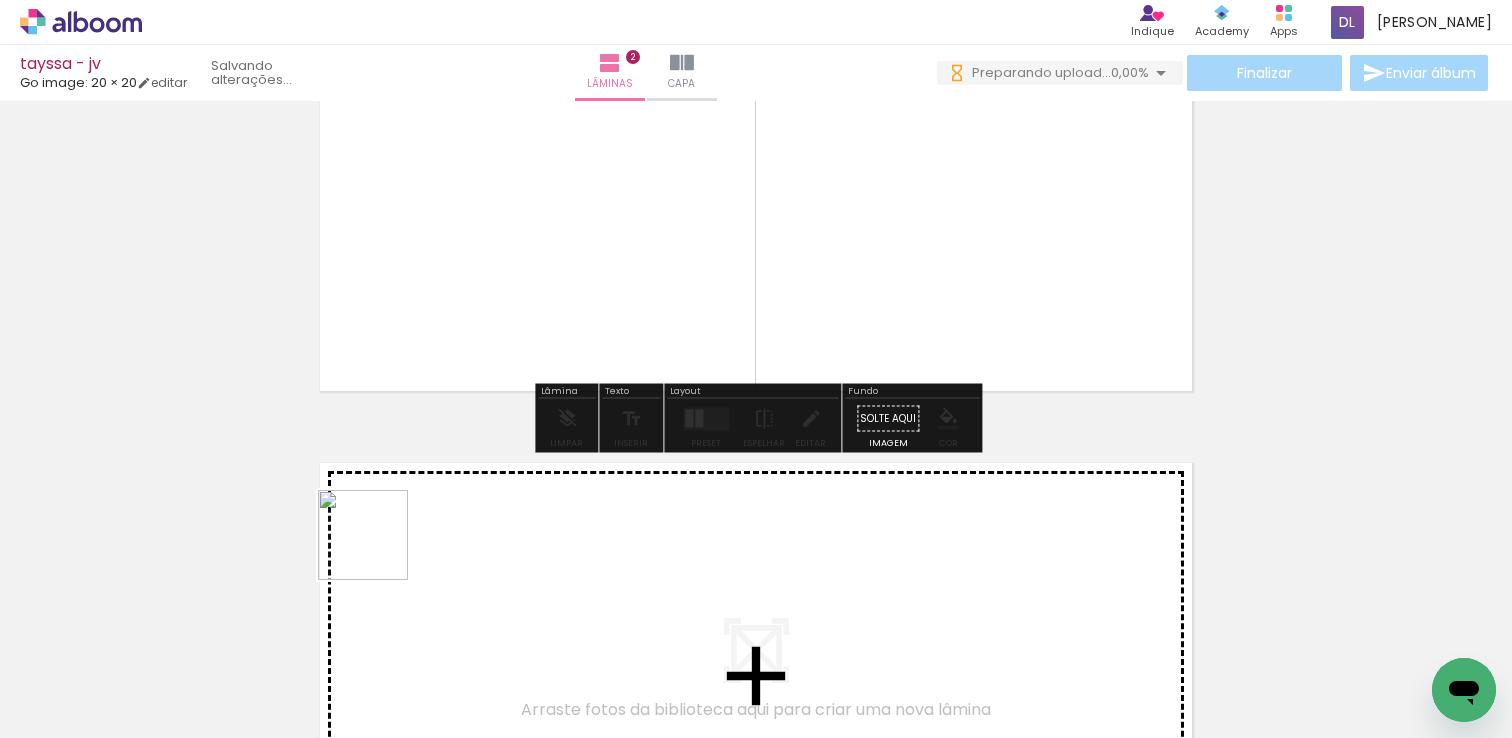 drag, startPoint x: 240, startPoint y: 652, endPoint x: 400, endPoint y: 533, distance: 199.40161 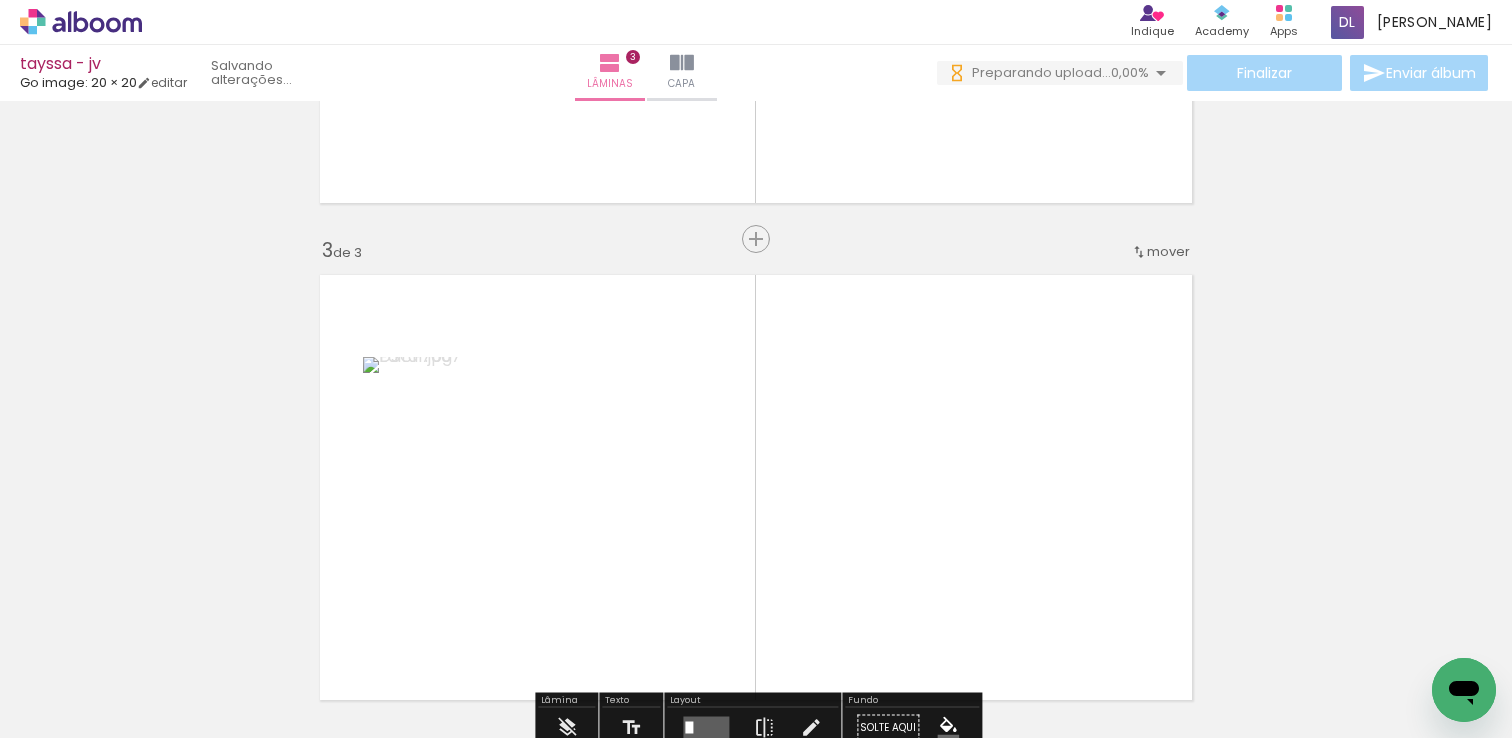 scroll, scrollTop: 1019, scrollLeft: 0, axis: vertical 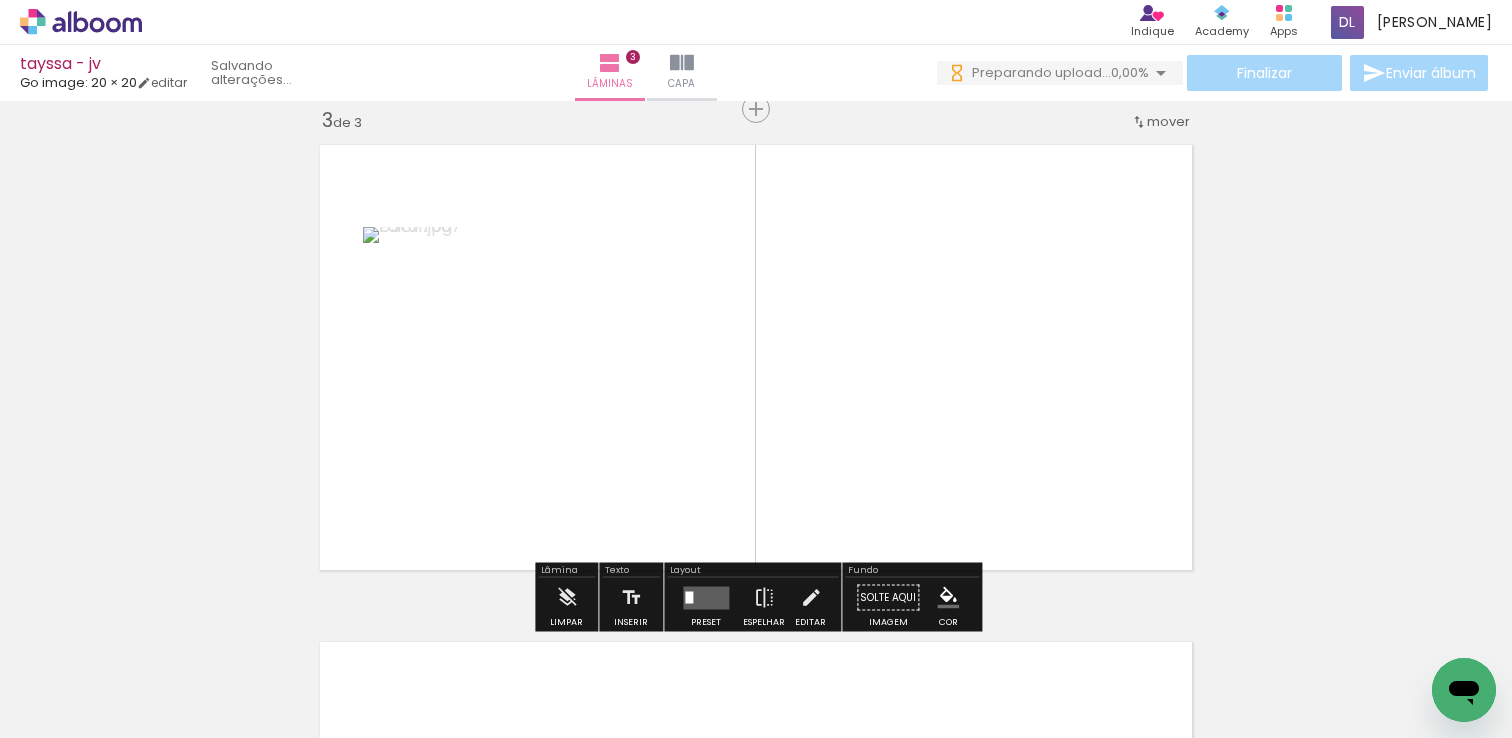 drag, startPoint x: 206, startPoint y: 672, endPoint x: 582, endPoint y: 423, distance: 450.9734 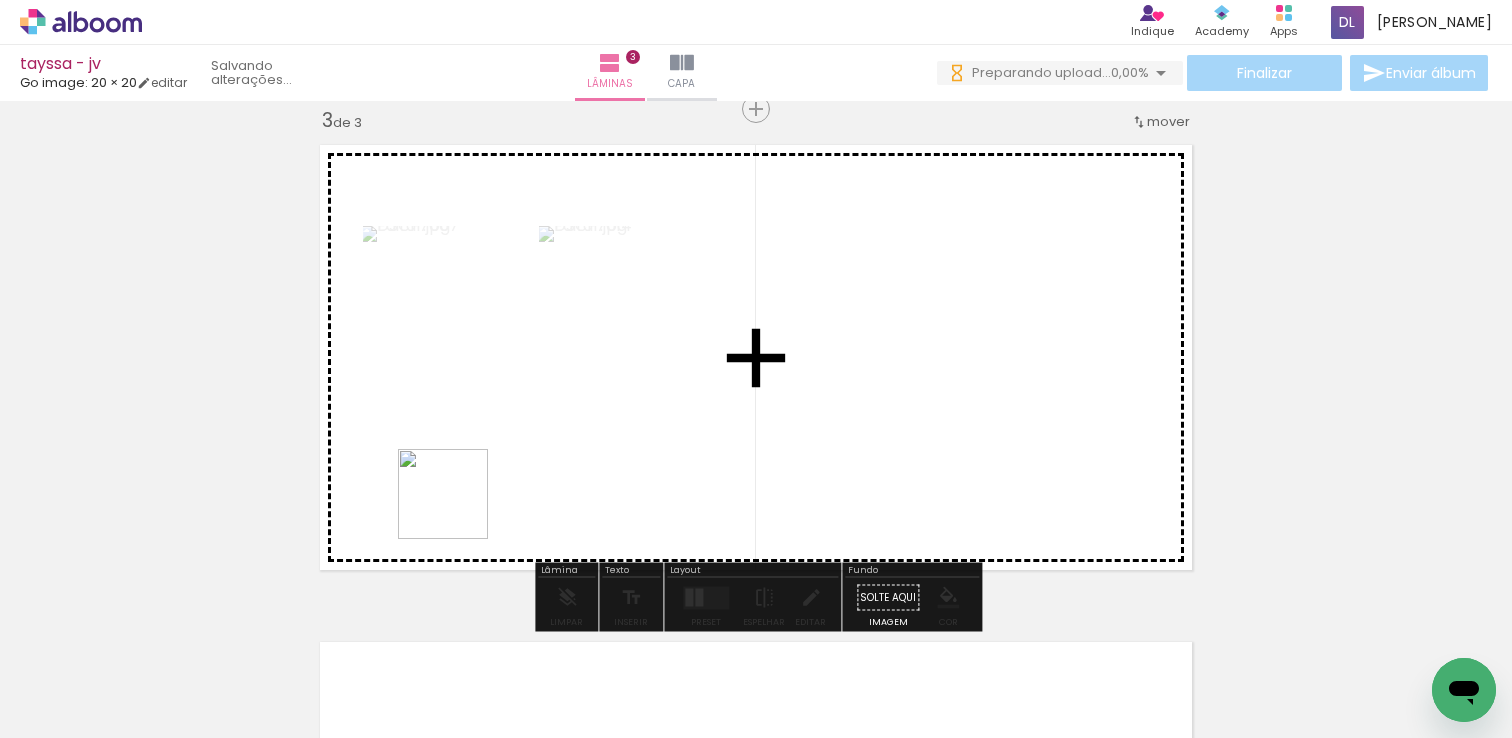 drag, startPoint x: 183, startPoint y: 687, endPoint x: 551, endPoint y: 425, distance: 451.73886 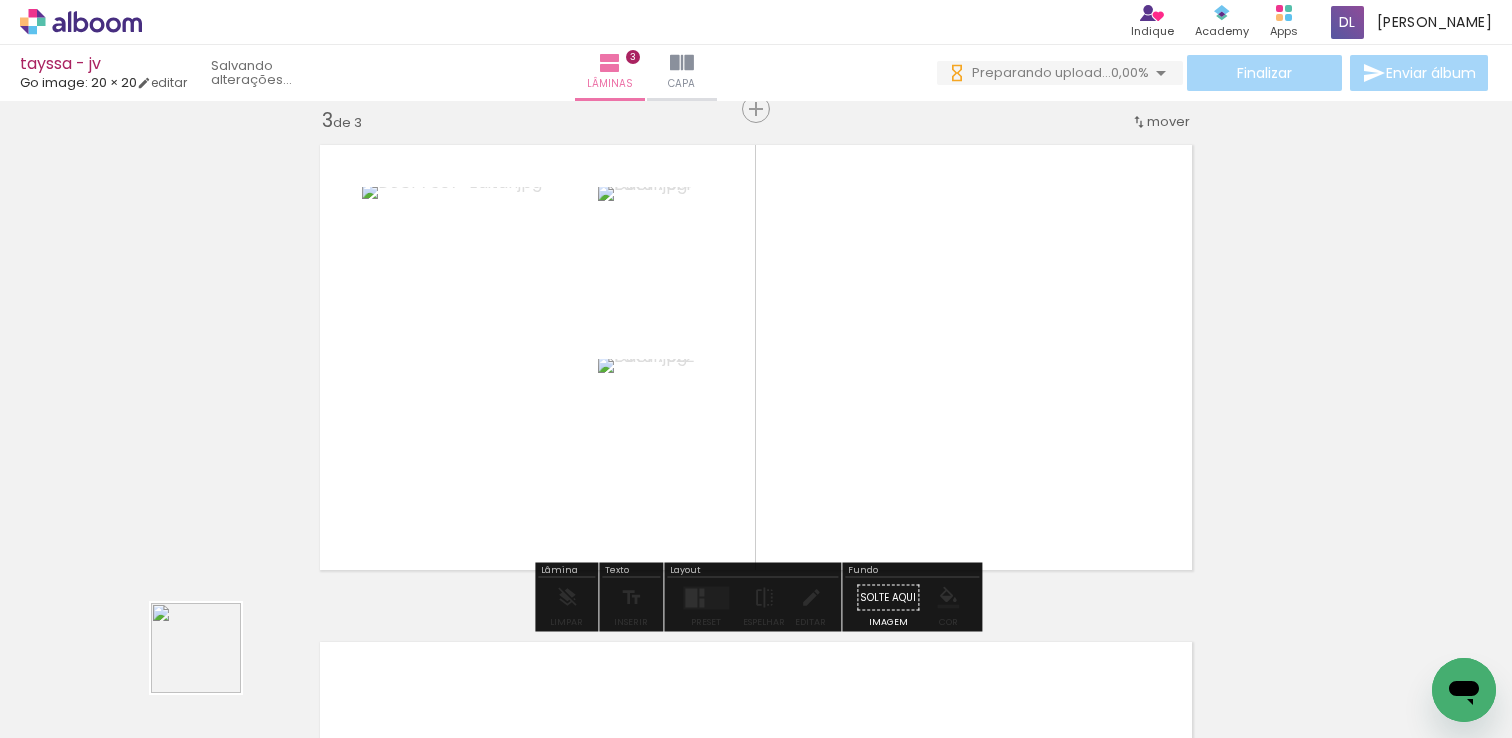 drag, startPoint x: 201, startPoint y: 664, endPoint x: 667, endPoint y: 393, distance: 539.0705 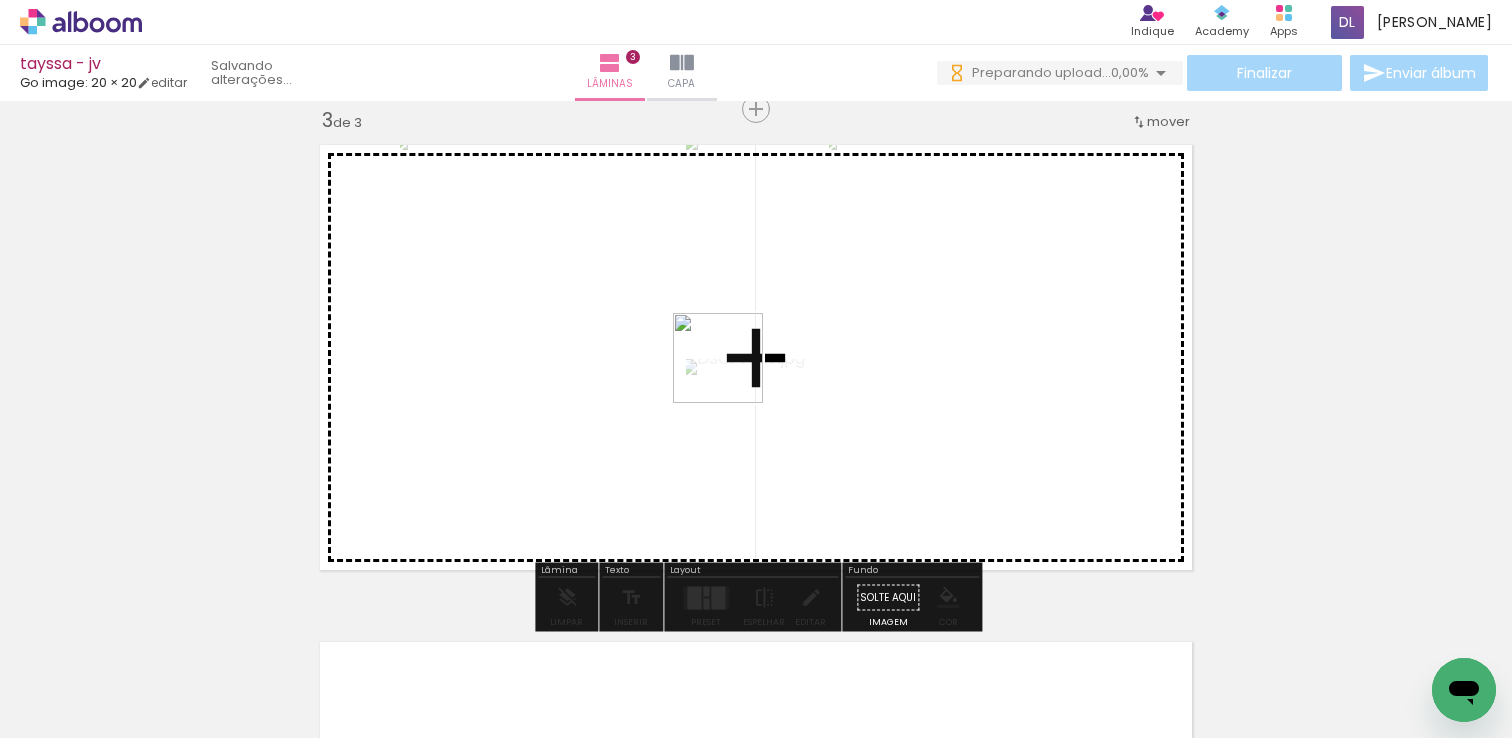 drag, startPoint x: 207, startPoint y: 663, endPoint x: 786, endPoint y: 359, distance: 653.9549 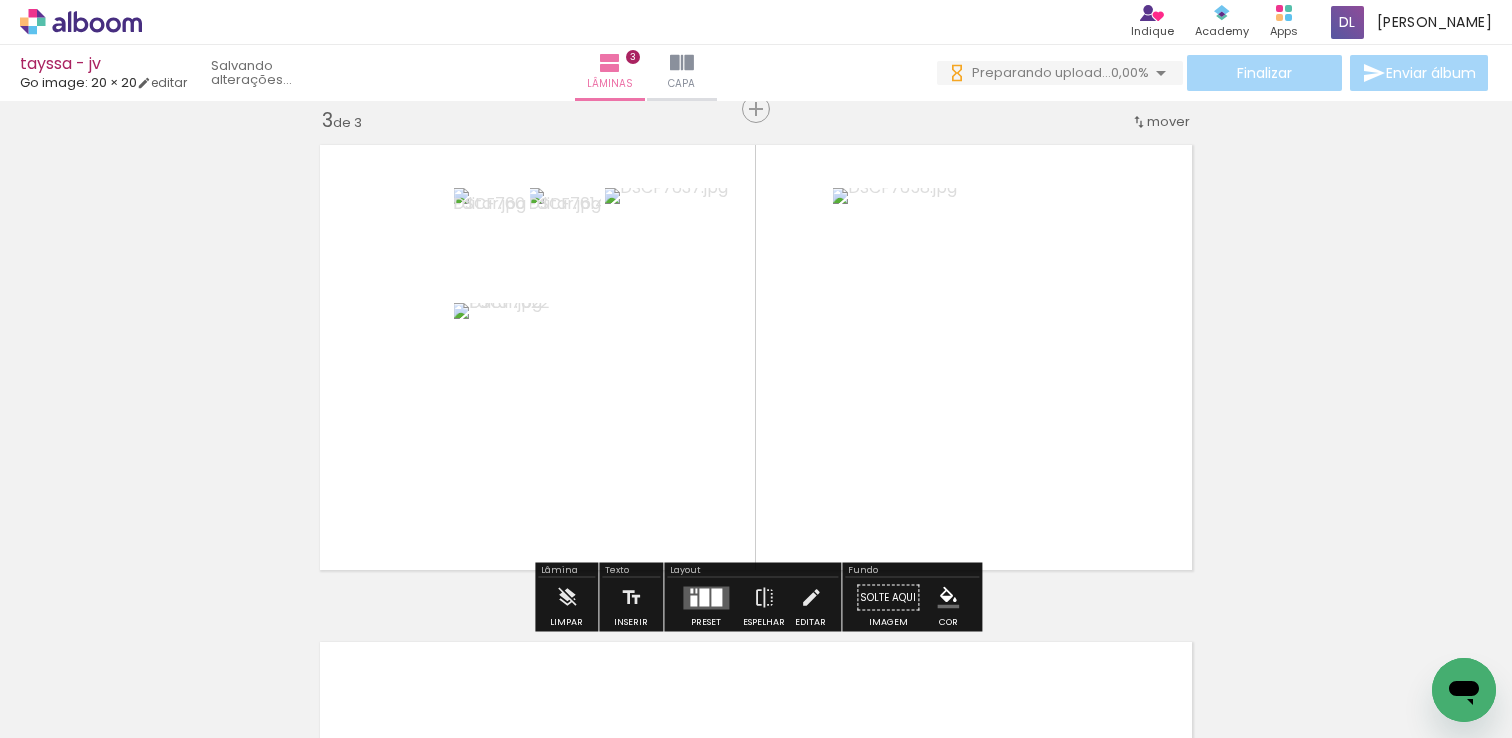 click at bounding box center (706, 597) 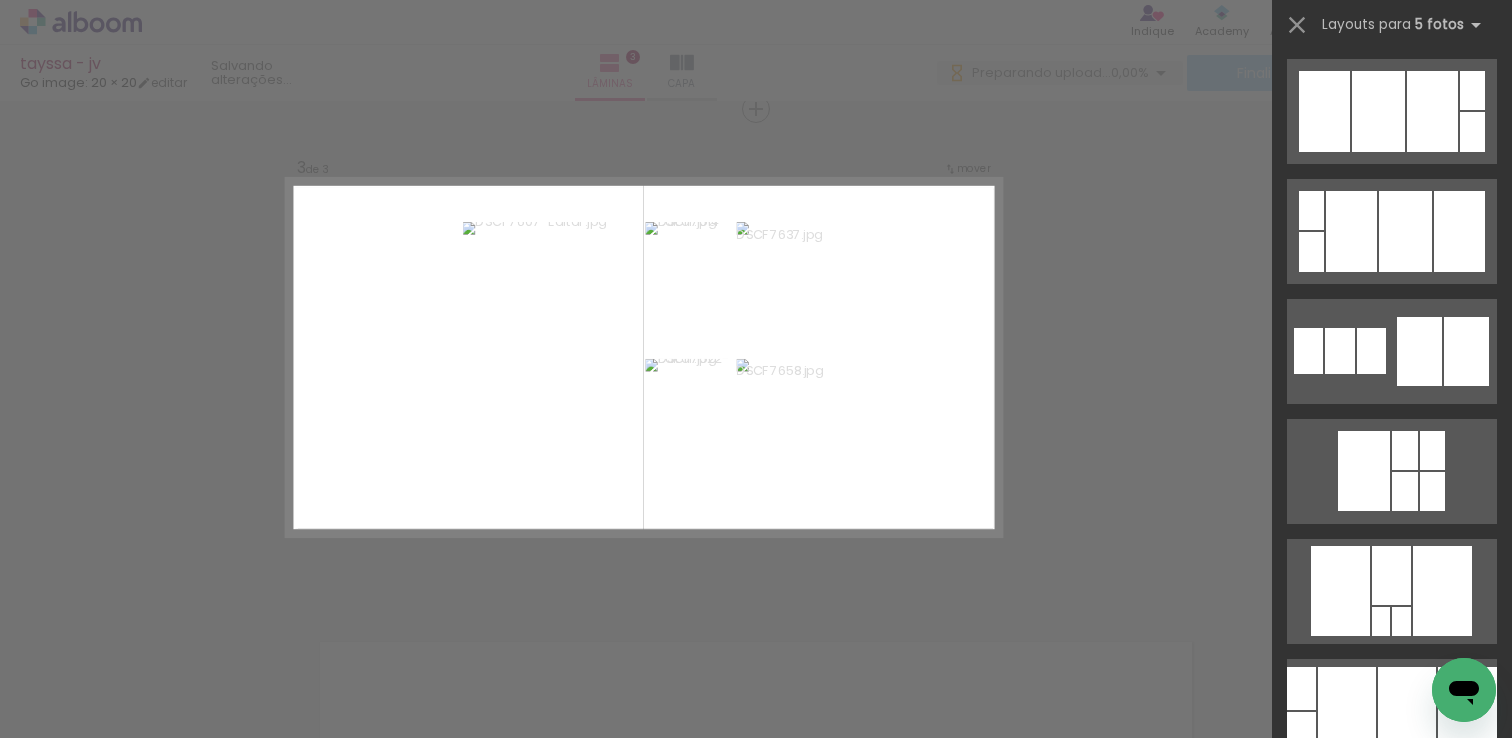 scroll, scrollTop: 2425, scrollLeft: 0, axis: vertical 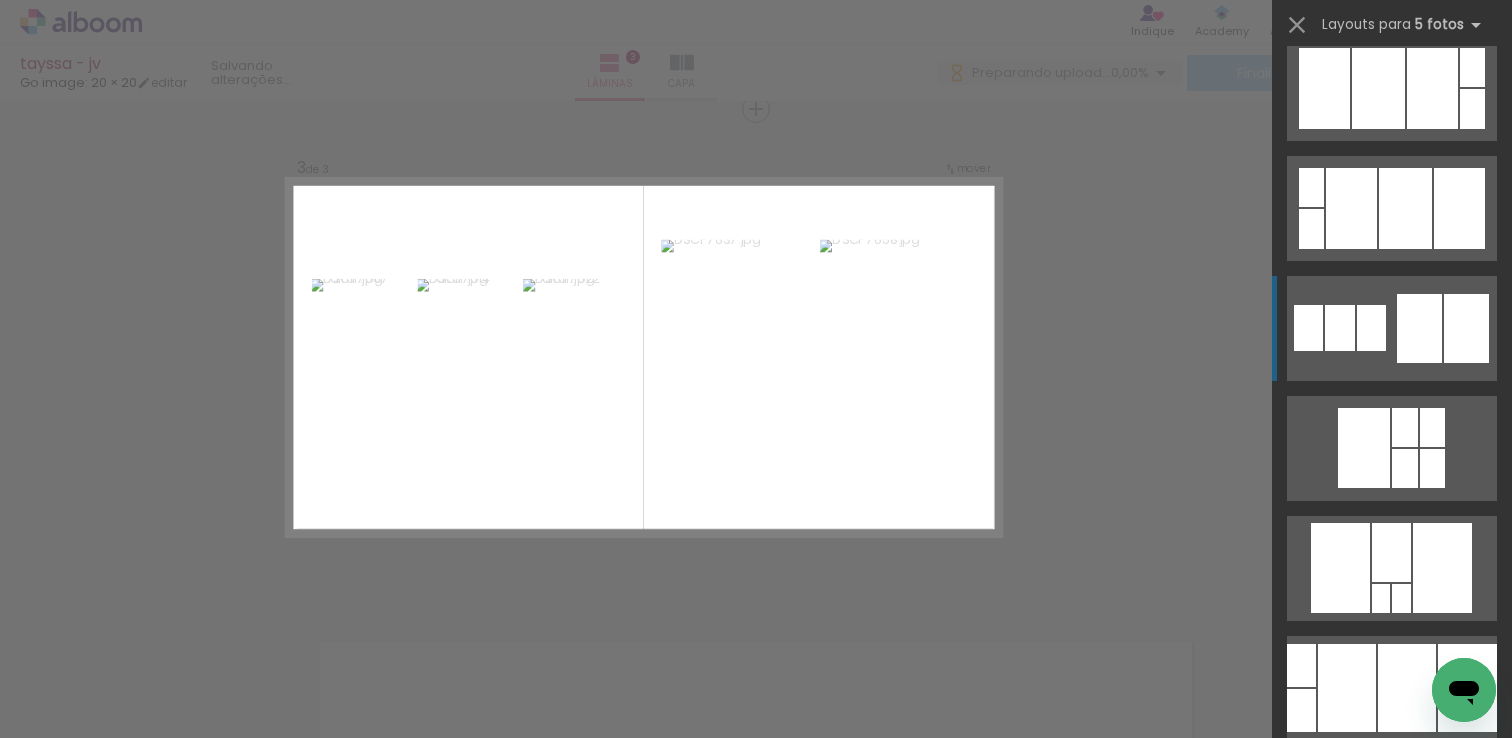 click at bounding box center (1392, -12312) 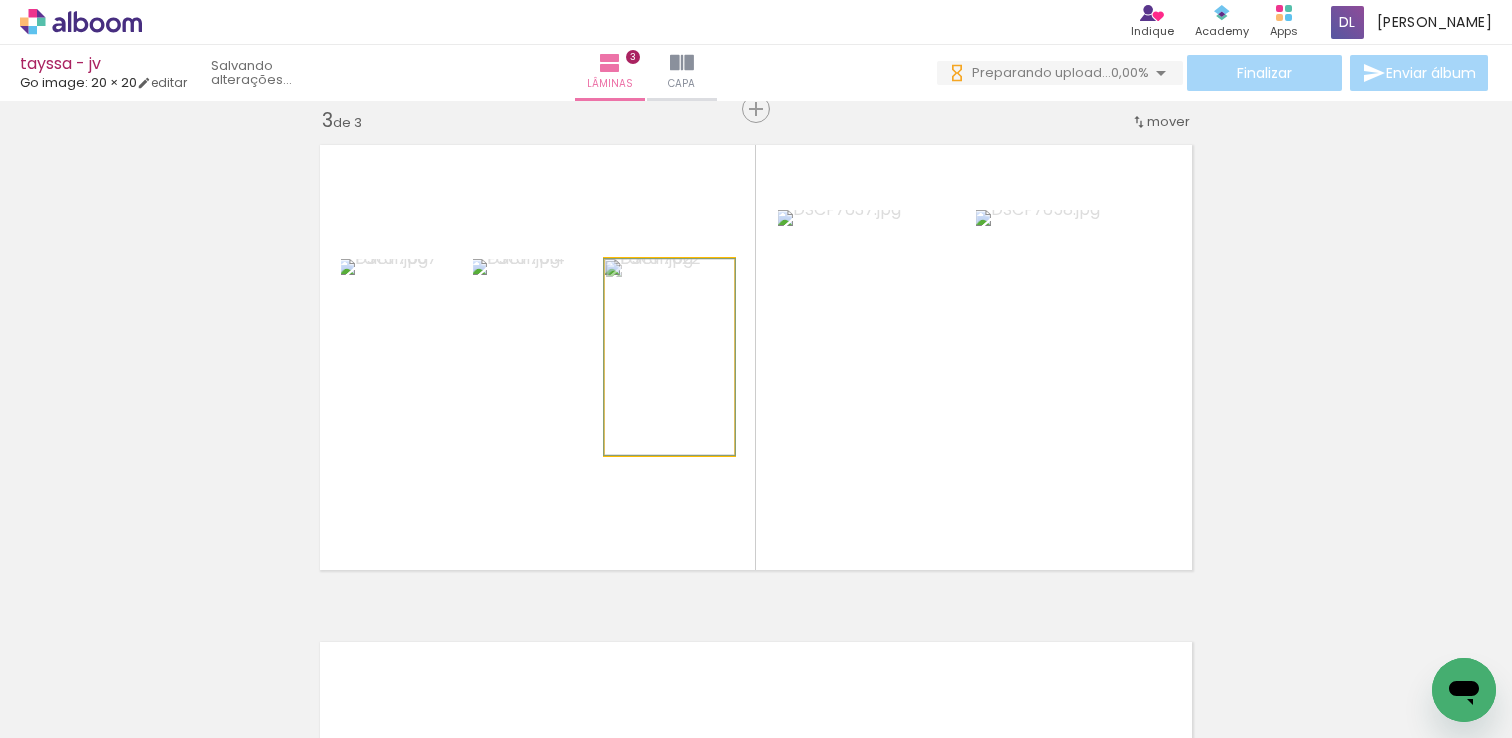drag, startPoint x: 679, startPoint y: 412, endPoint x: 572, endPoint y: 412, distance: 107 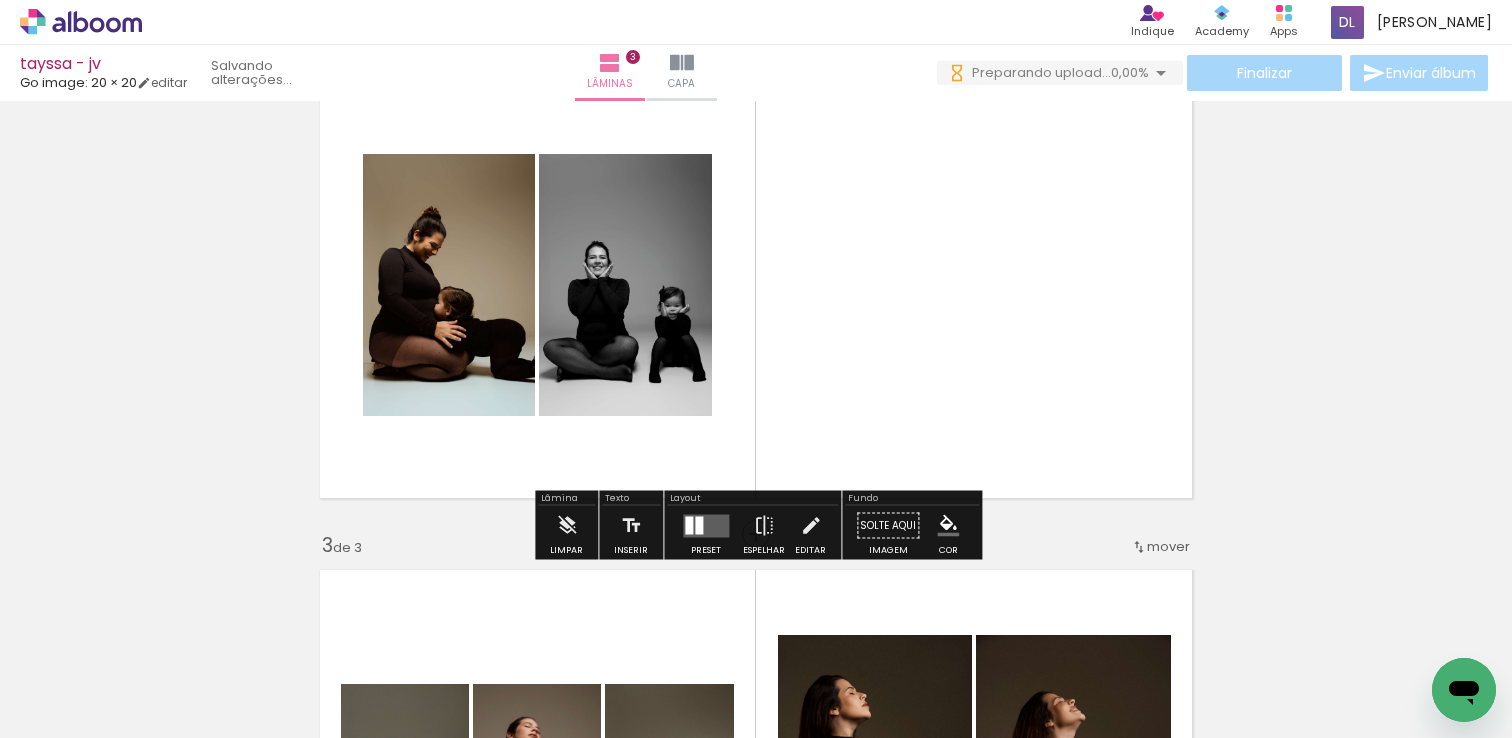 scroll, scrollTop: 599, scrollLeft: 0, axis: vertical 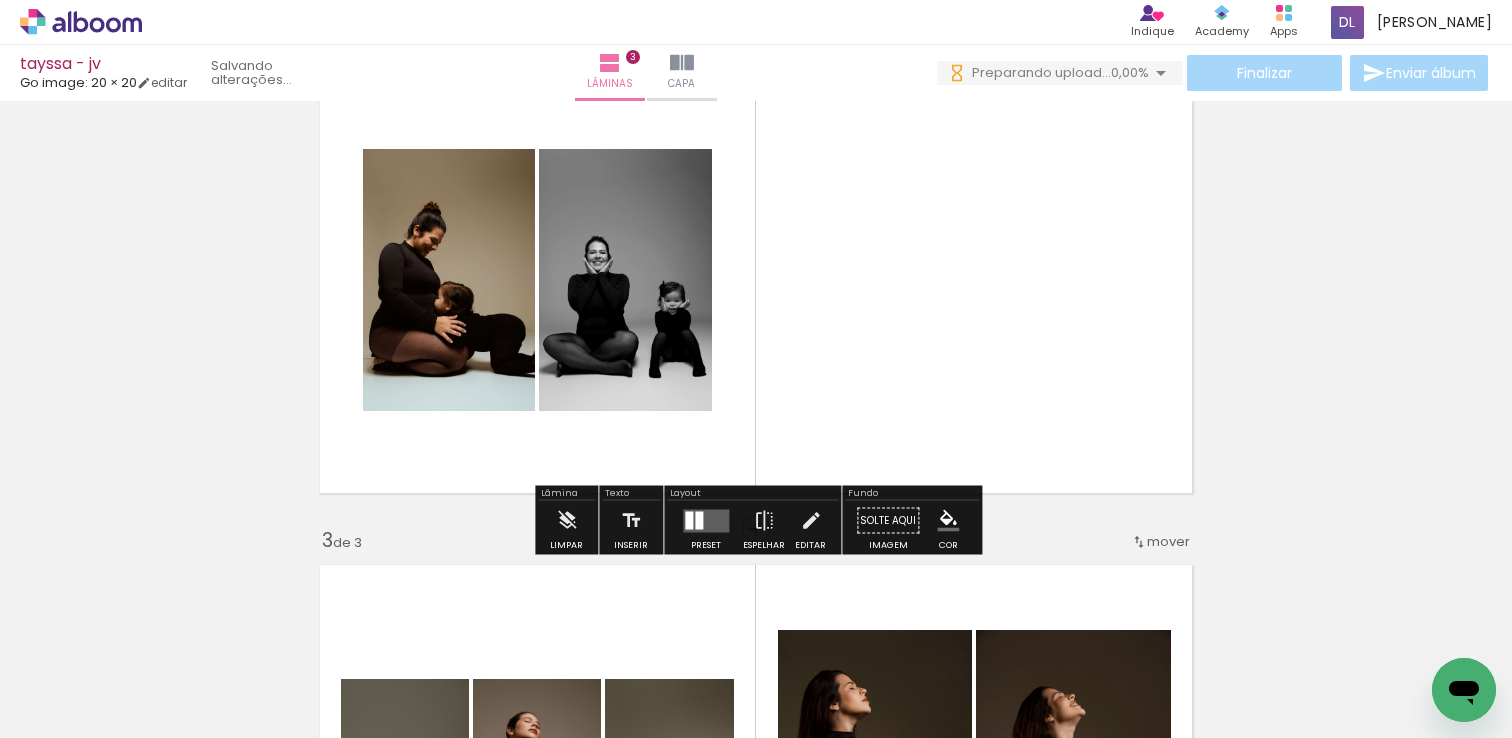 click at bounding box center (699, 520) 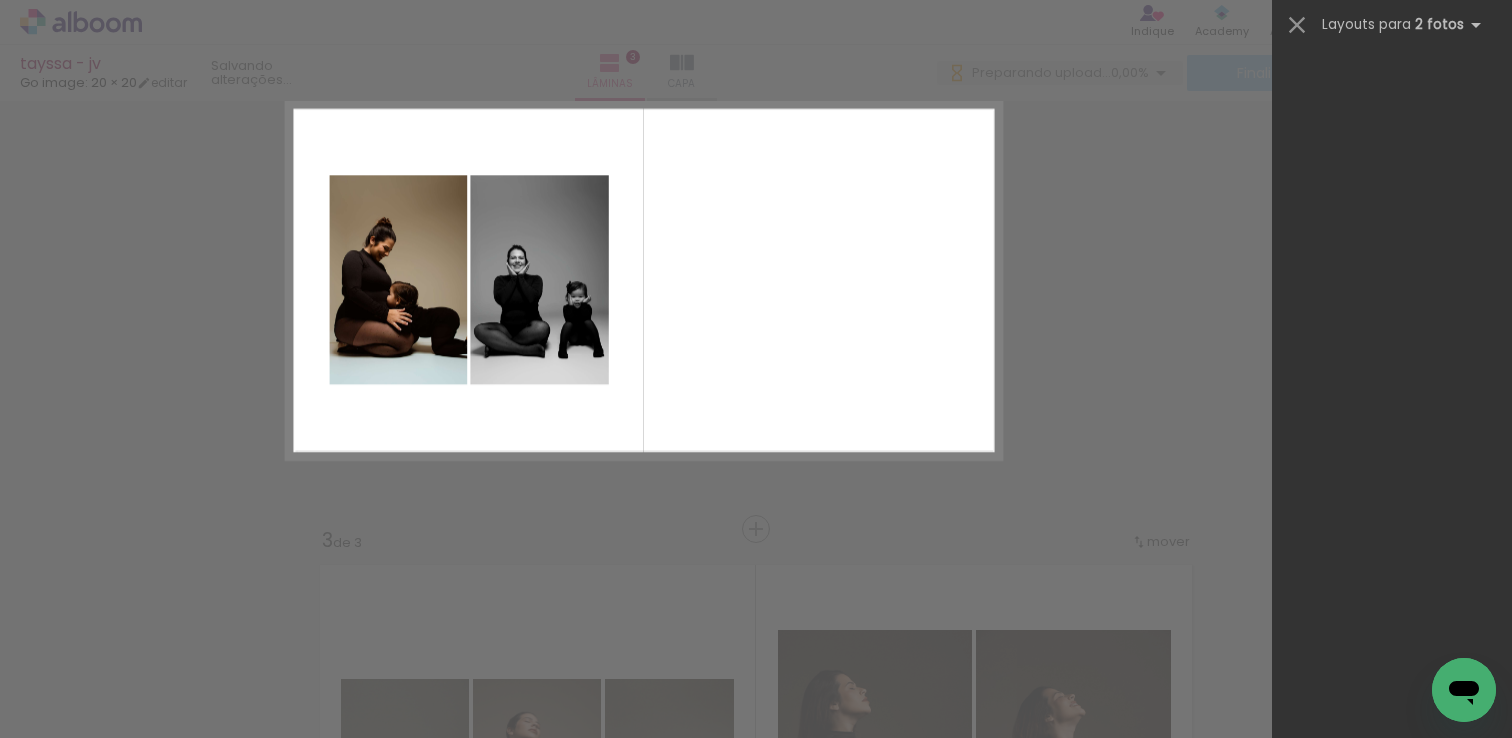 scroll, scrollTop: 0, scrollLeft: 0, axis: both 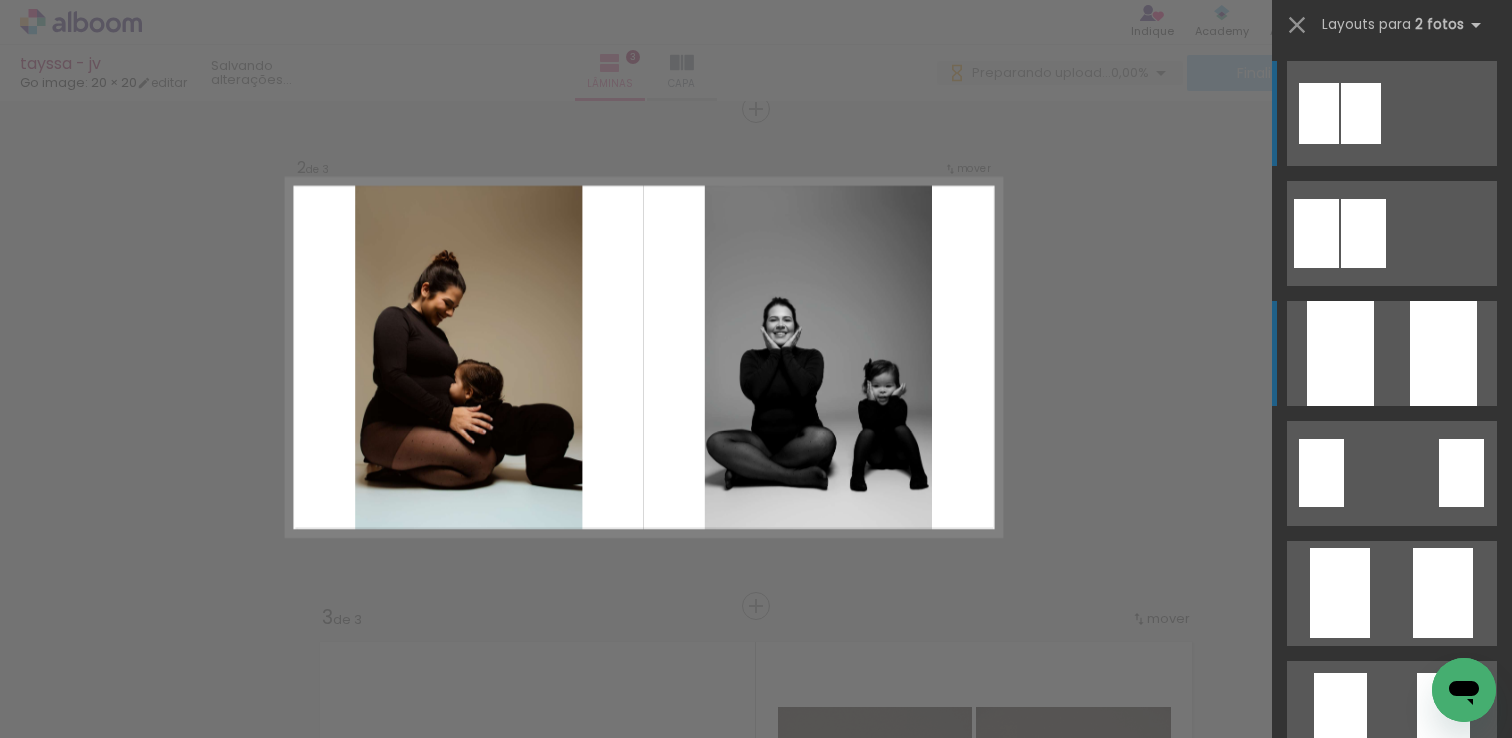 click at bounding box center [1340, 353] 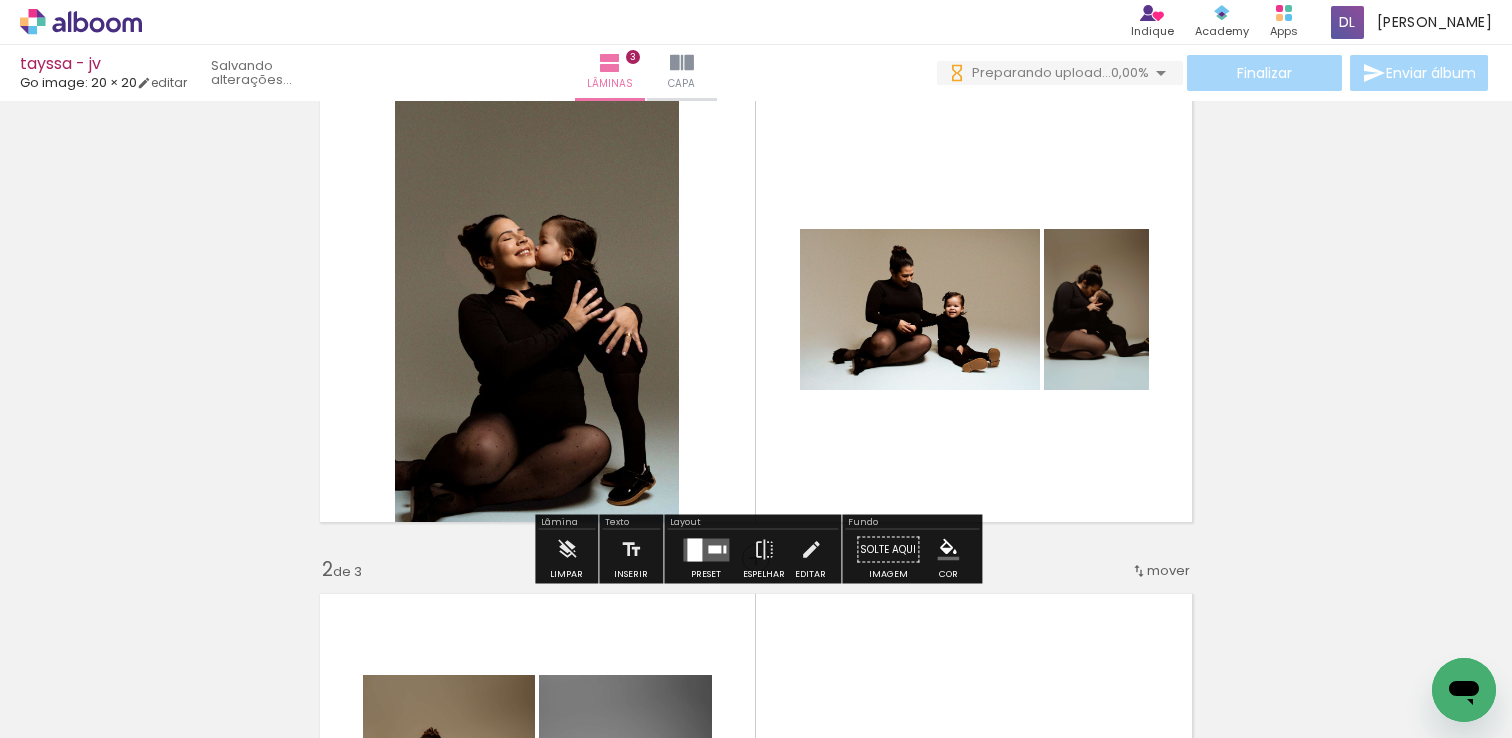 scroll, scrollTop: 85, scrollLeft: 0, axis: vertical 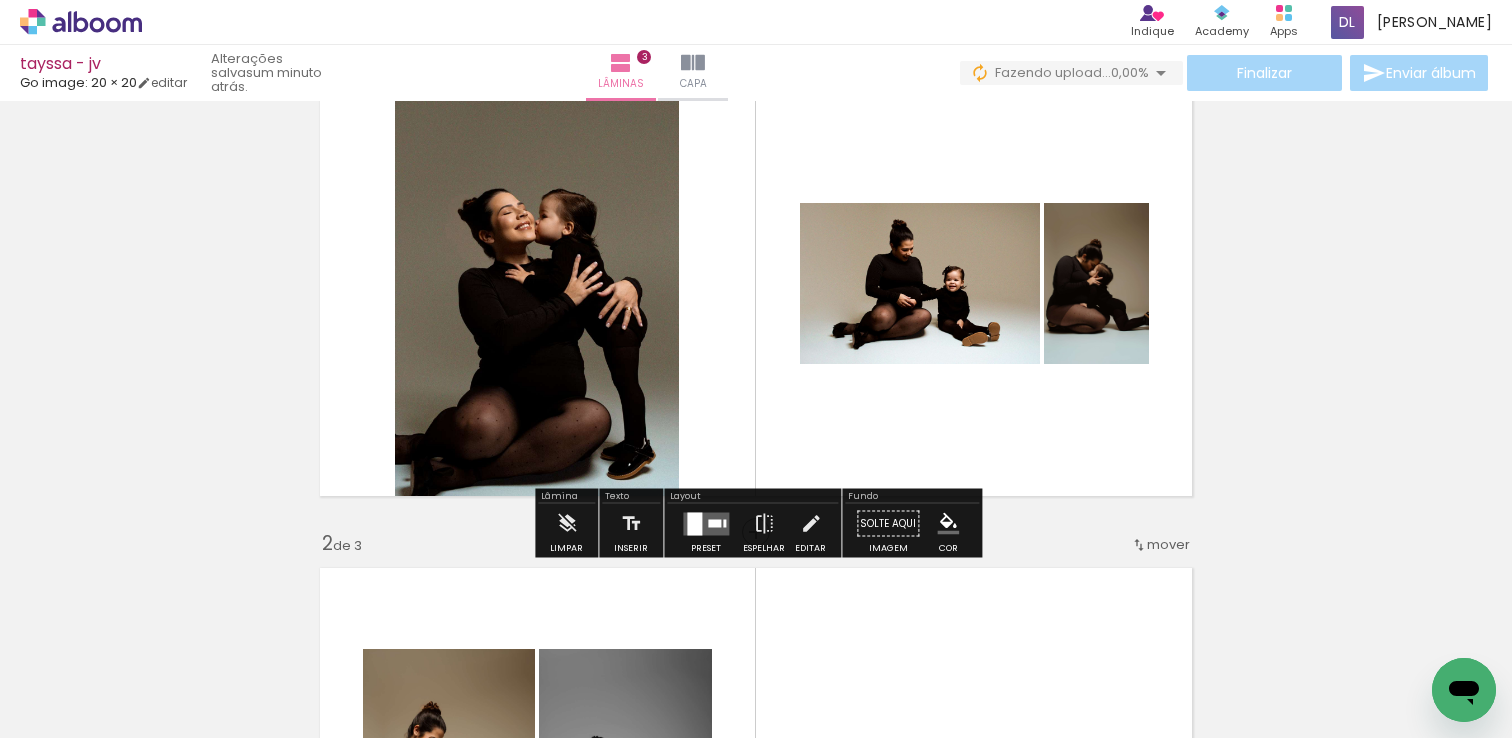 click at bounding box center [706, 524] 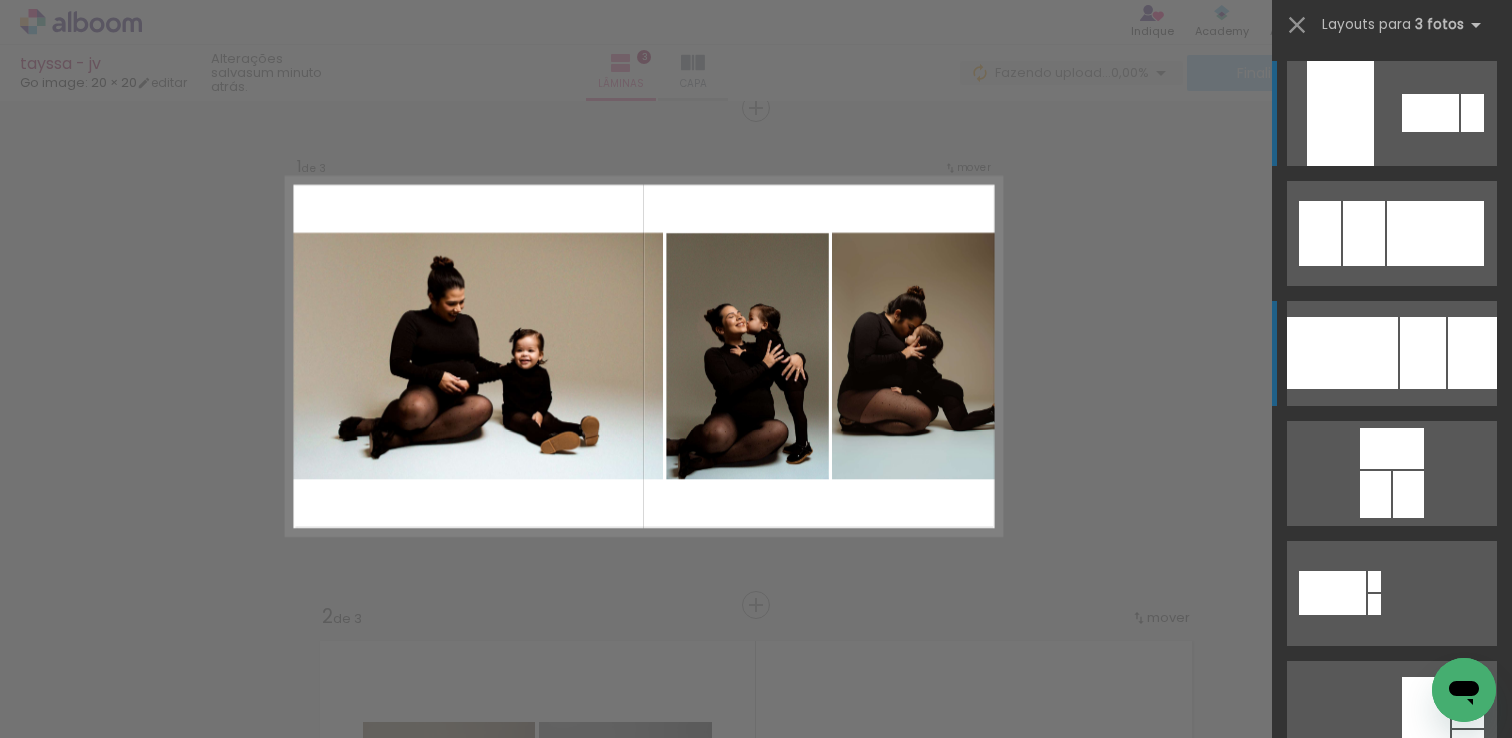 click at bounding box center (1364, 233) 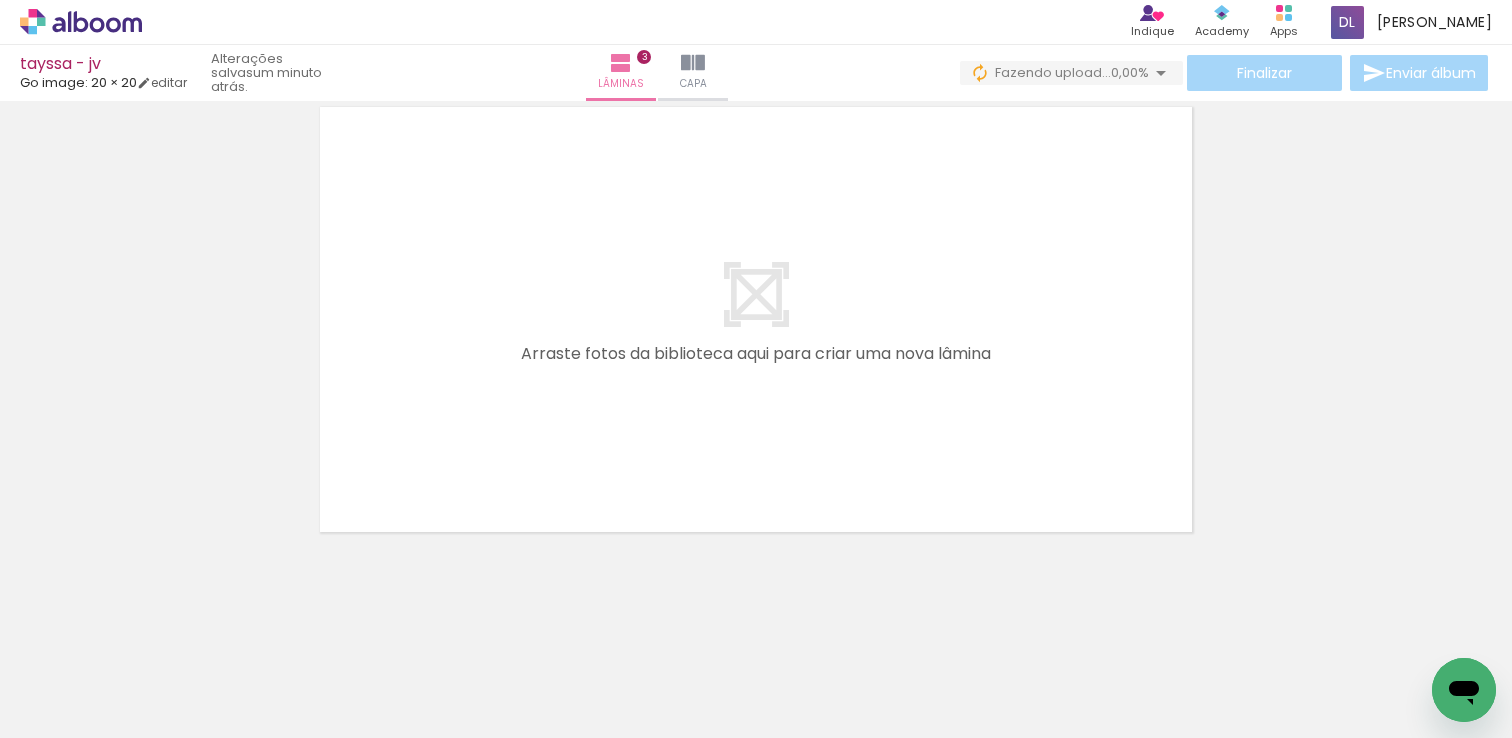drag, startPoint x: 316, startPoint y: 670, endPoint x: 464, endPoint y: 305, distance: 393.8642 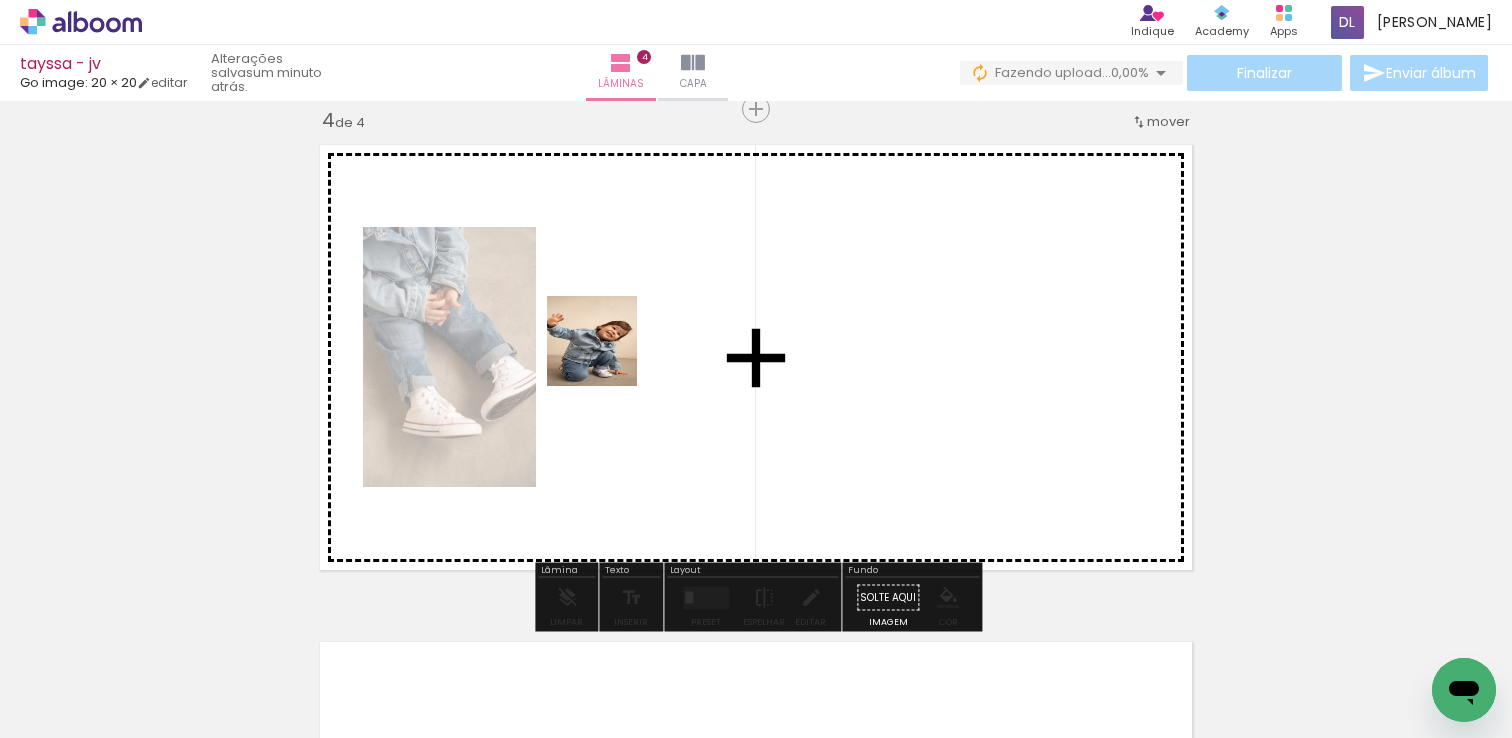 drag, startPoint x: 218, startPoint y: 678, endPoint x: 627, endPoint y: 343, distance: 528.6833 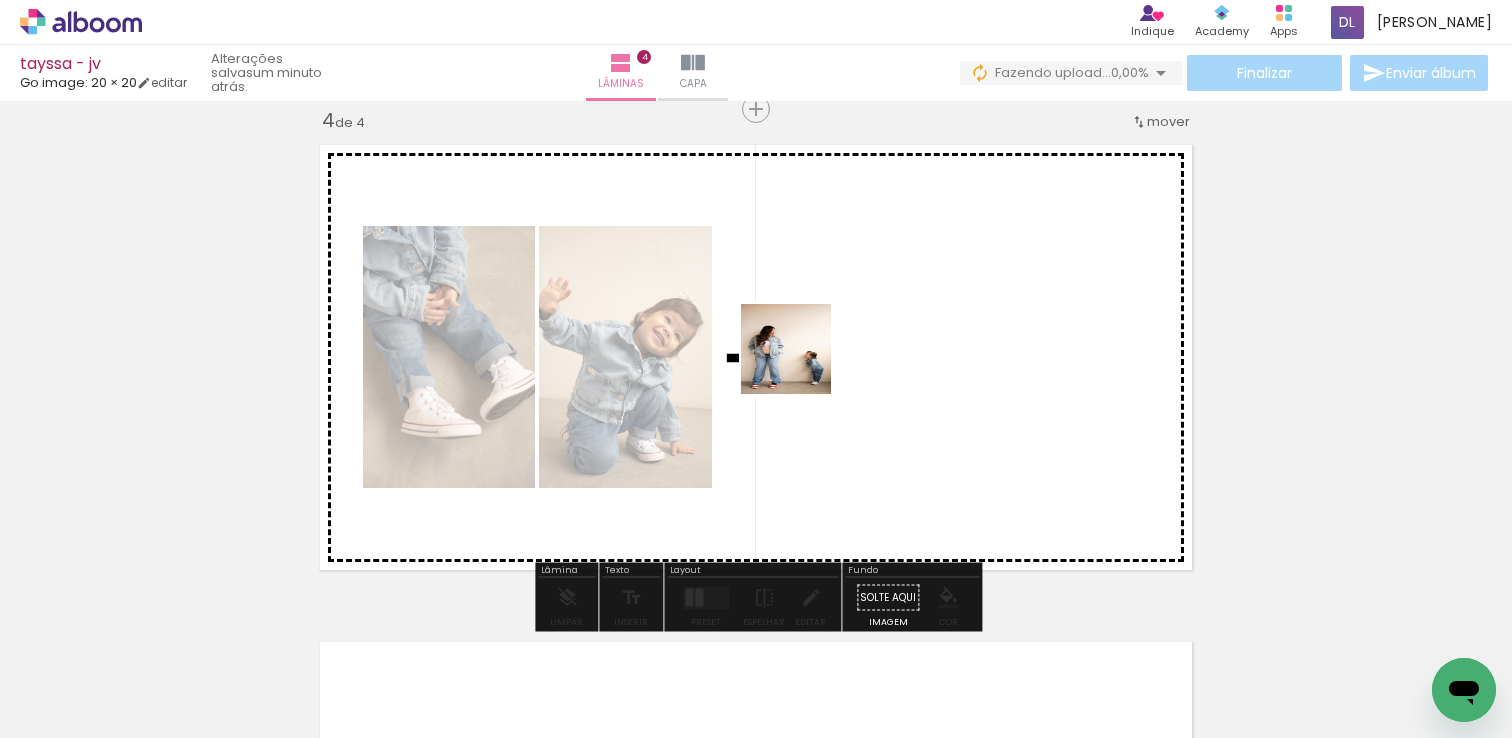 drag, startPoint x: 218, startPoint y: 670, endPoint x: 803, endPoint y: 362, distance: 661.1271 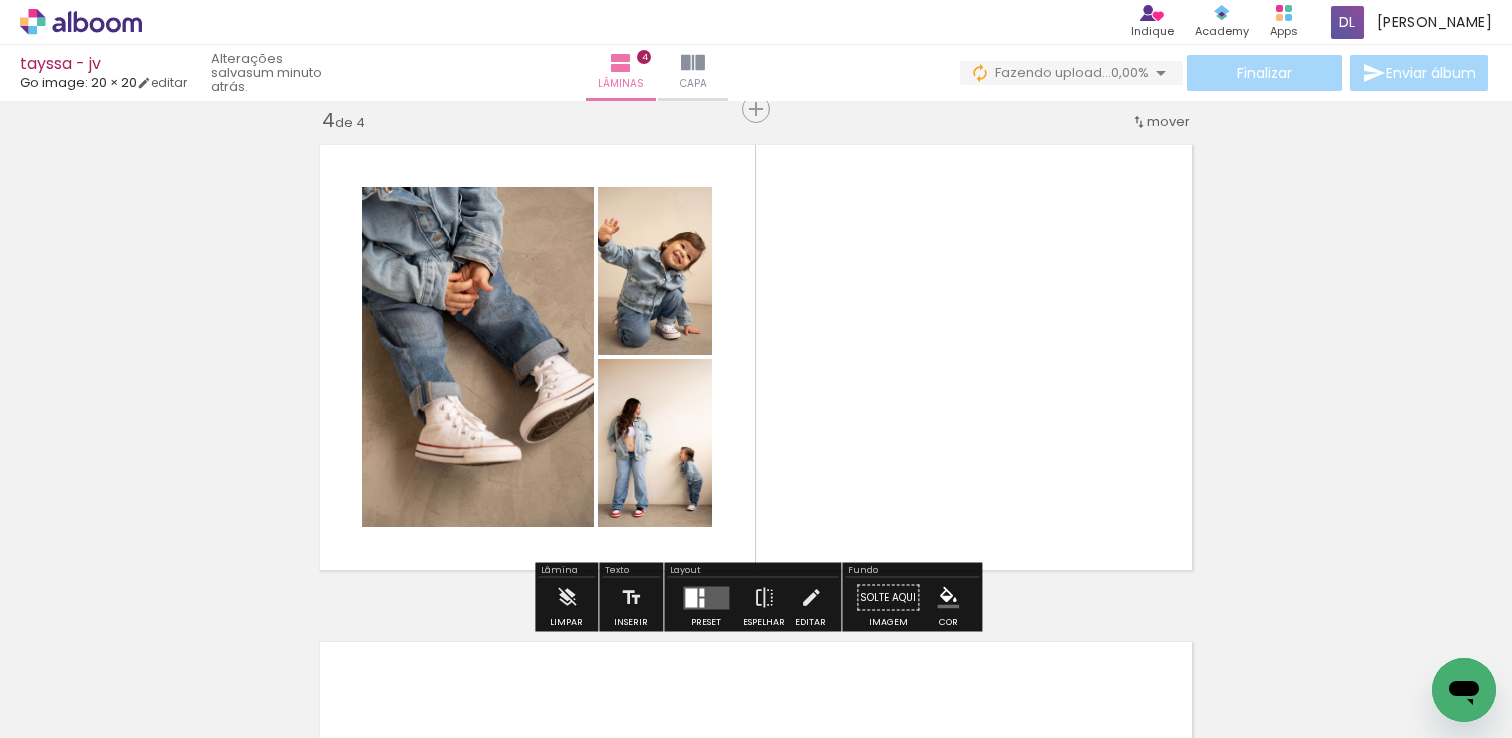 drag, startPoint x: 218, startPoint y: 695, endPoint x: 773, endPoint y: 365, distance: 645.6973 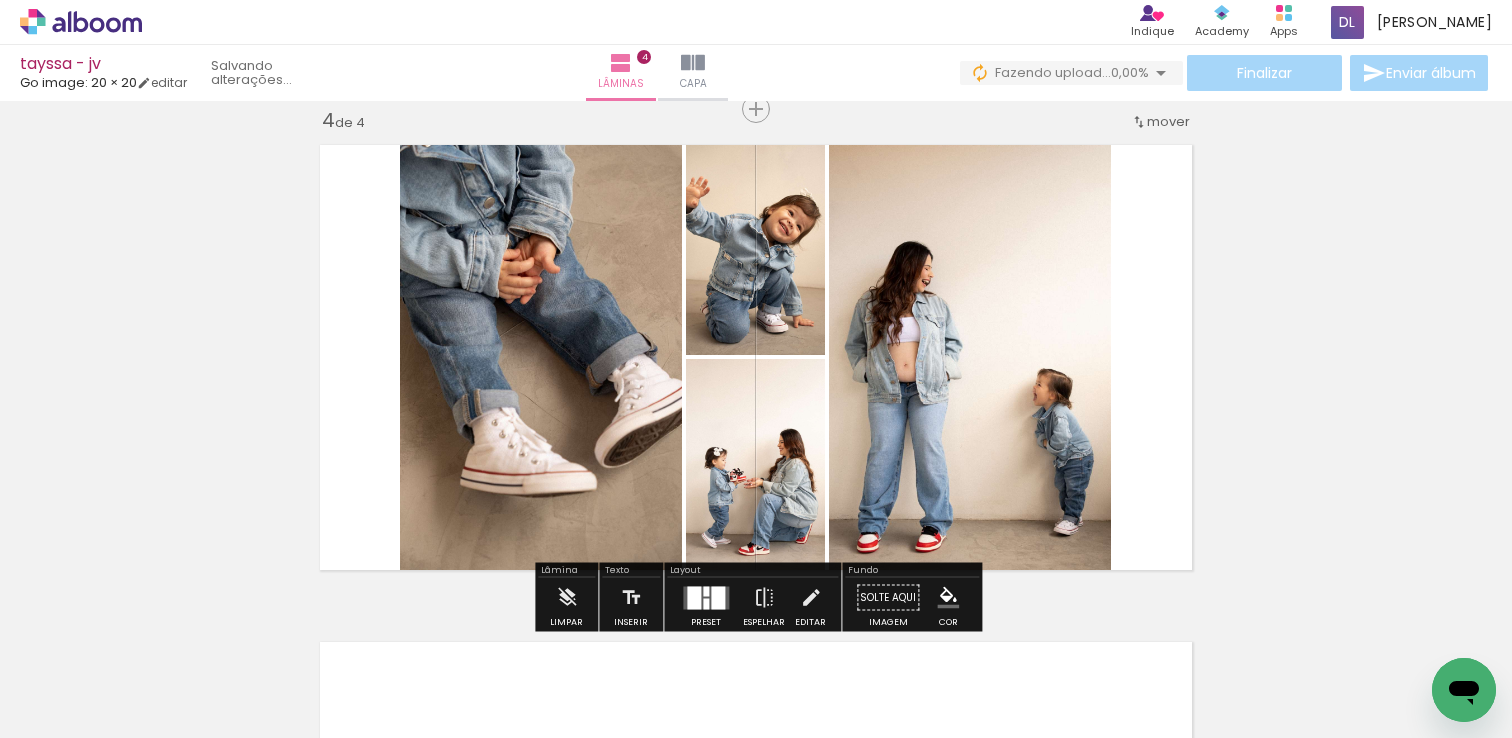 drag, startPoint x: 210, startPoint y: 685, endPoint x: 796, endPoint y: 308, distance: 696.79626 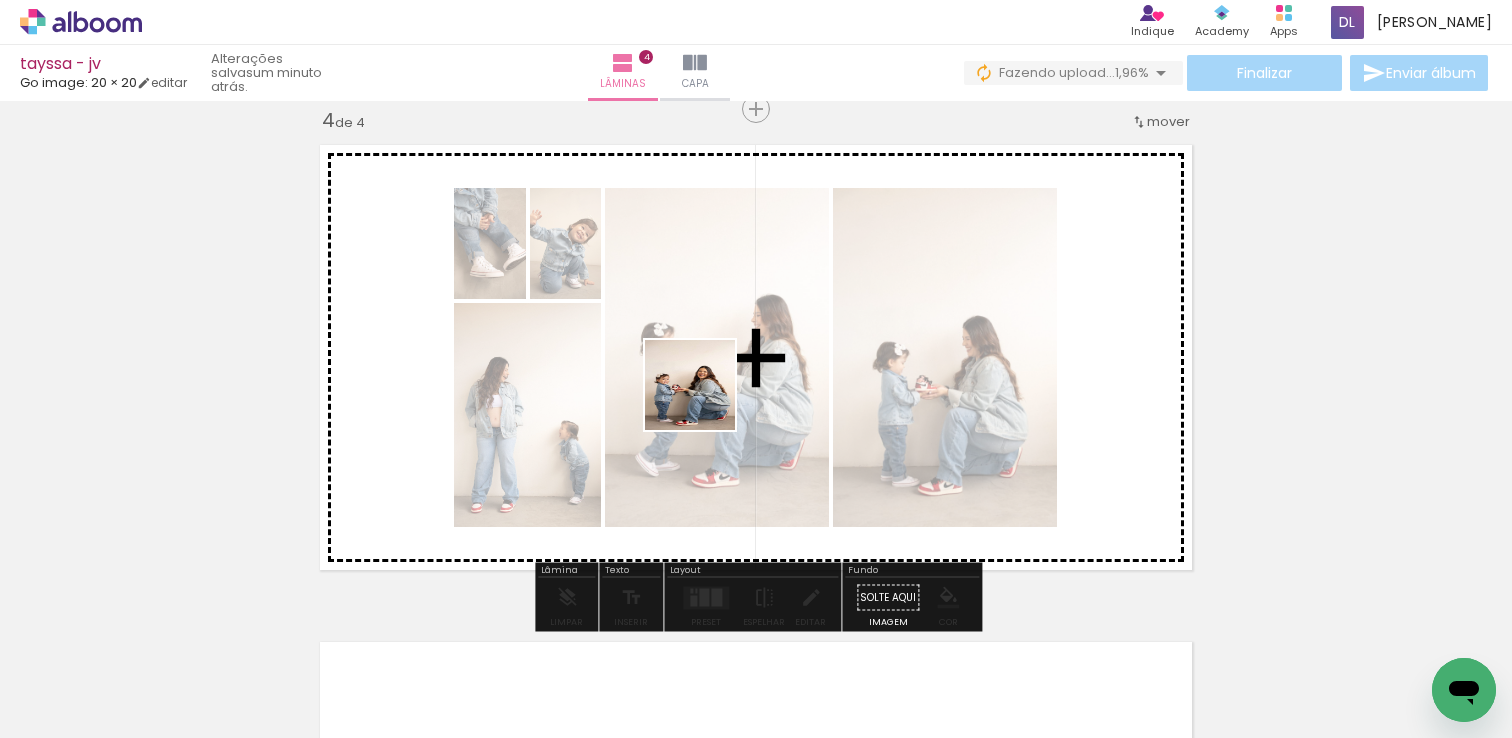 drag, startPoint x: 212, startPoint y: 685, endPoint x: 746, endPoint y: 384, distance: 612.99023 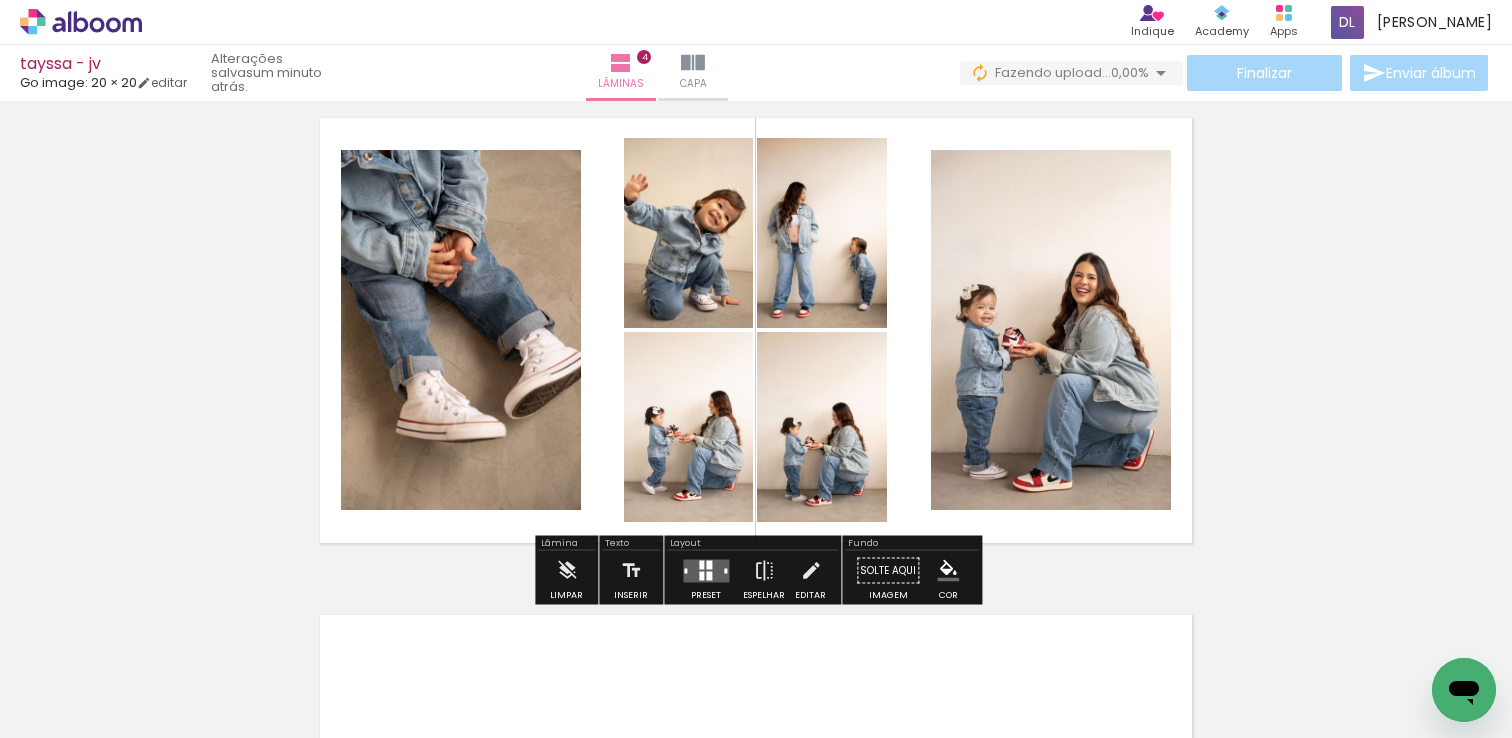 click at bounding box center (709, 575) 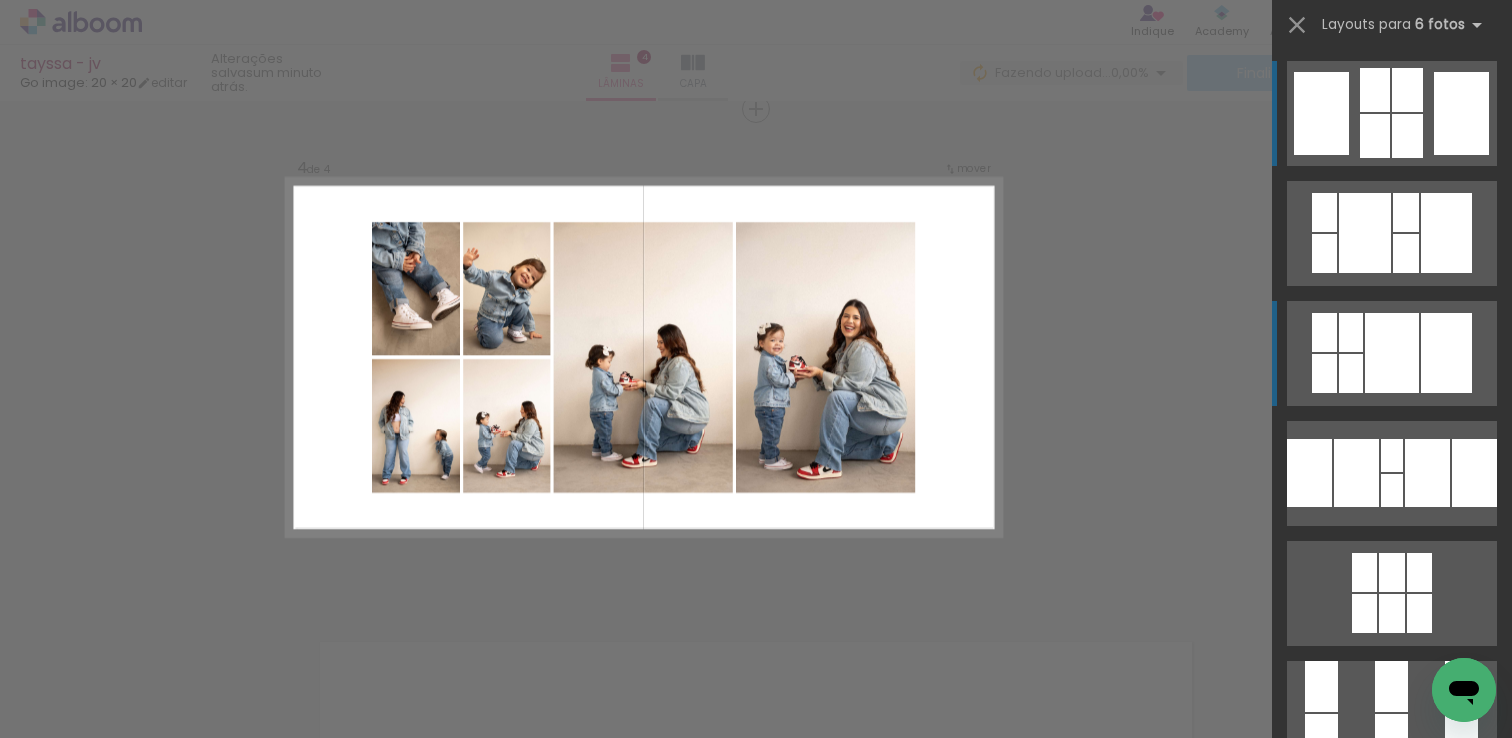 click at bounding box center (1392, 353) 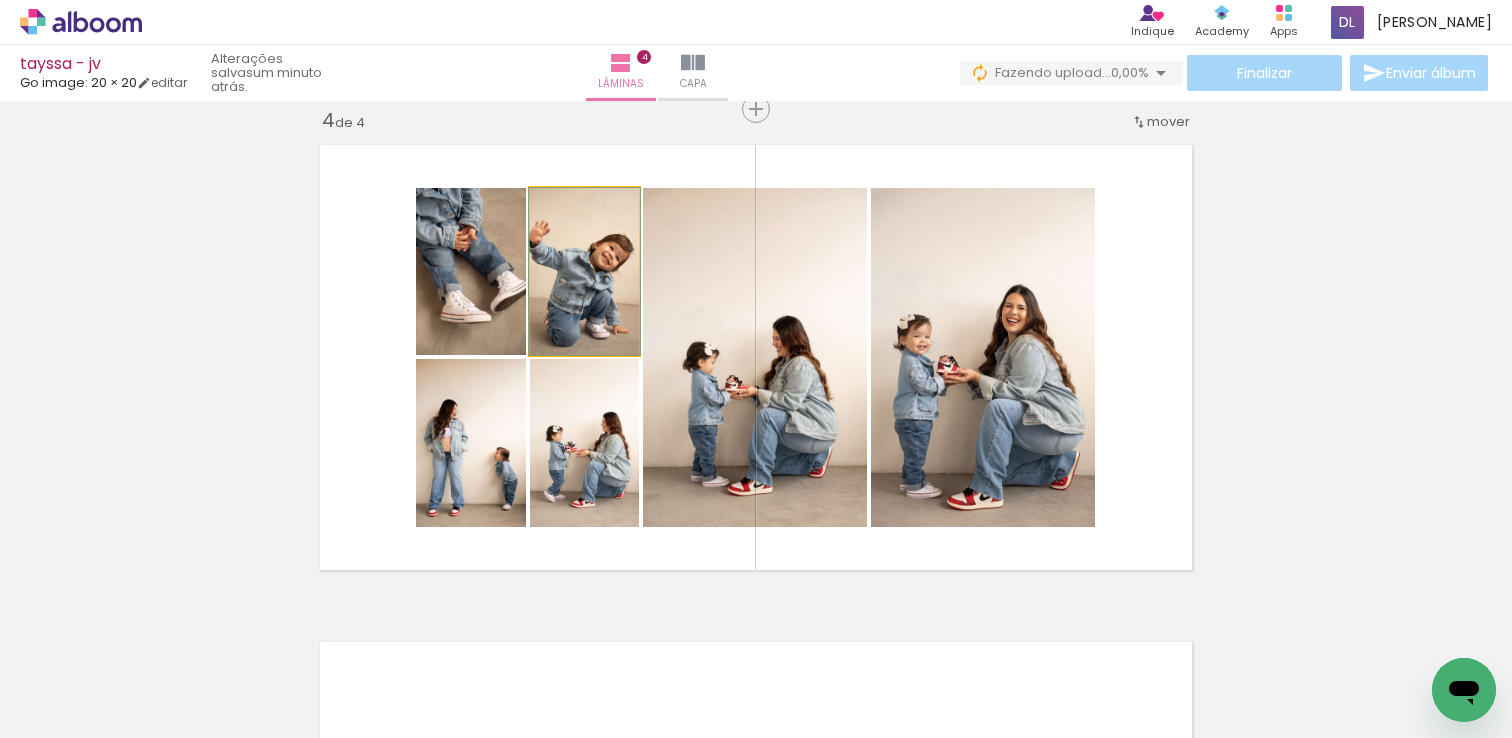 drag, startPoint x: 597, startPoint y: 328, endPoint x: 601, endPoint y: 464, distance: 136.0588 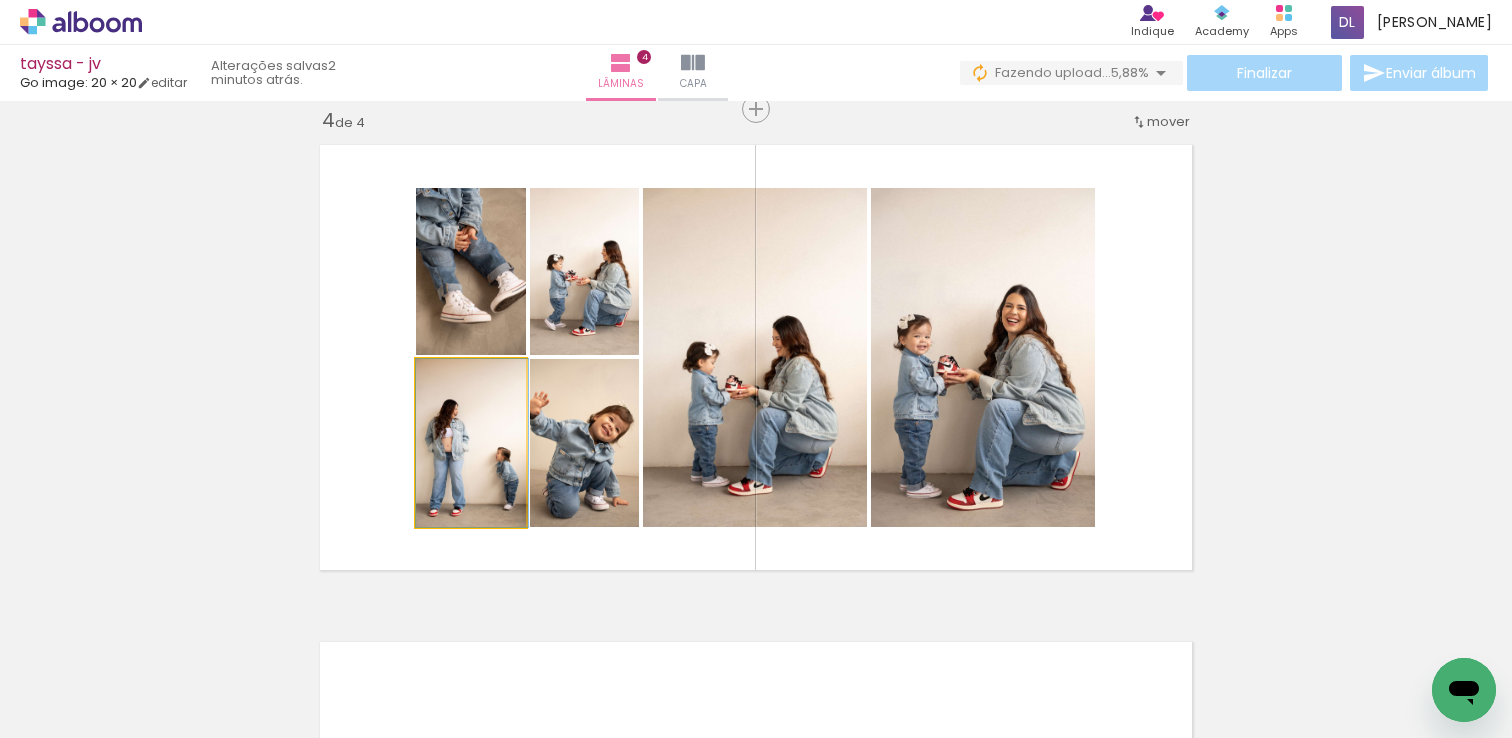 drag, startPoint x: 456, startPoint y: 476, endPoint x: 886, endPoint y: 338, distance: 451.6016 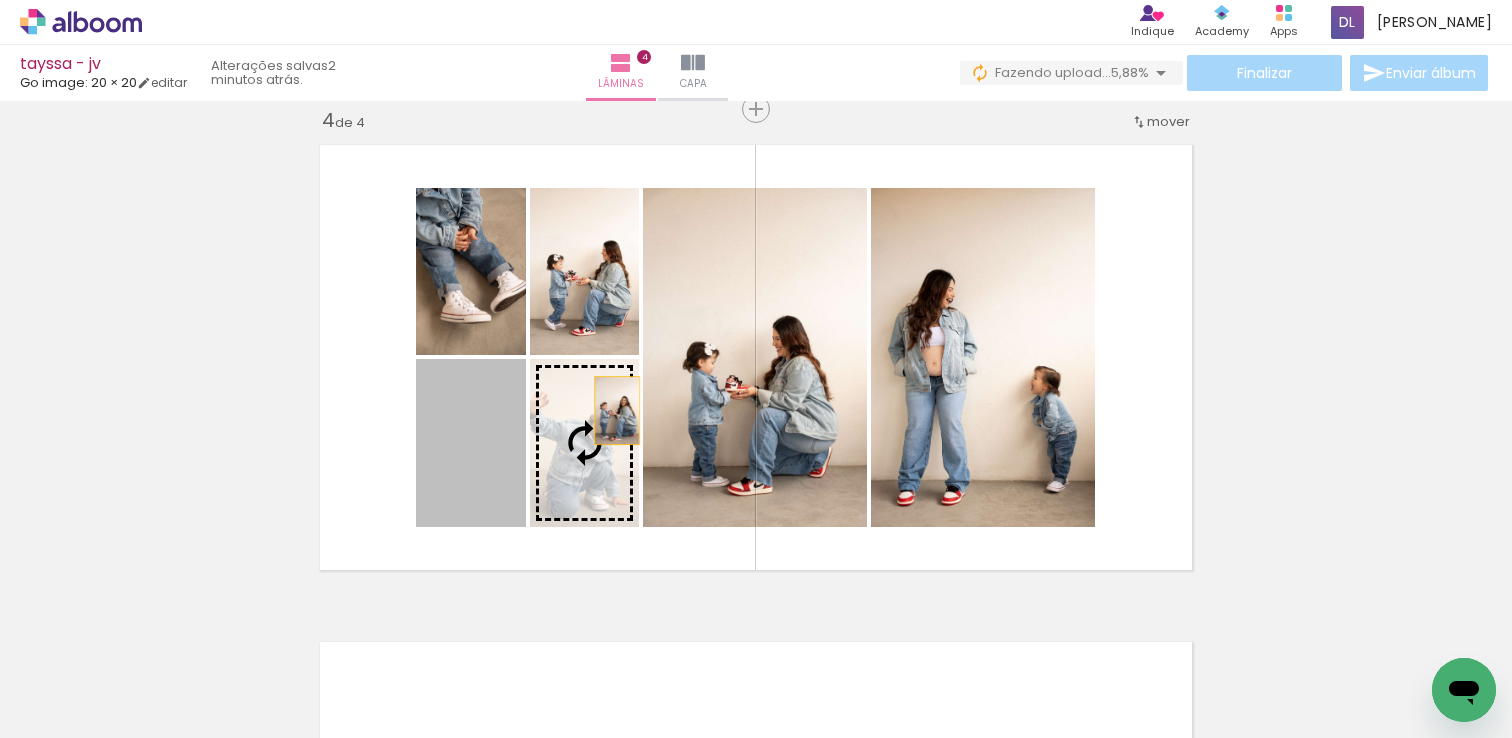 drag, startPoint x: 547, startPoint y: 430, endPoint x: 725, endPoint y: 378, distance: 185.44002 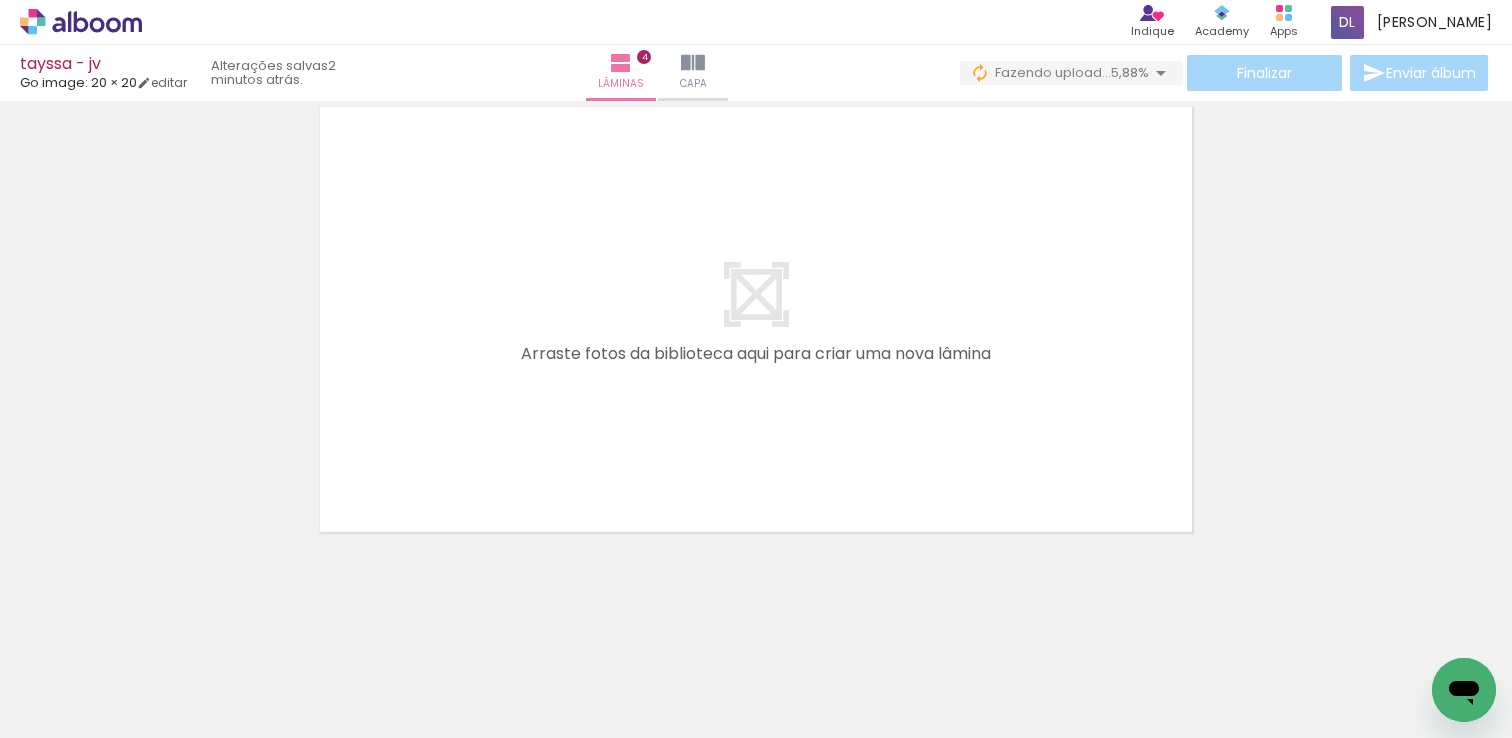 drag, startPoint x: 226, startPoint y: 676, endPoint x: 562, endPoint y: 350, distance: 468.15808 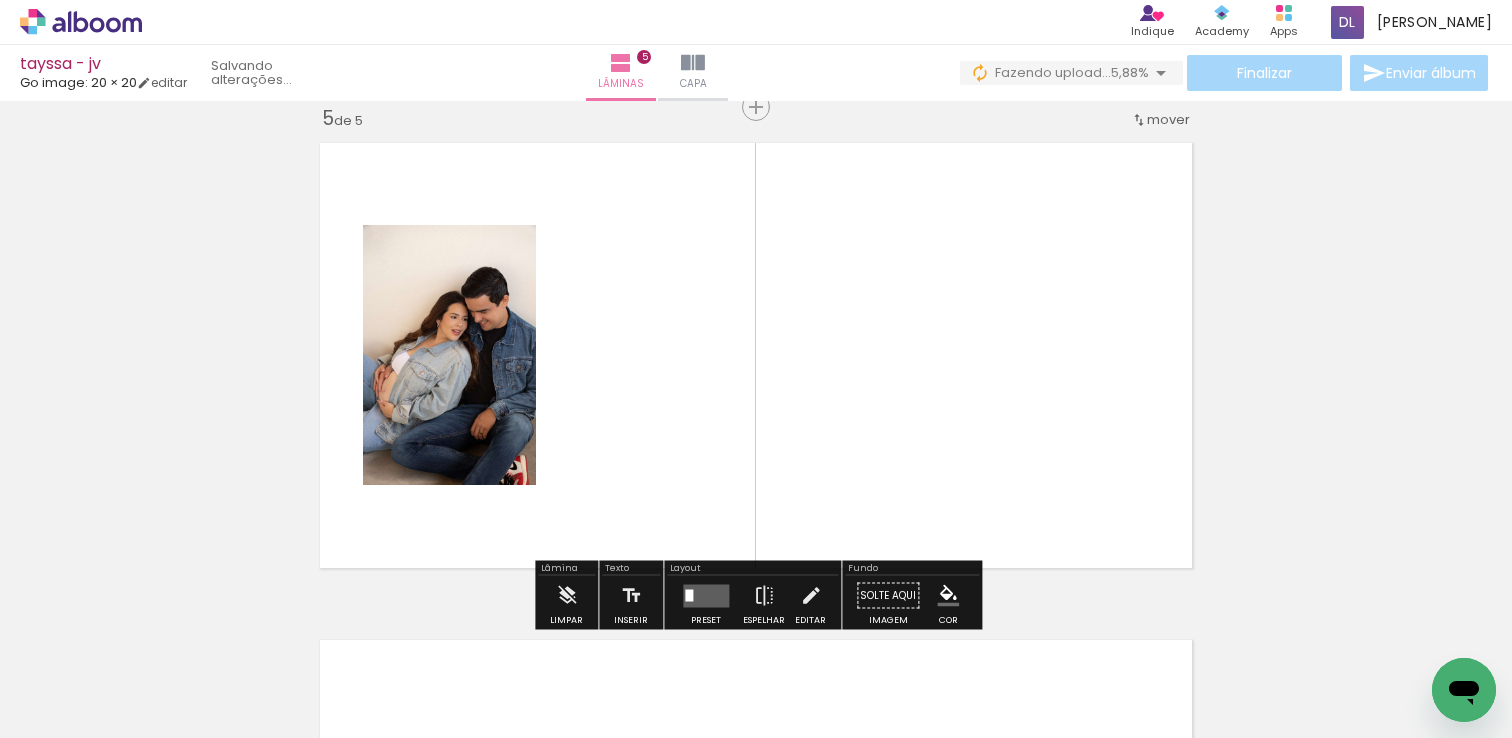 scroll, scrollTop: 2013, scrollLeft: 0, axis: vertical 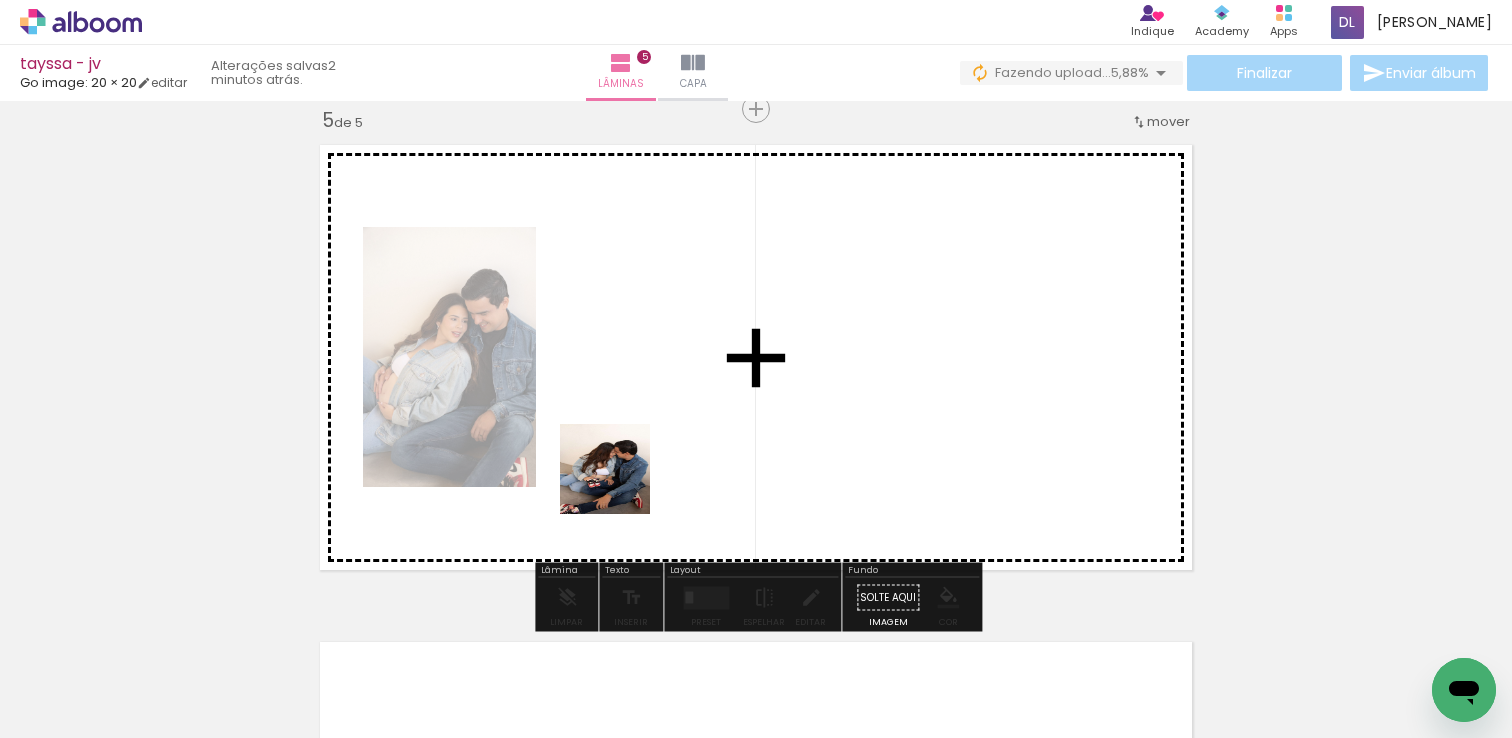 drag, startPoint x: 661, startPoint y: 682, endPoint x: 616, endPoint y: 470, distance: 216.72333 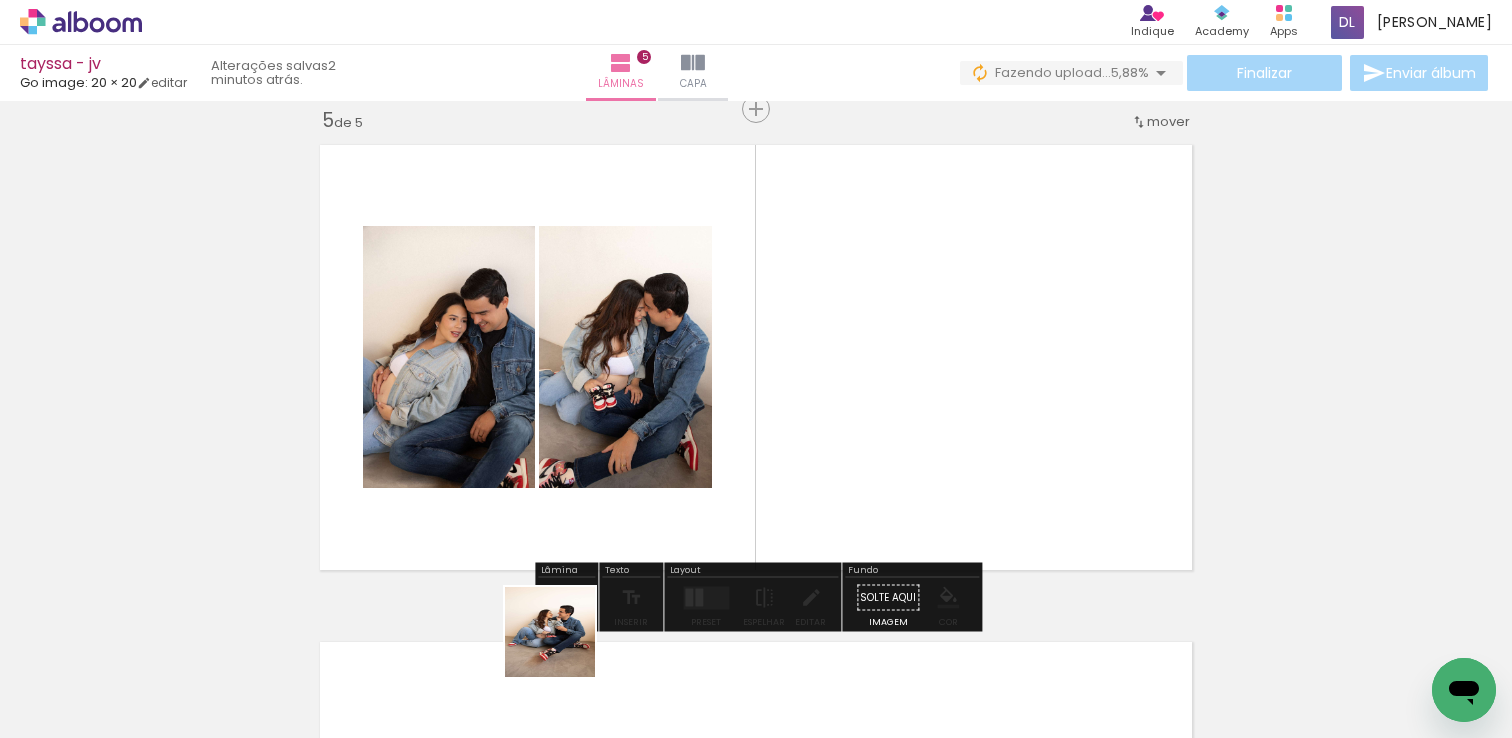 drag, startPoint x: 555, startPoint y: 659, endPoint x: 724, endPoint y: 408, distance: 302.59213 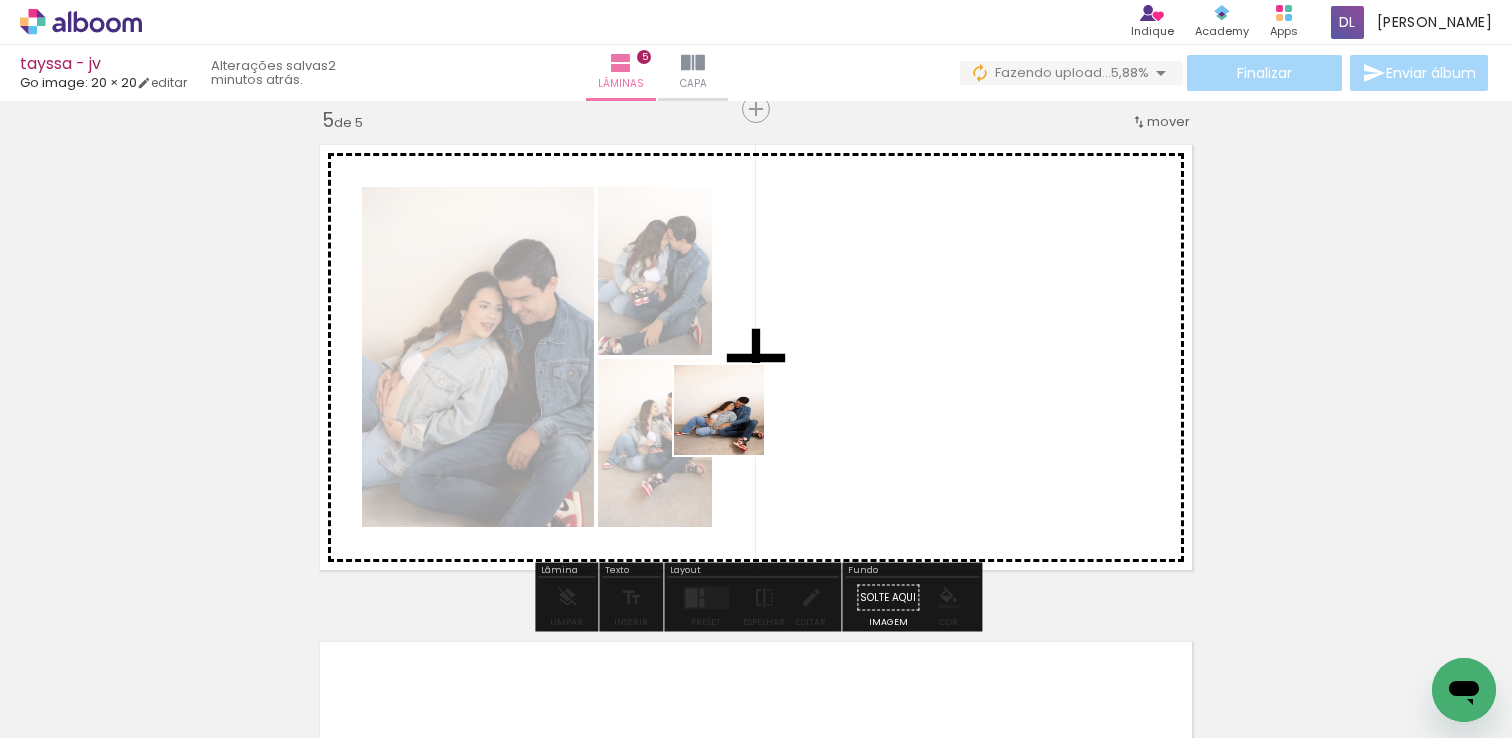 drag, startPoint x: 215, startPoint y: 683, endPoint x: 740, endPoint y: 422, distance: 586.2986 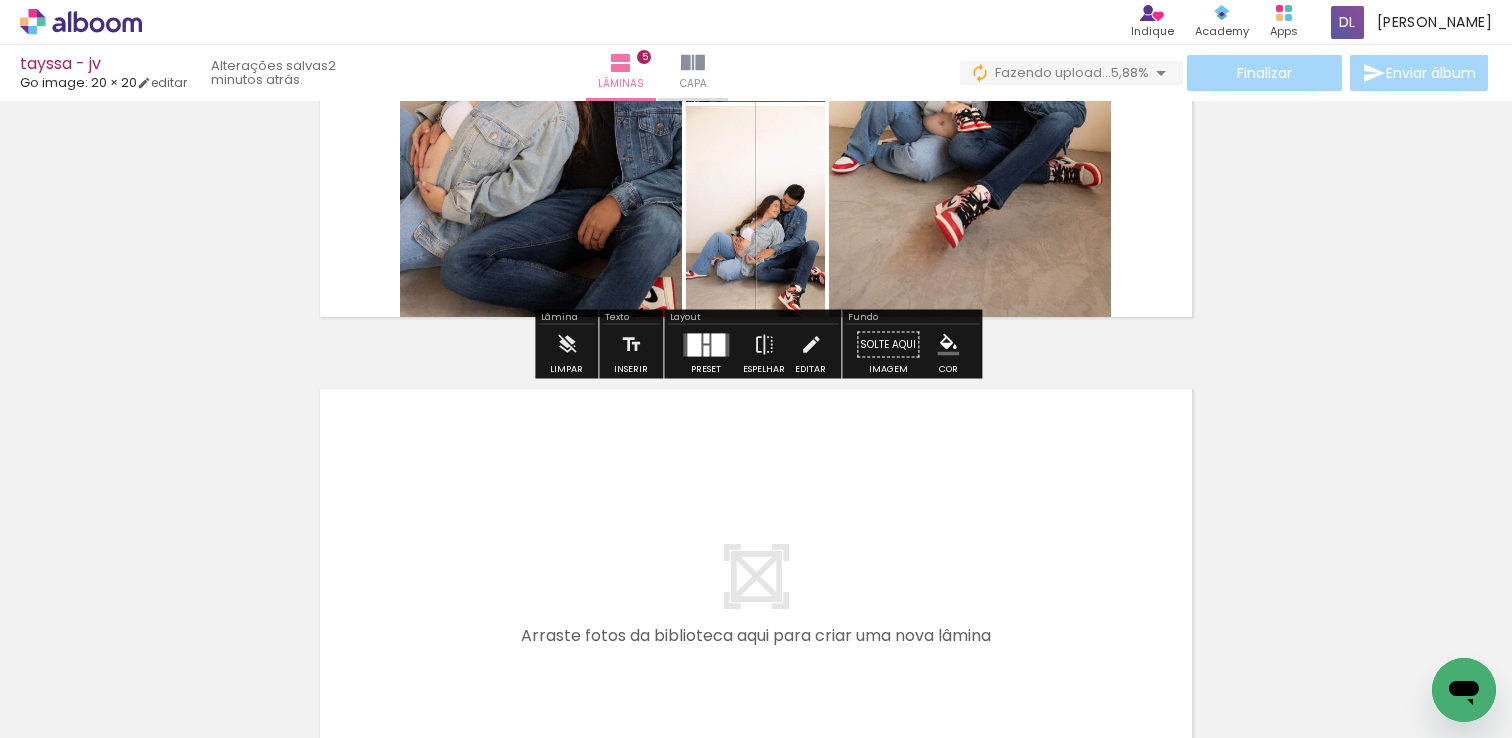 scroll, scrollTop: 2322, scrollLeft: 0, axis: vertical 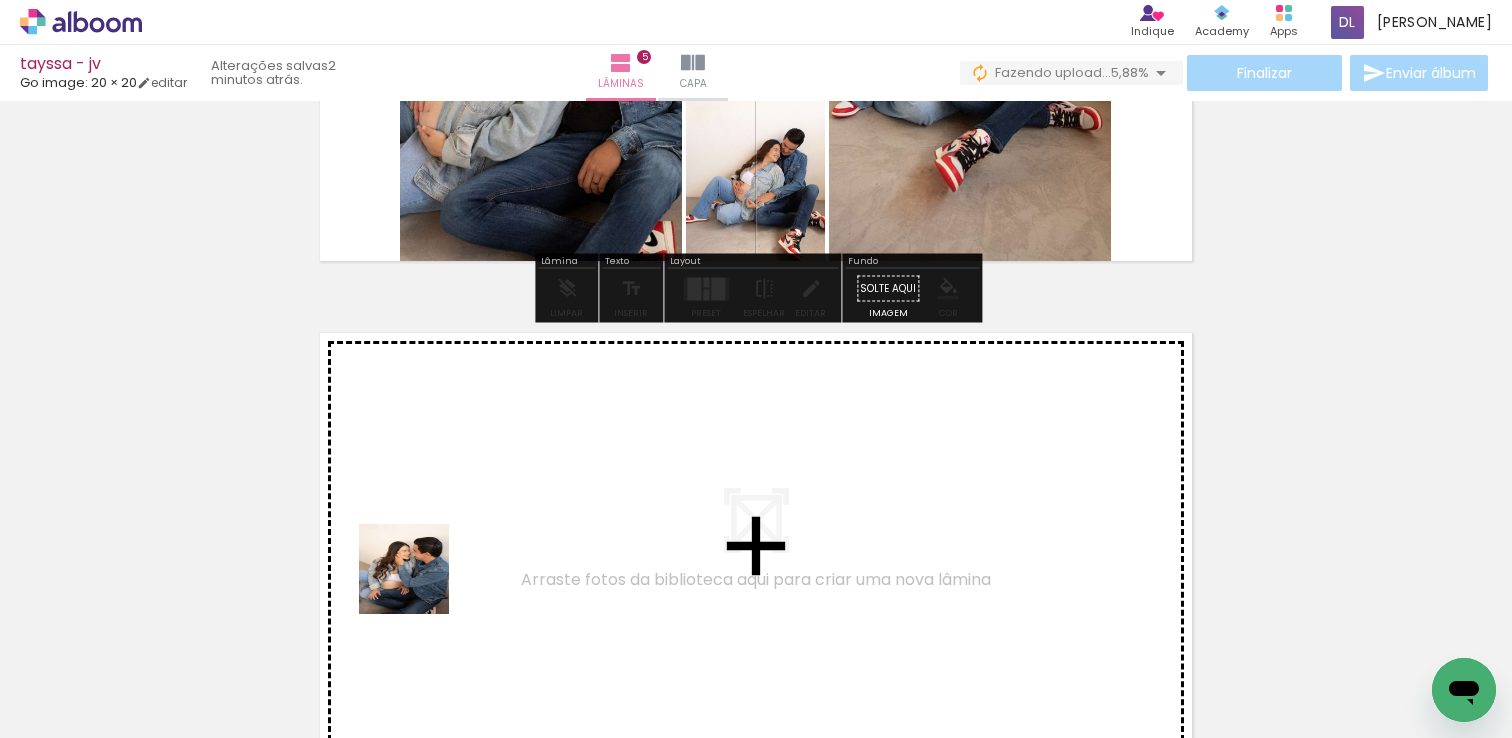 drag, startPoint x: 416, startPoint y: 683, endPoint x: 430, endPoint y: 499, distance: 184.53185 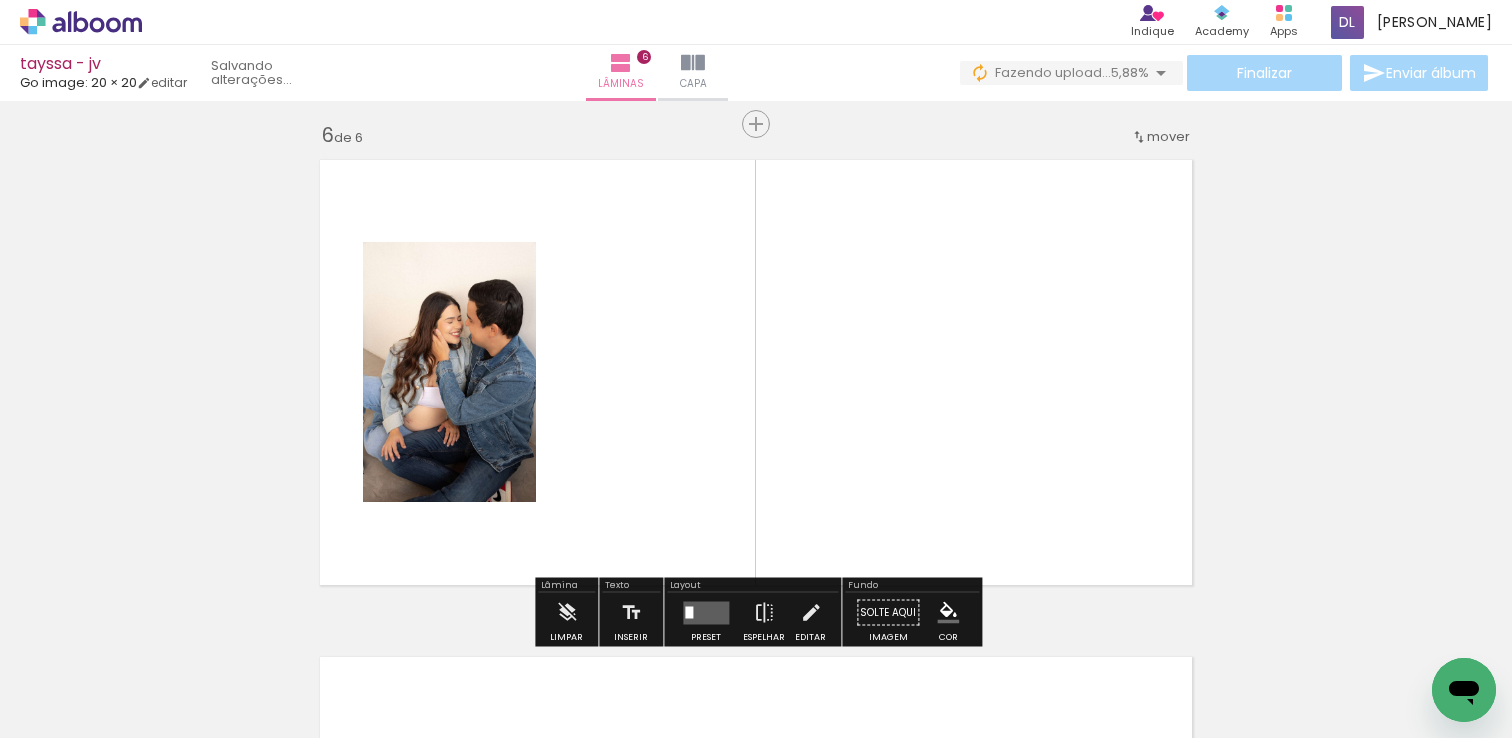 scroll, scrollTop: 2510, scrollLeft: 0, axis: vertical 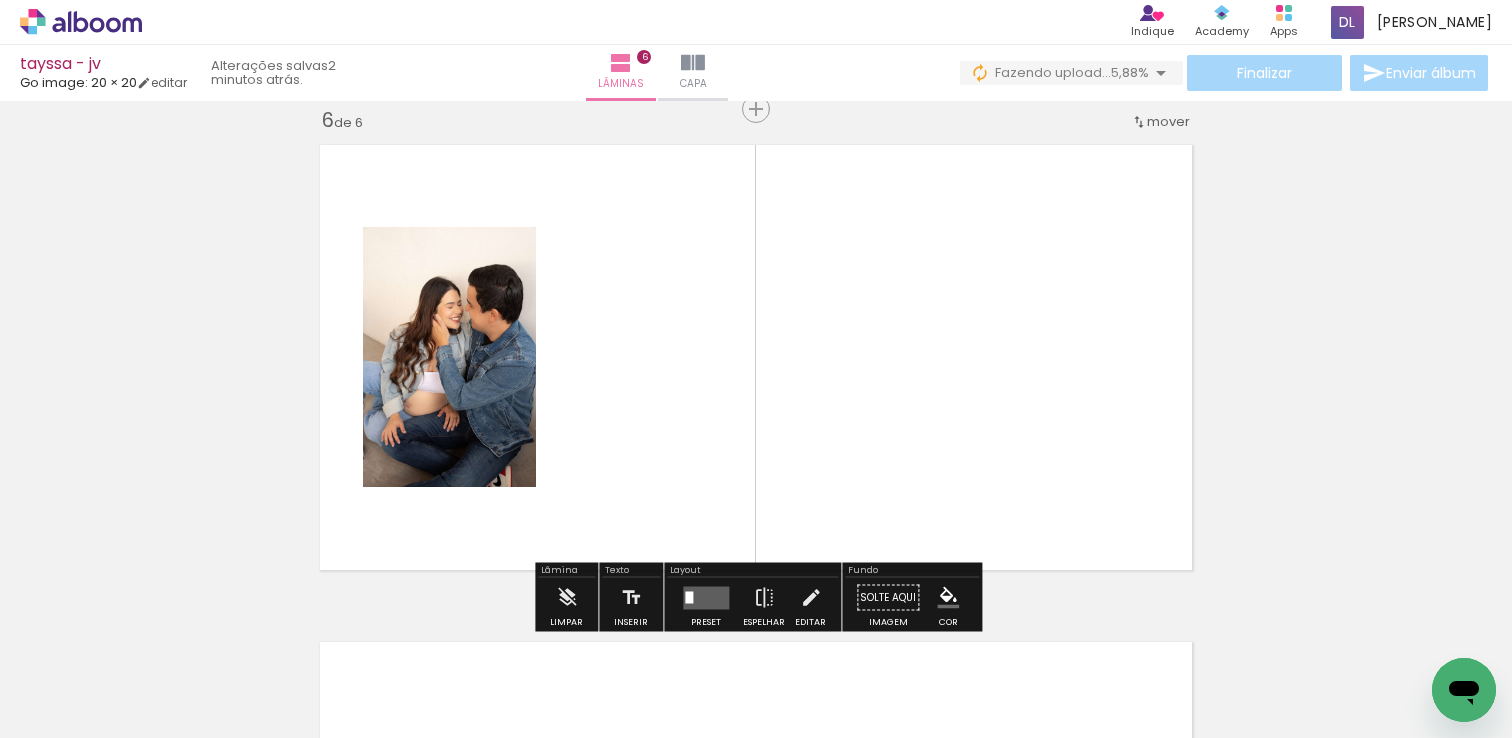 drag, startPoint x: 554, startPoint y: 500, endPoint x: 618, endPoint y: 393, distance: 124.67959 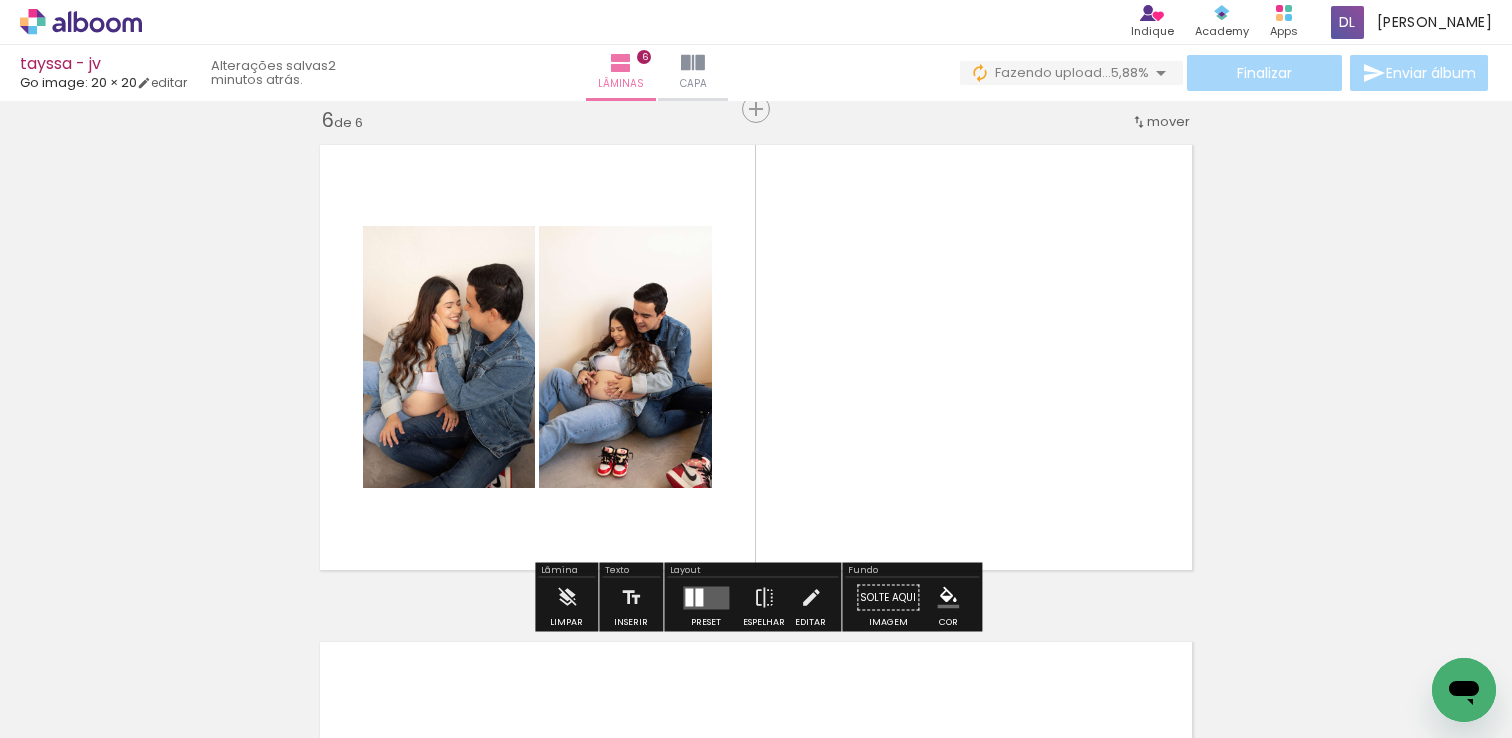 drag, startPoint x: 416, startPoint y: 682, endPoint x: 624, endPoint y: 356, distance: 386.704 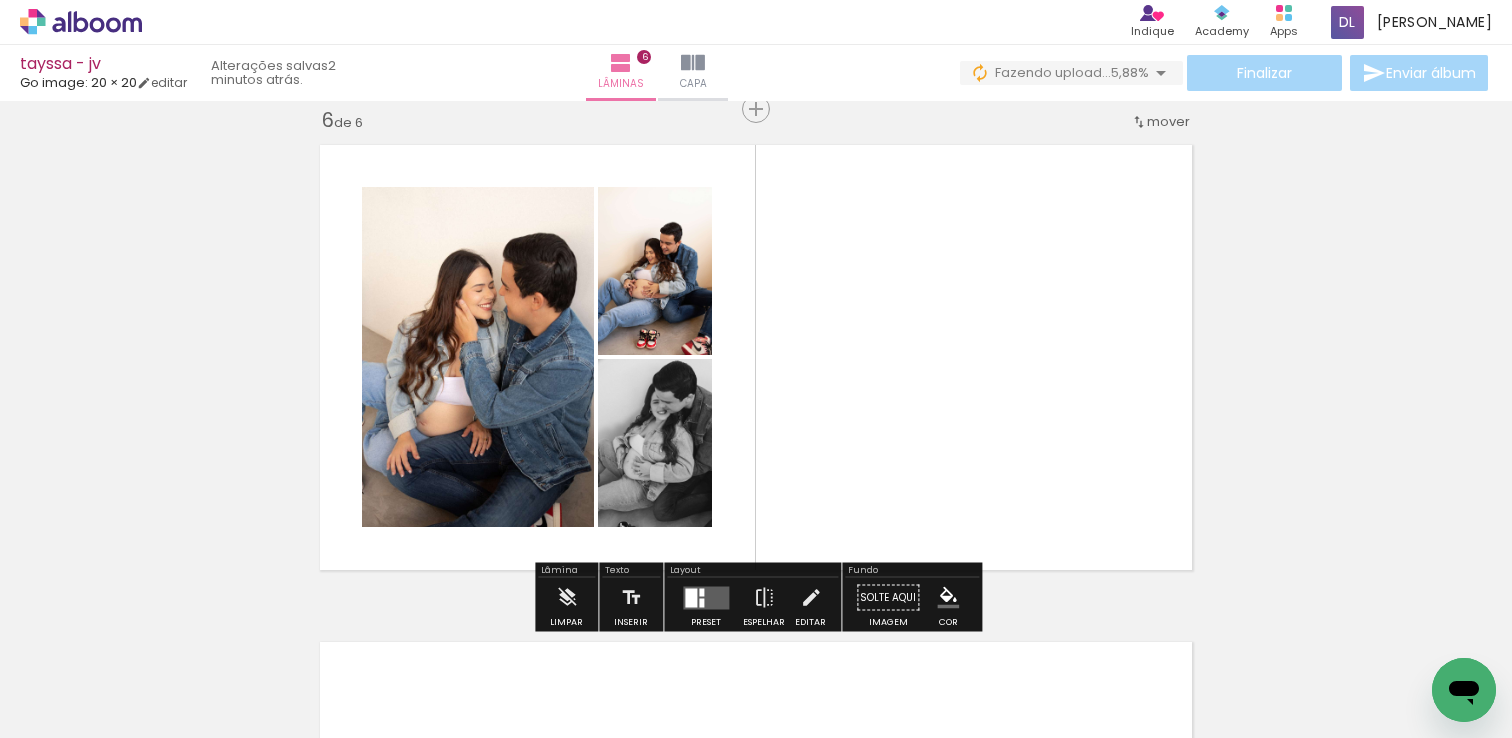 drag, startPoint x: 437, startPoint y: 672, endPoint x: 687, endPoint y: 358, distance: 401.36768 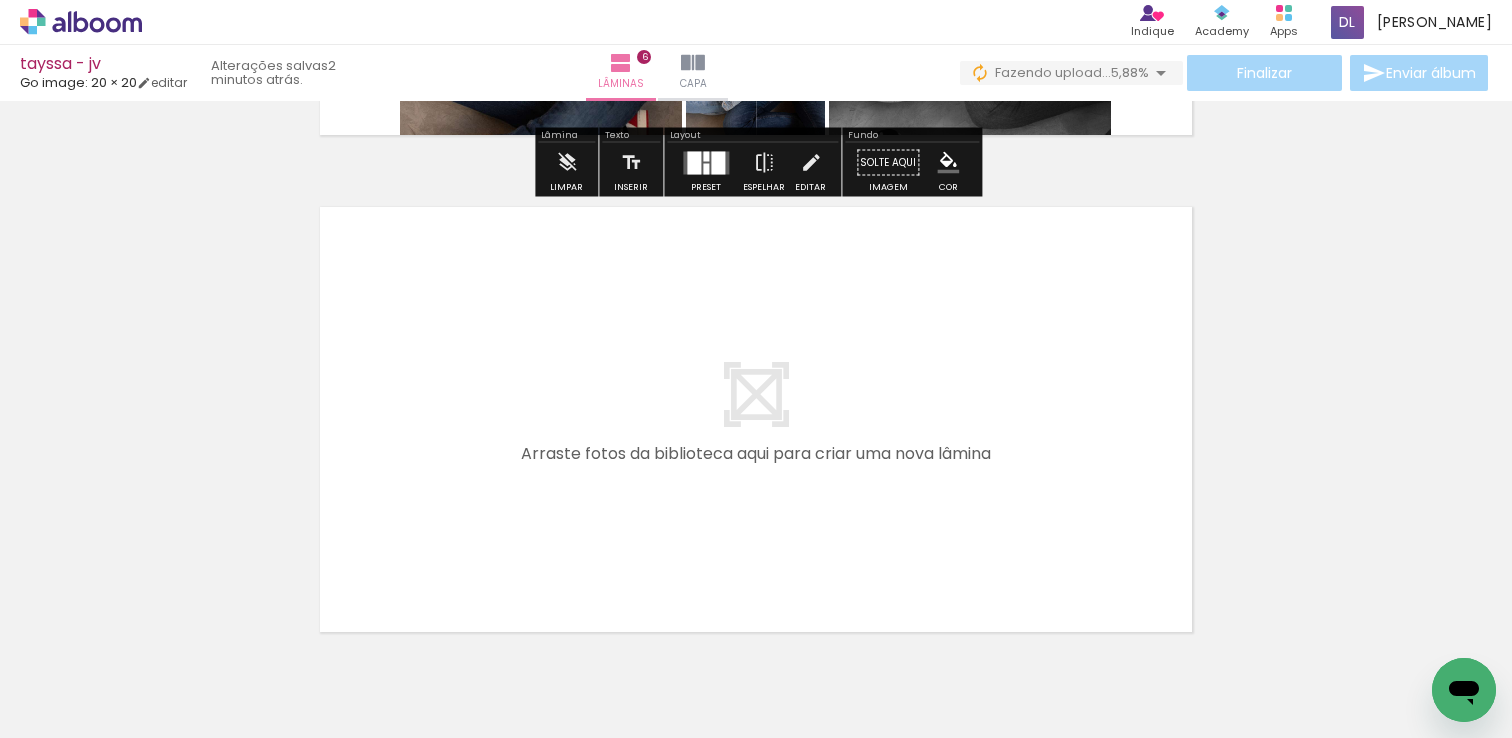 scroll, scrollTop: 2964, scrollLeft: 0, axis: vertical 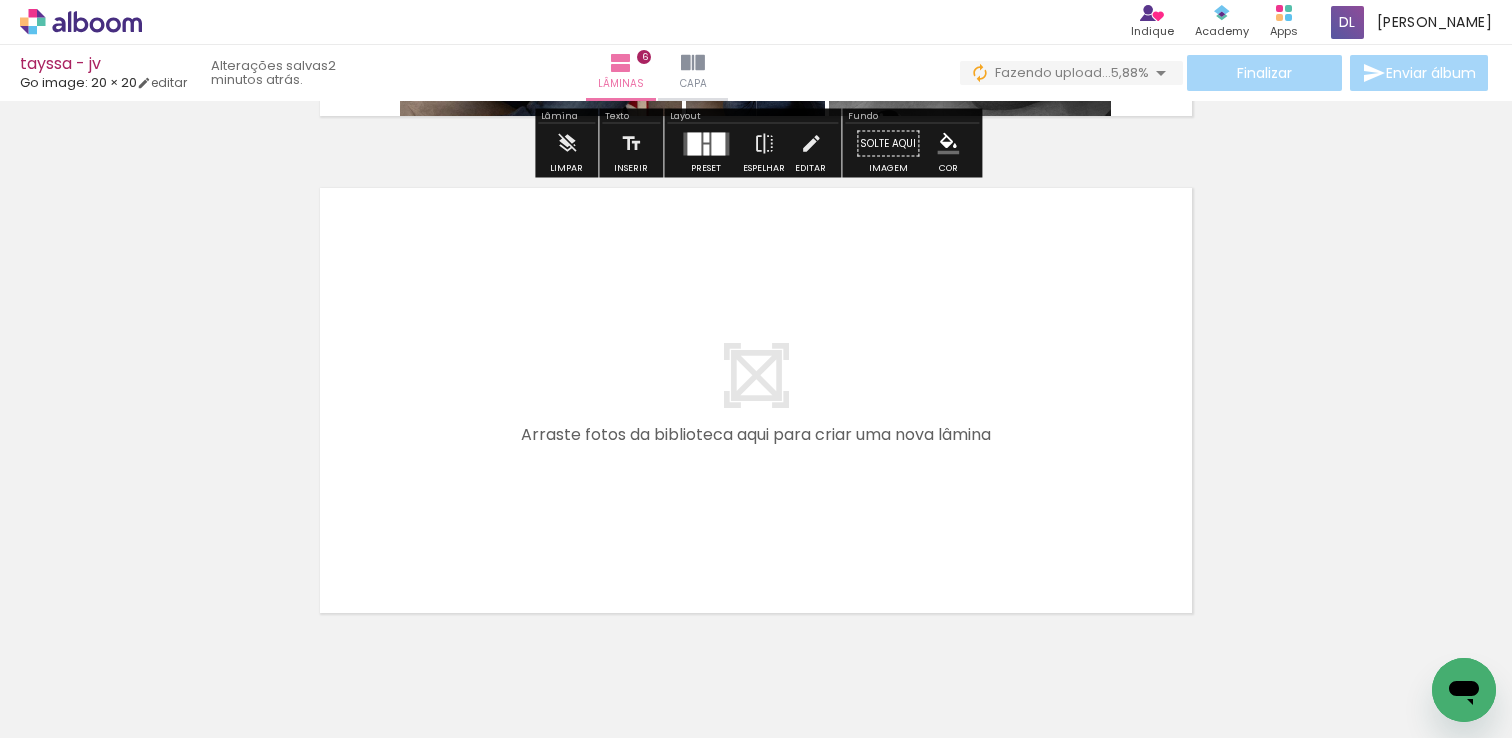 drag, startPoint x: 1110, startPoint y: 673, endPoint x: 751, endPoint y: 417, distance: 440.92743 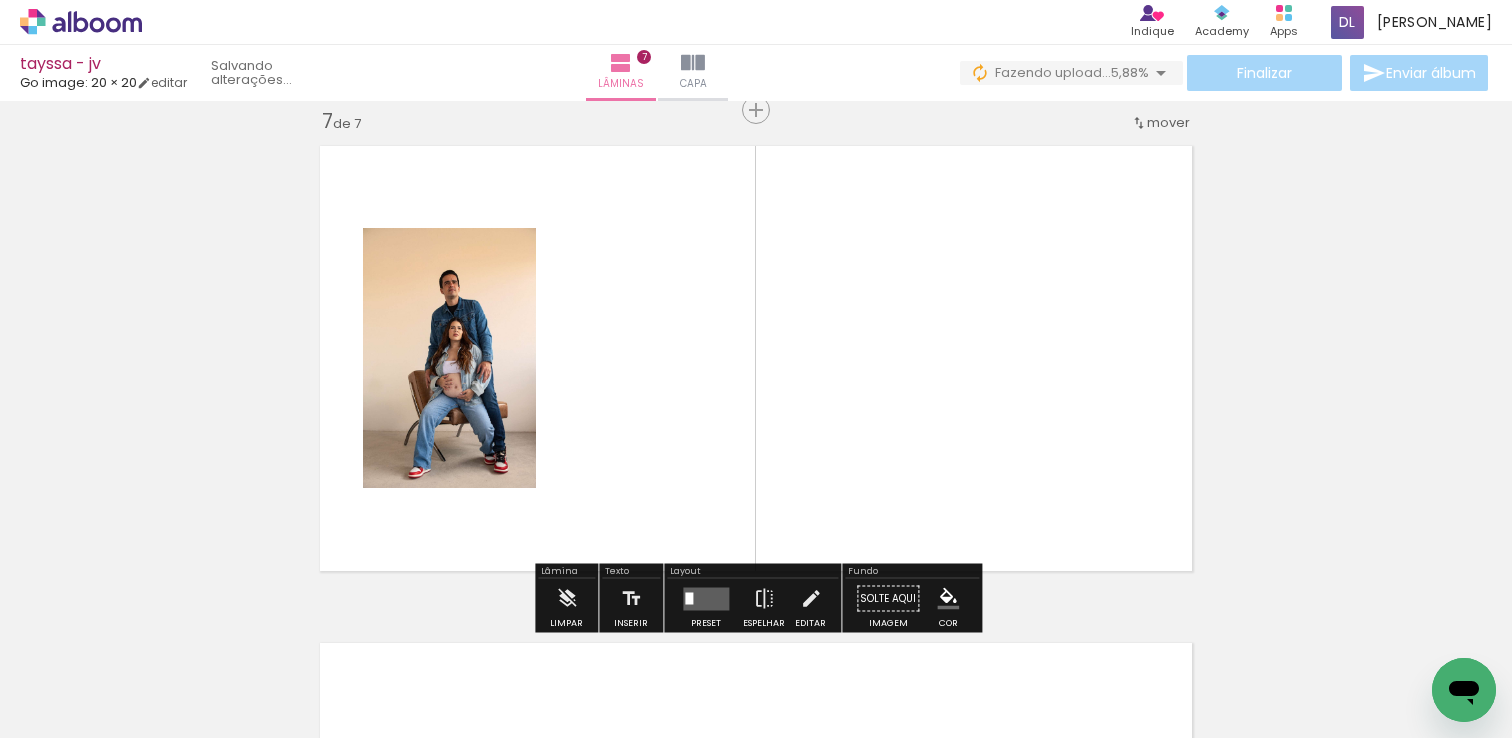 scroll, scrollTop: 3007, scrollLeft: 0, axis: vertical 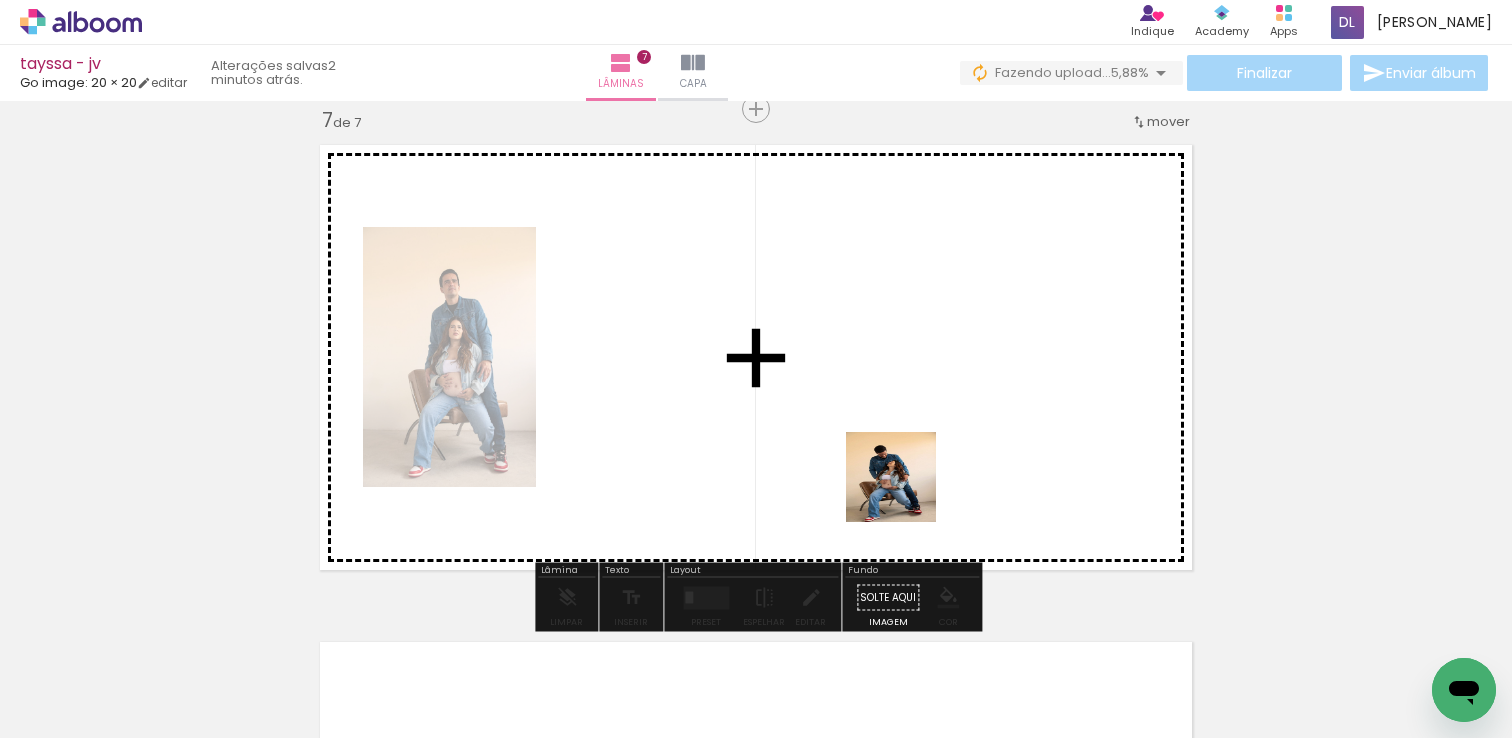 drag, startPoint x: 1200, startPoint y: 694, endPoint x: 785, endPoint y: 431, distance: 491.31863 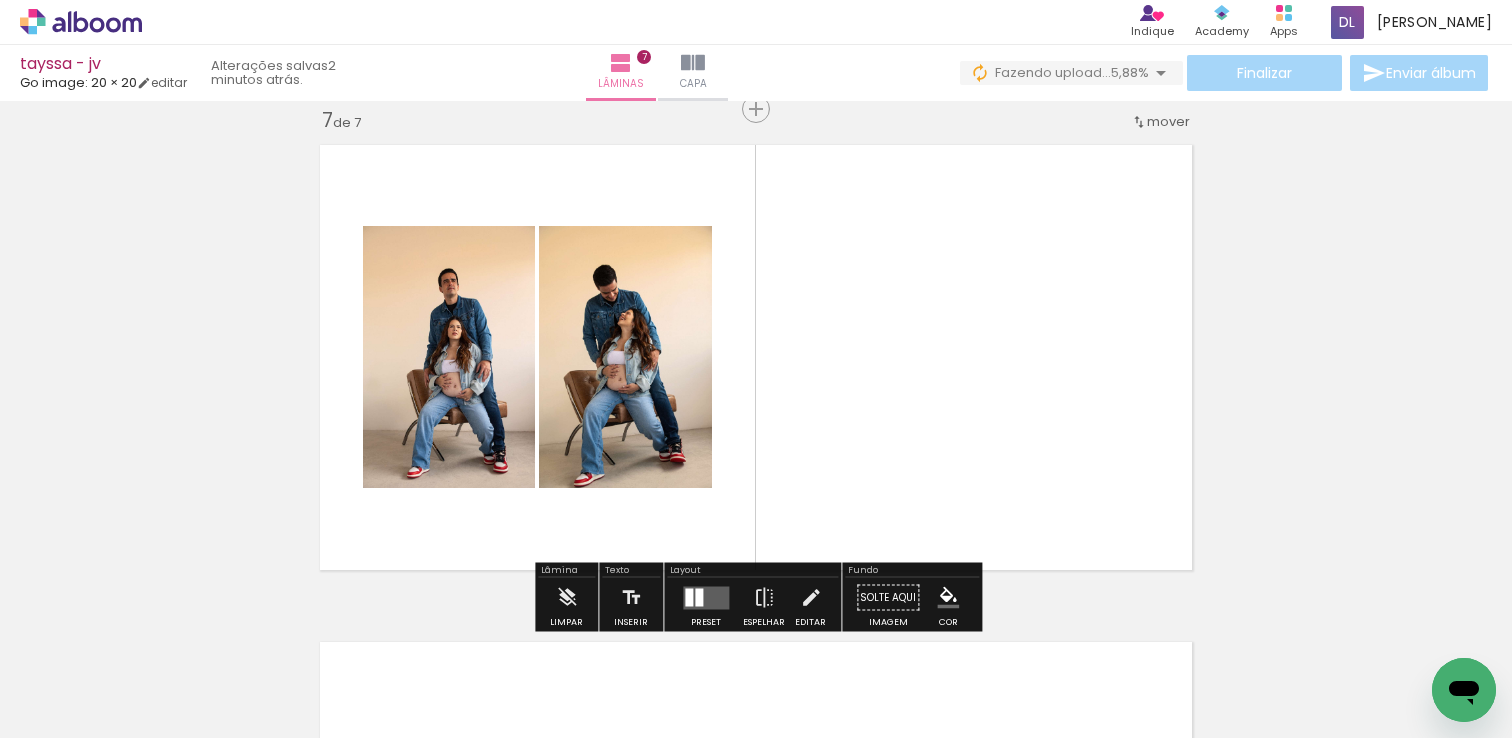 drag, startPoint x: 1211, startPoint y: 688, endPoint x: 873, endPoint y: 450, distance: 413.38602 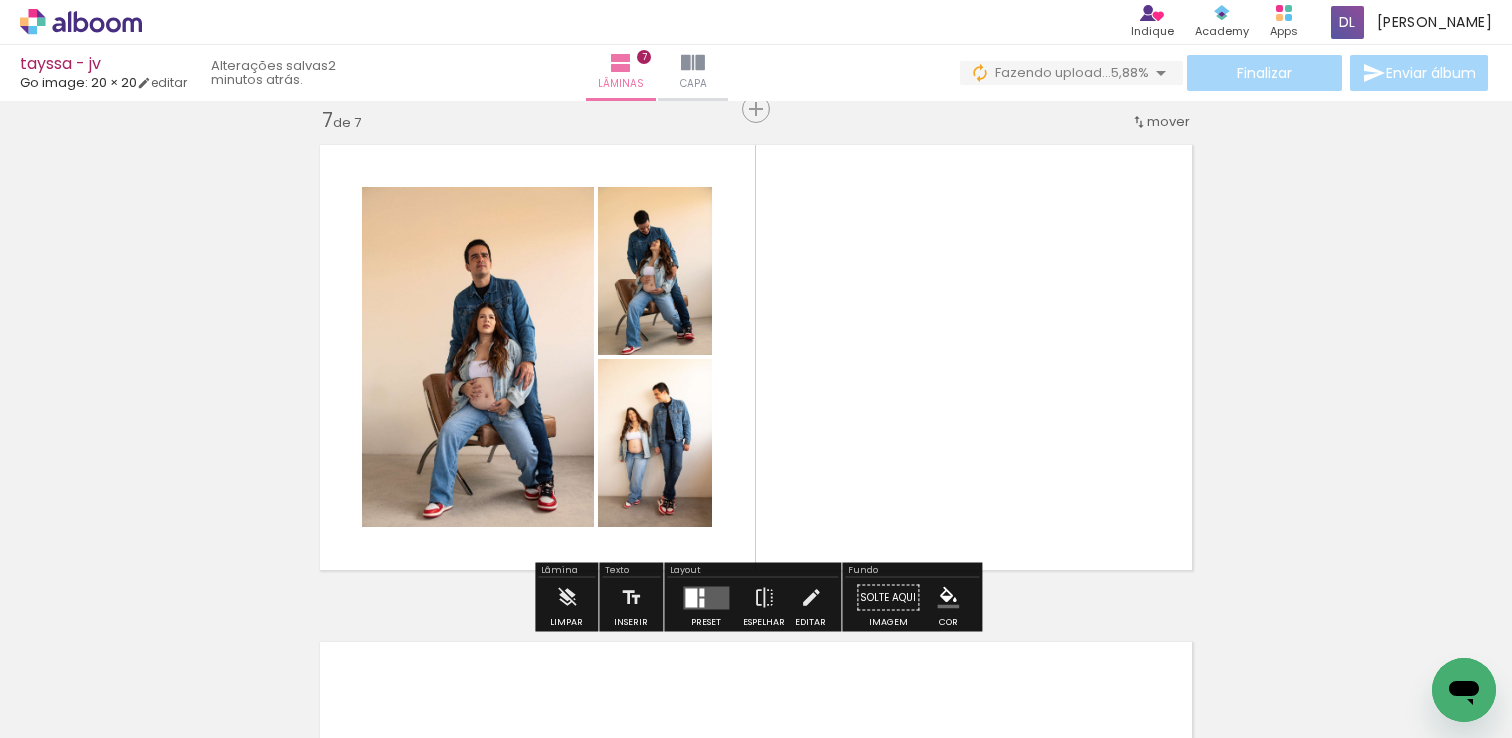 drag, startPoint x: 1117, startPoint y: 673, endPoint x: 892, endPoint y: 429, distance: 331.90512 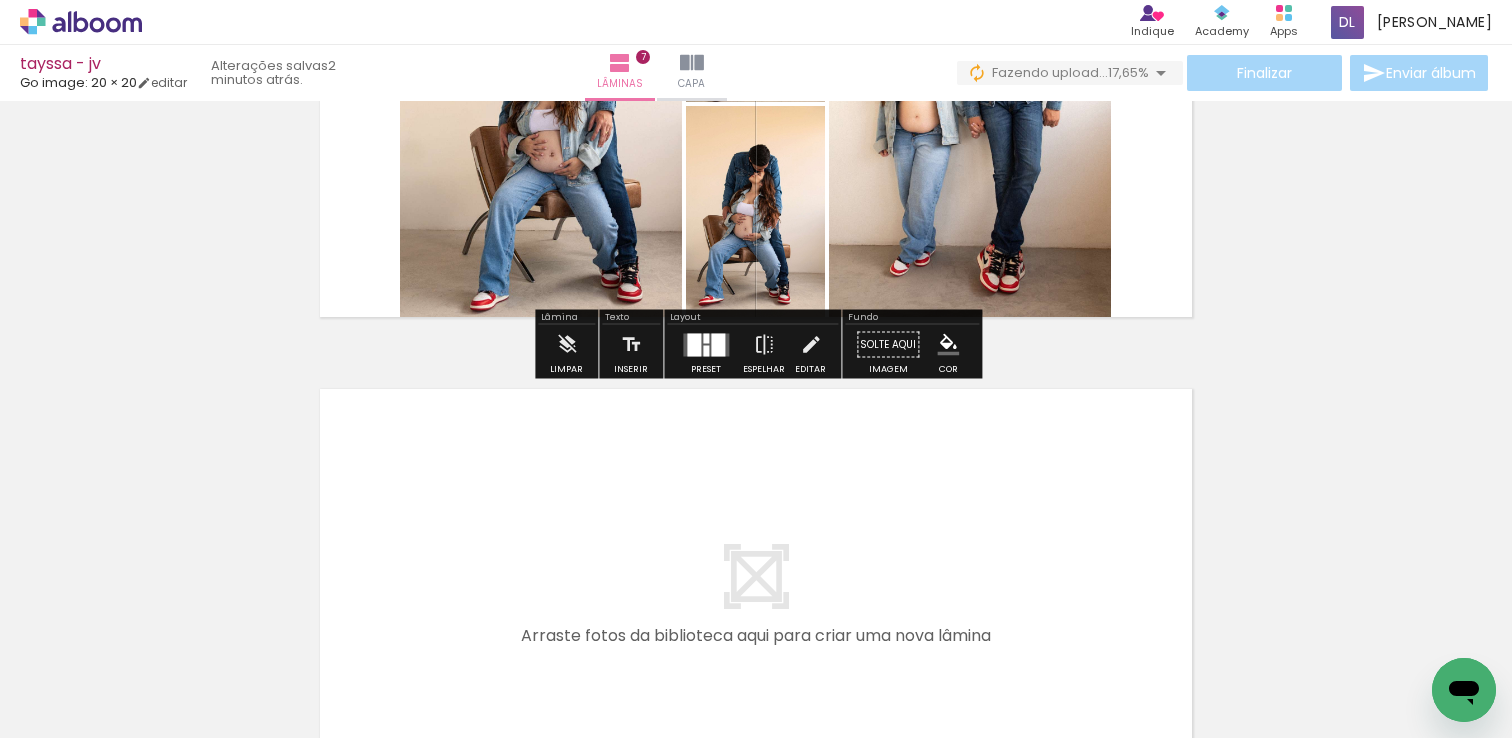 scroll, scrollTop: 3276, scrollLeft: 0, axis: vertical 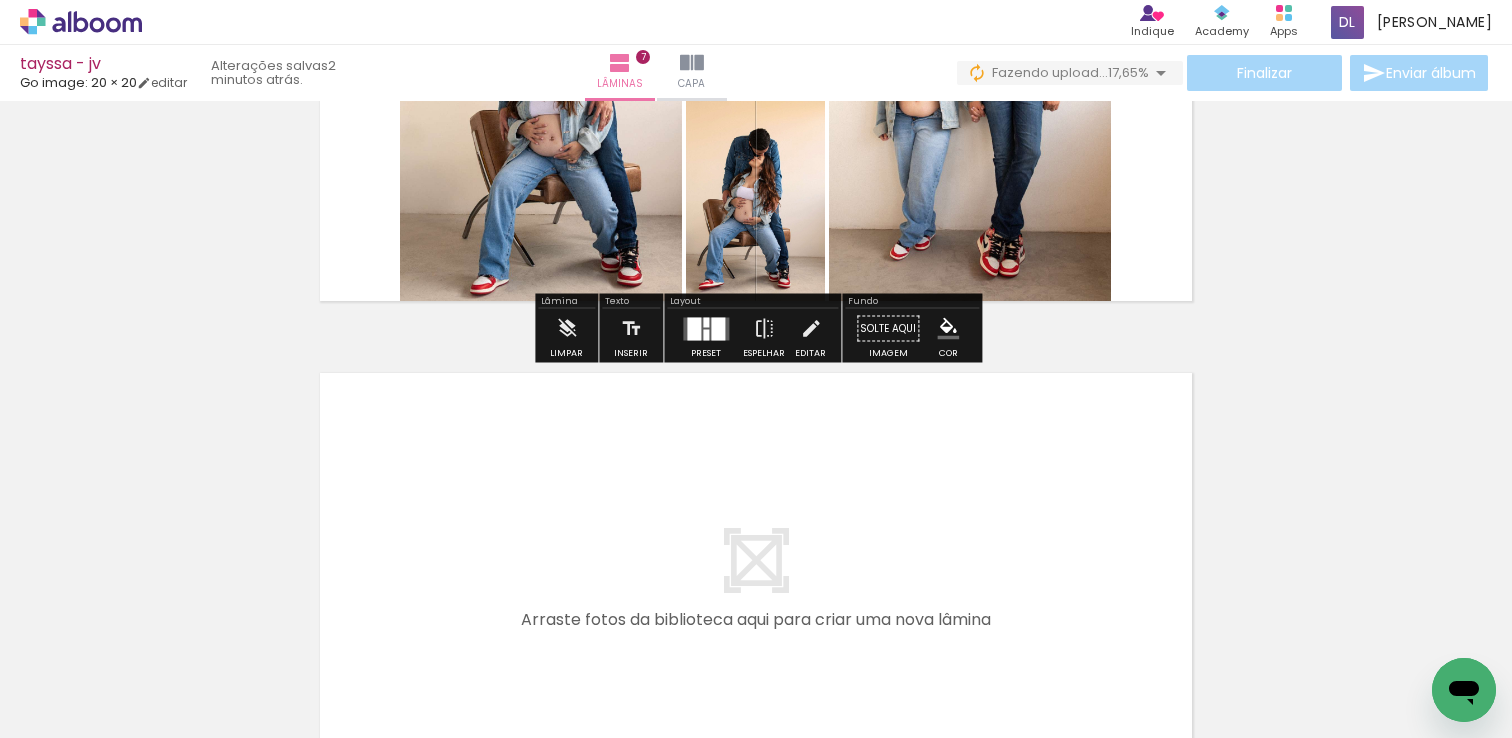 drag, startPoint x: 1129, startPoint y: 682, endPoint x: 743, endPoint y: 504, distance: 425.0647 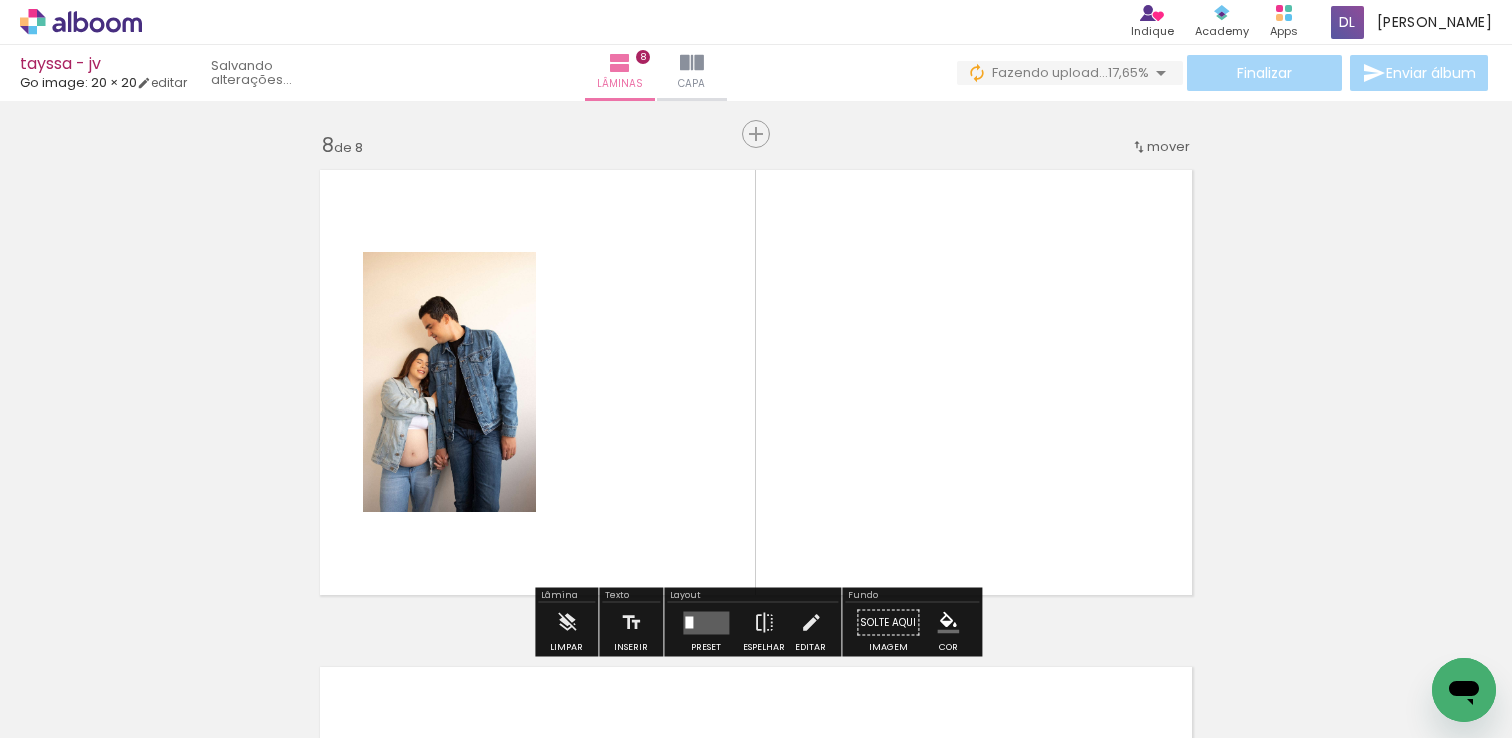 scroll, scrollTop: 3504, scrollLeft: 0, axis: vertical 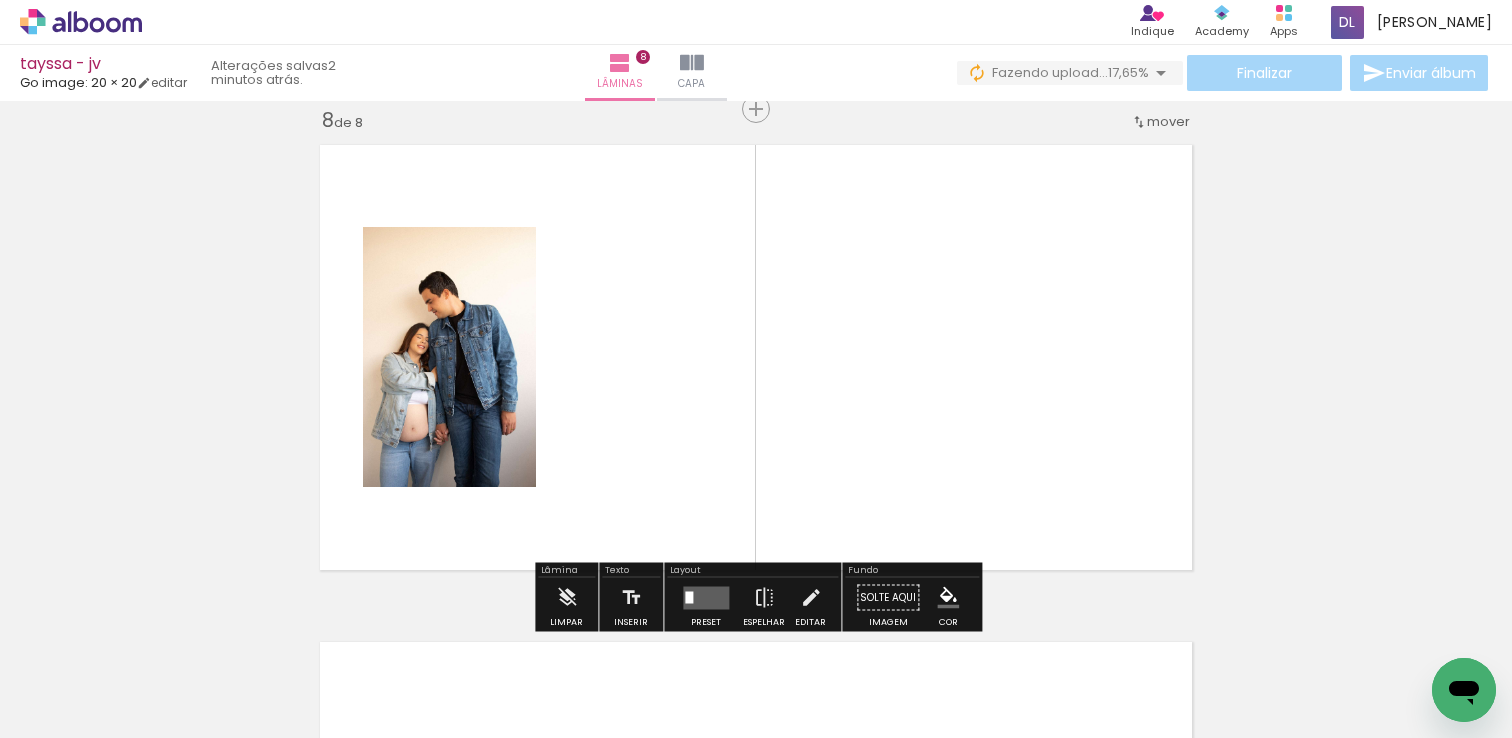 drag, startPoint x: 1089, startPoint y: 672, endPoint x: 699, endPoint y: 343, distance: 510.2362 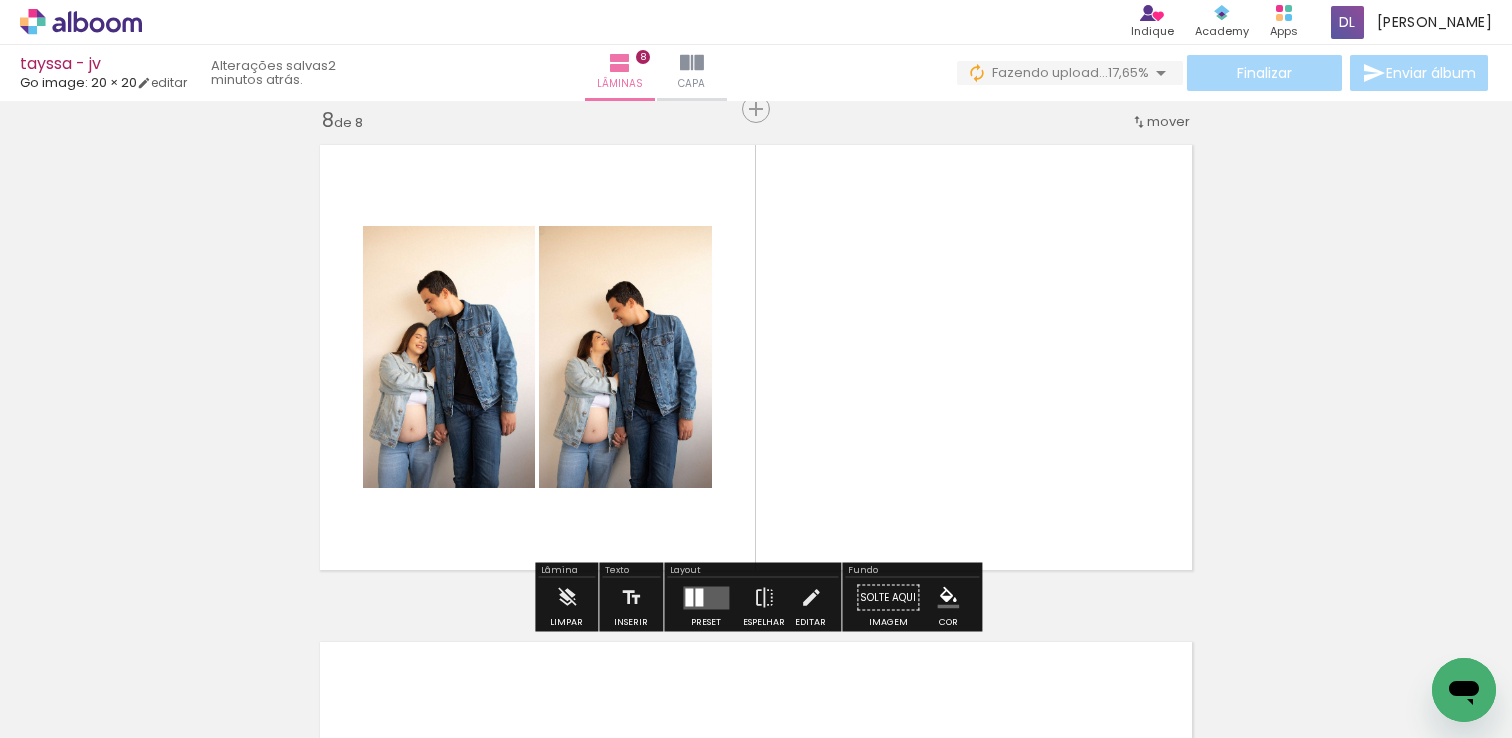 drag, startPoint x: 441, startPoint y: 677, endPoint x: 832, endPoint y: 408, distance: 474.59668 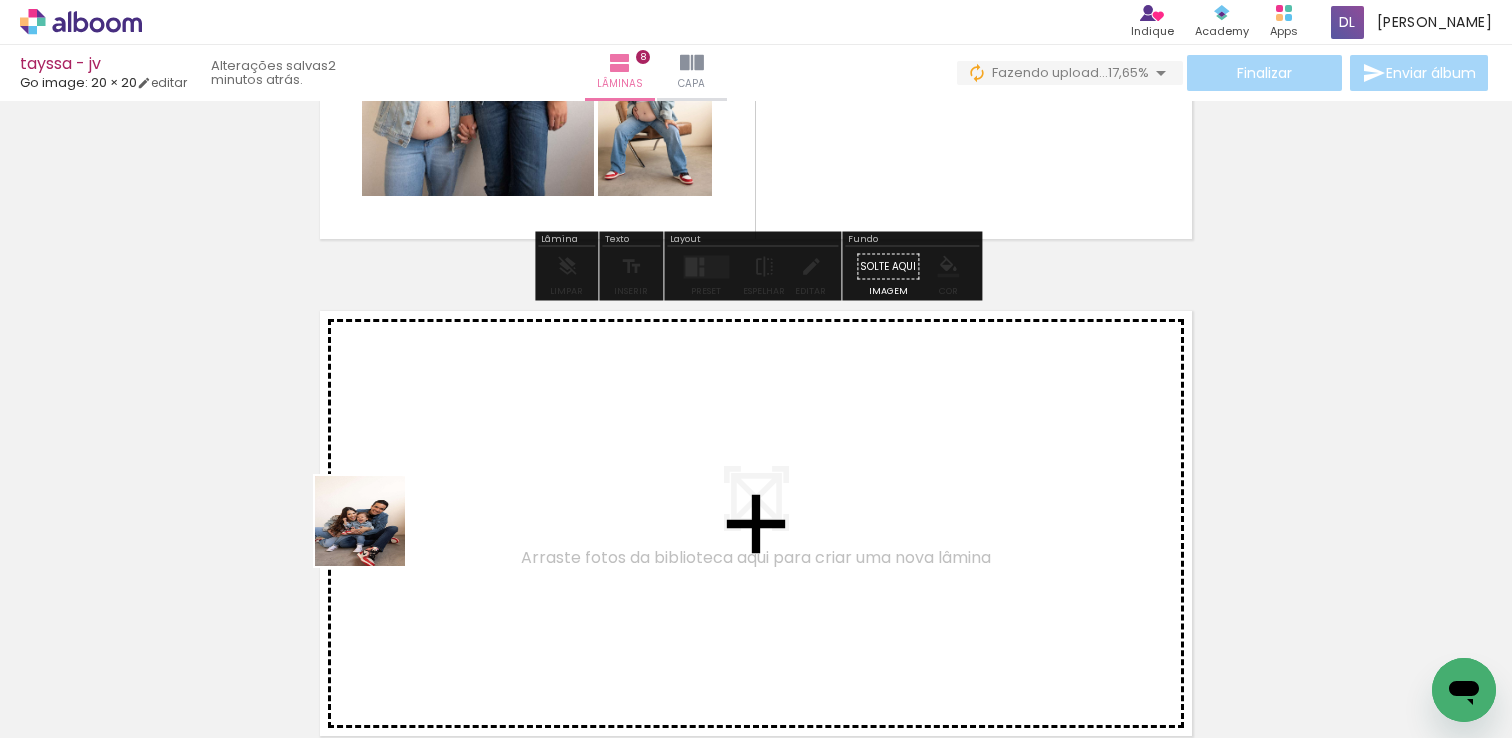 drag, startPoint x: 268, startPoint y: 630, endPoint x: 382, endPoint y: 531, distance: 150.98676 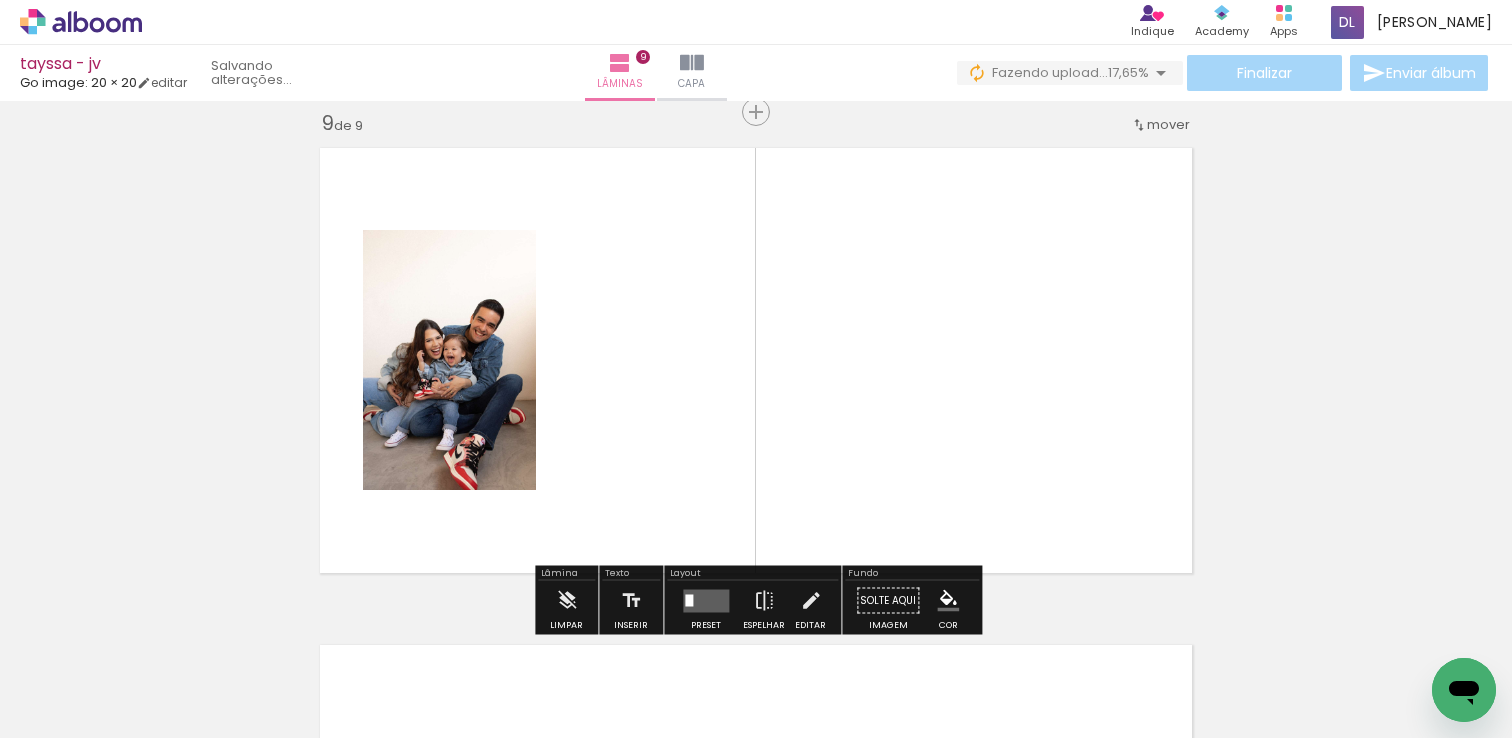 scroll, scrollTop: 4001, scrollLeft: 0, axis: vertical 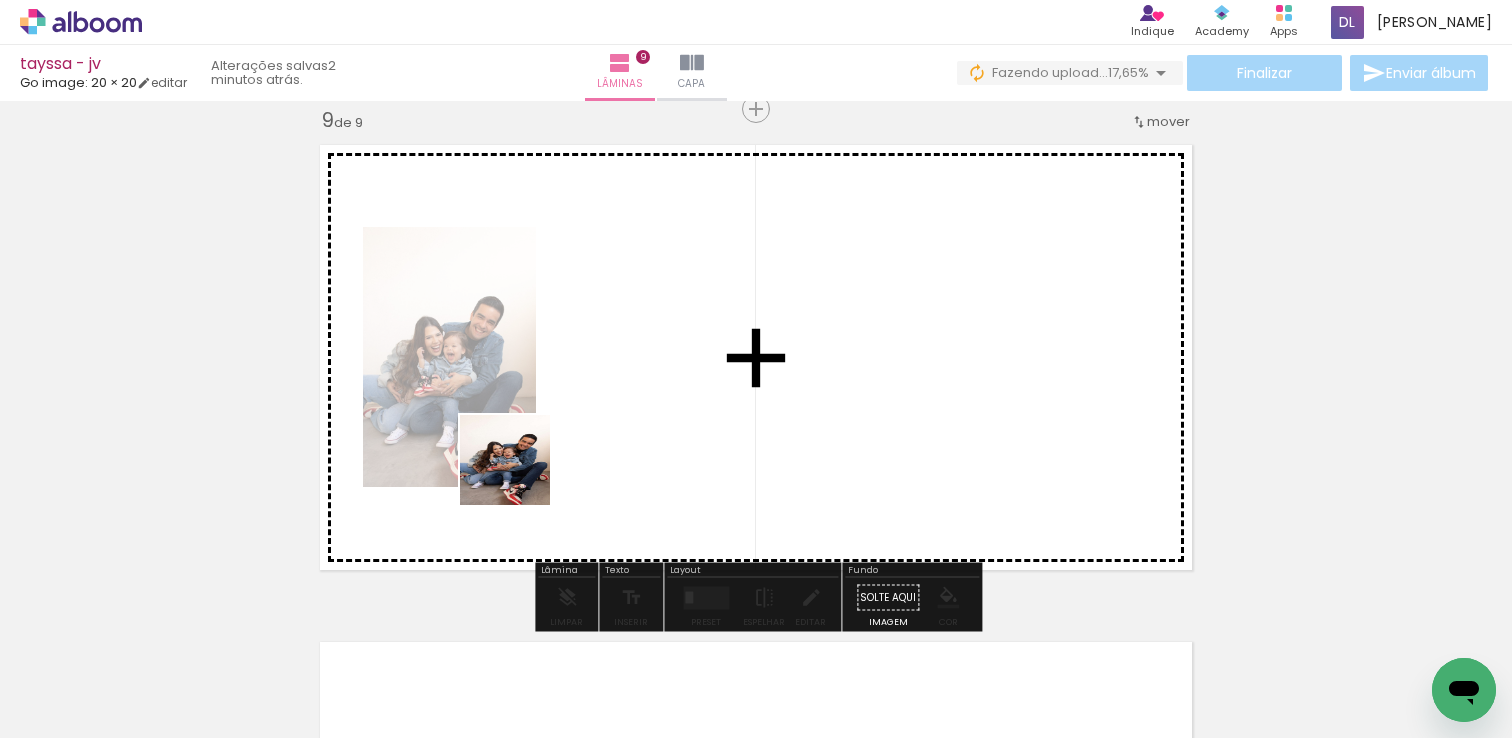 drag, startPoint x: 215, startPoint y: 678, endPoint x: 580, endPoint y: 433, distance: 439.60208 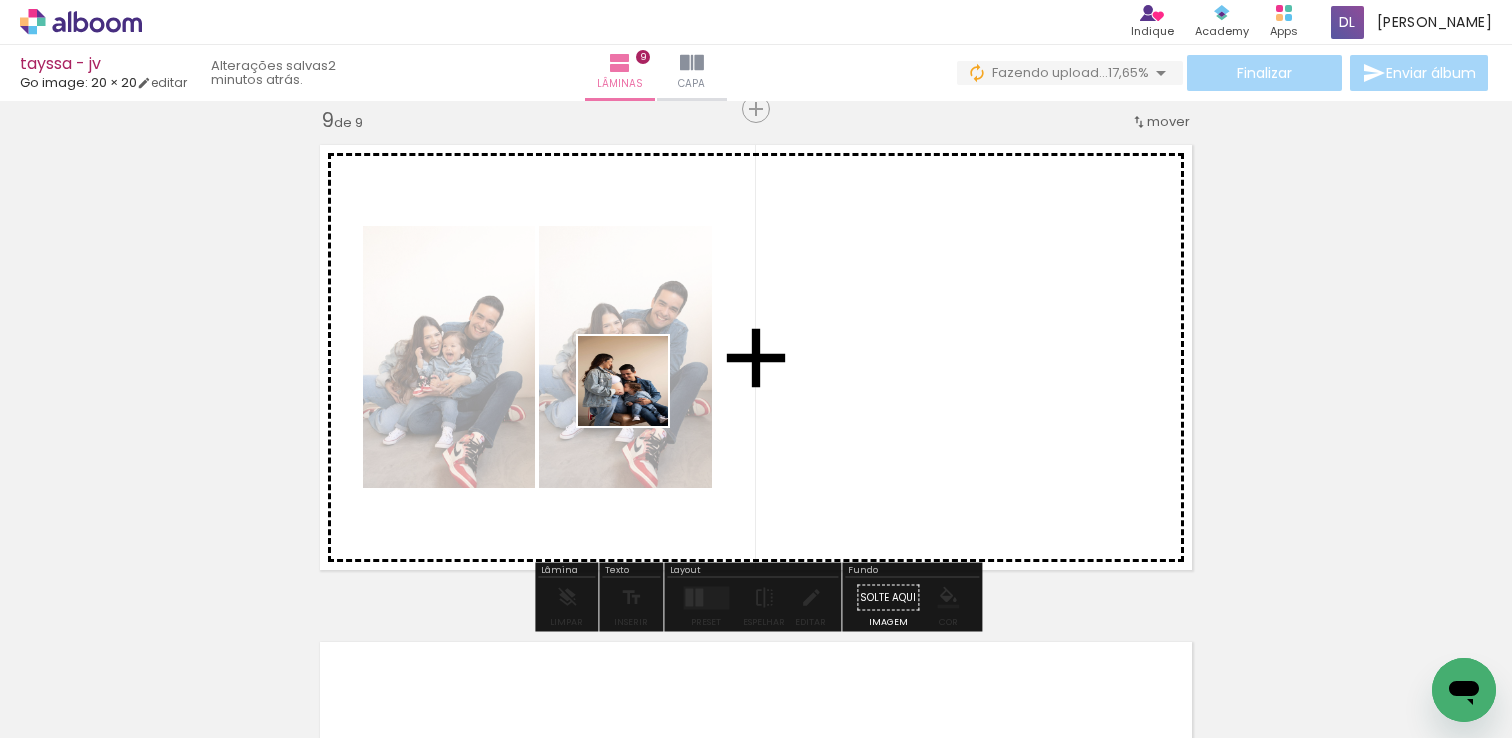 drag, startPoint x: 239, startPoint y: 669, endPoint x: 666, endPoint y: 379, distance: 516.1676 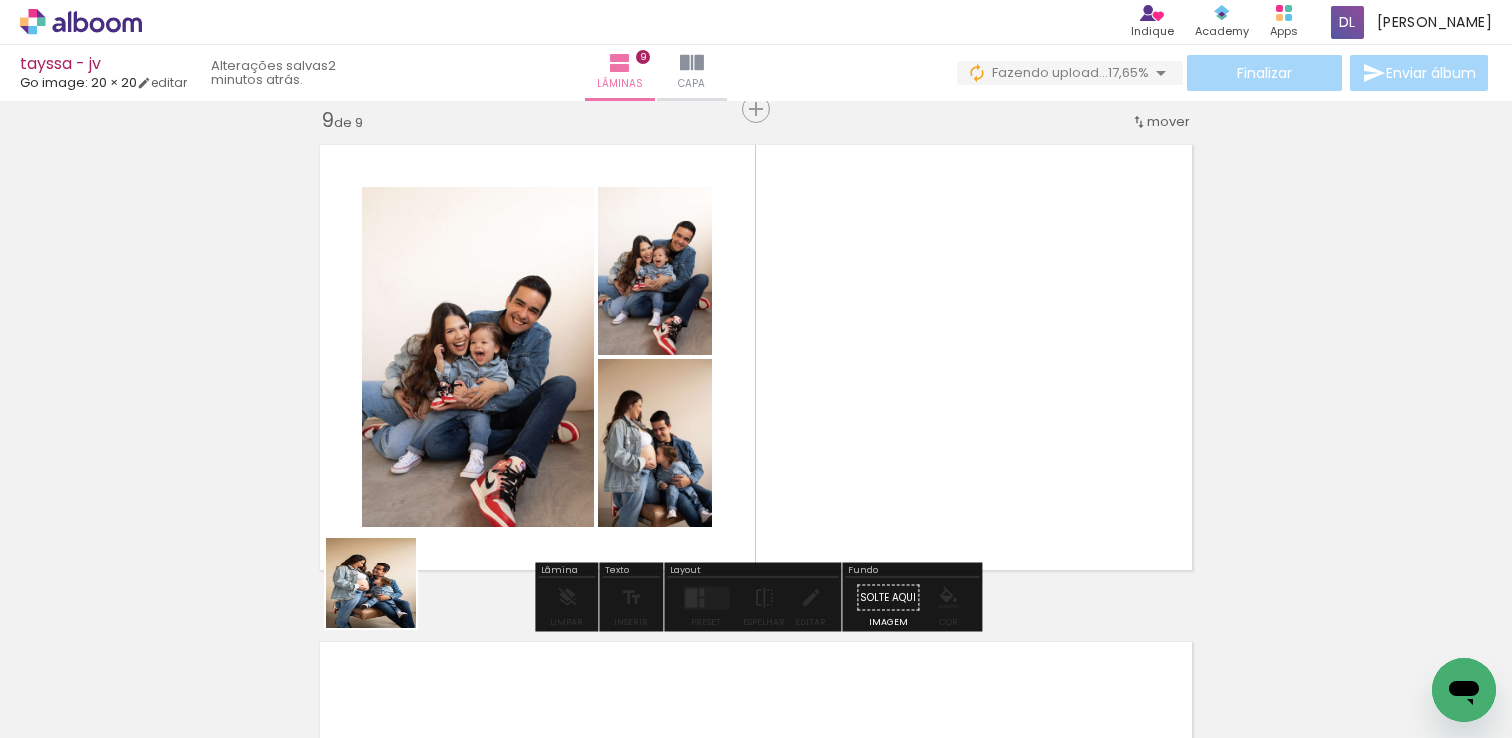 drag, startPoint x: 318, startPoint y: 675, endPoint x: 548, endPoint y: 422, distance: 341.9196 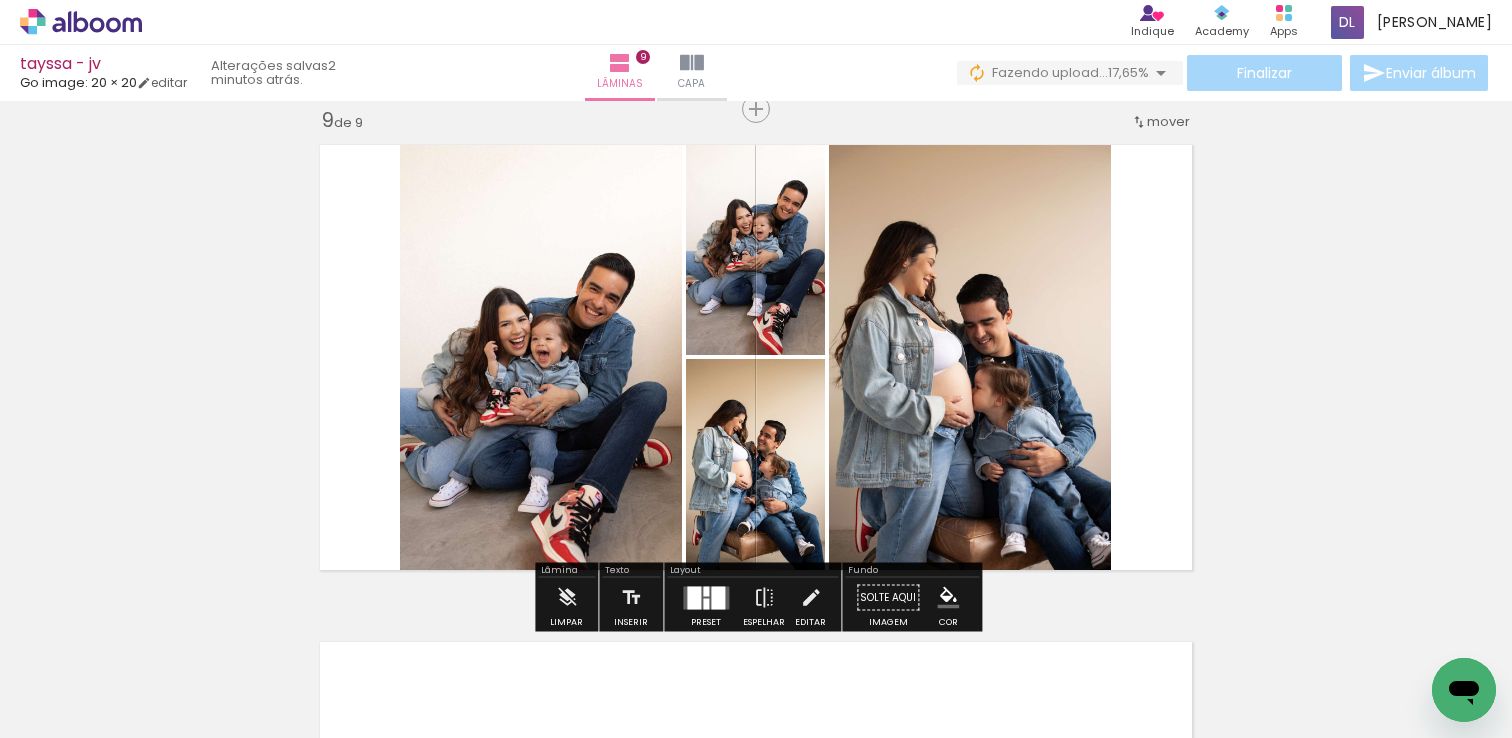 drag, startPoint x: 209, startPoint y: 682, endPoint x: 567, endPoint y: 317, distance: 511.26218 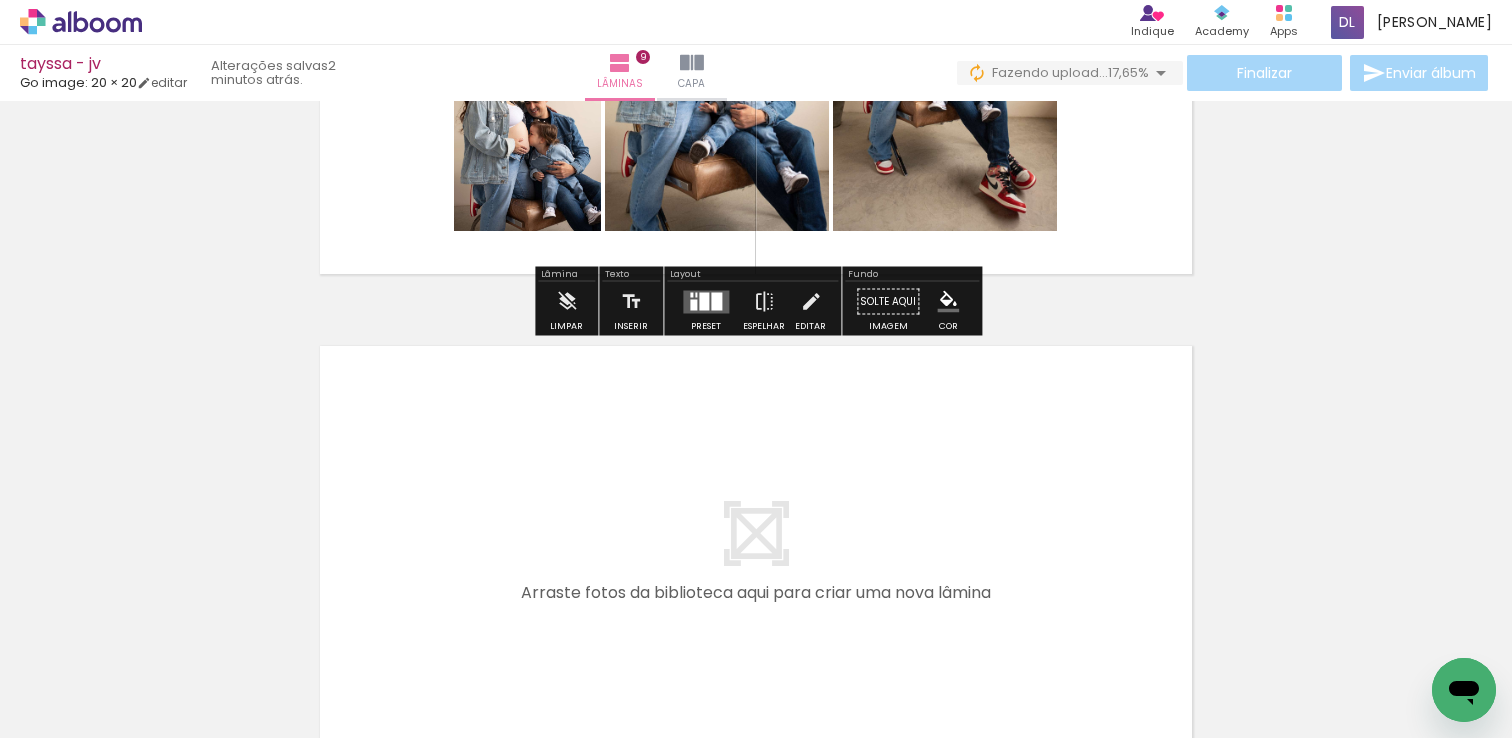 drag, startPoint x: 229, startPoint y: 676, endPoint x: 507, endPoint y: 545, distance: 307.31906 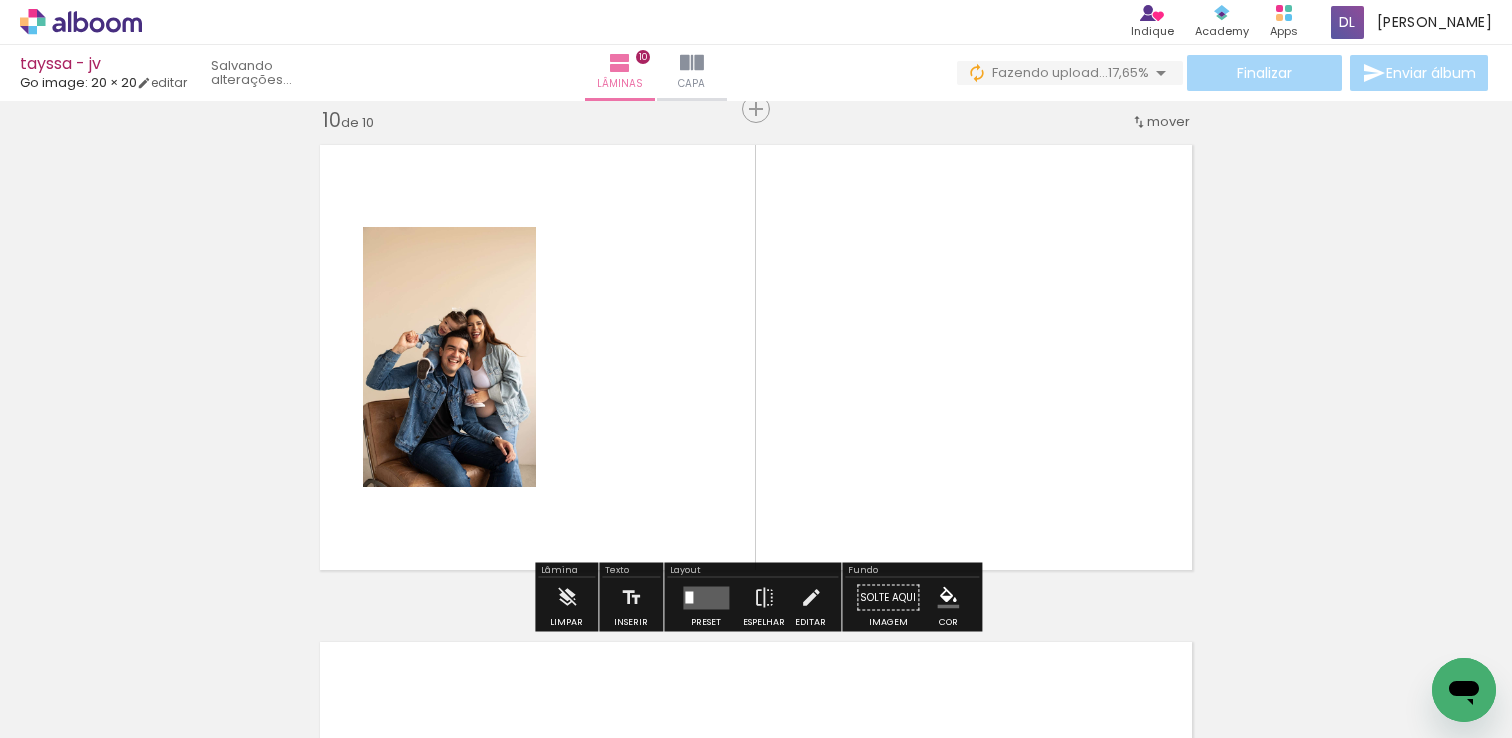 scroll, scrollTop: 4498, scrollLeft: 0, axis: vertical 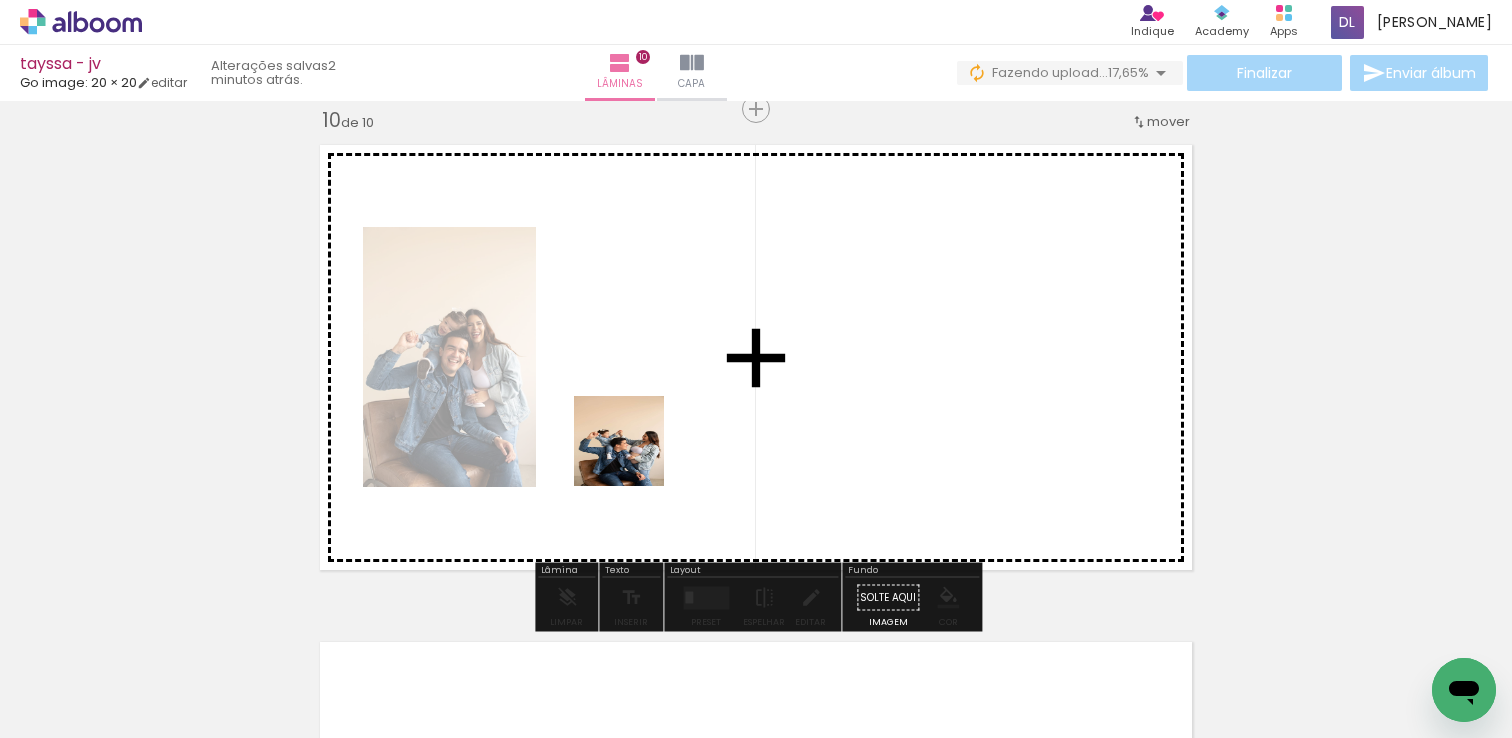 drag 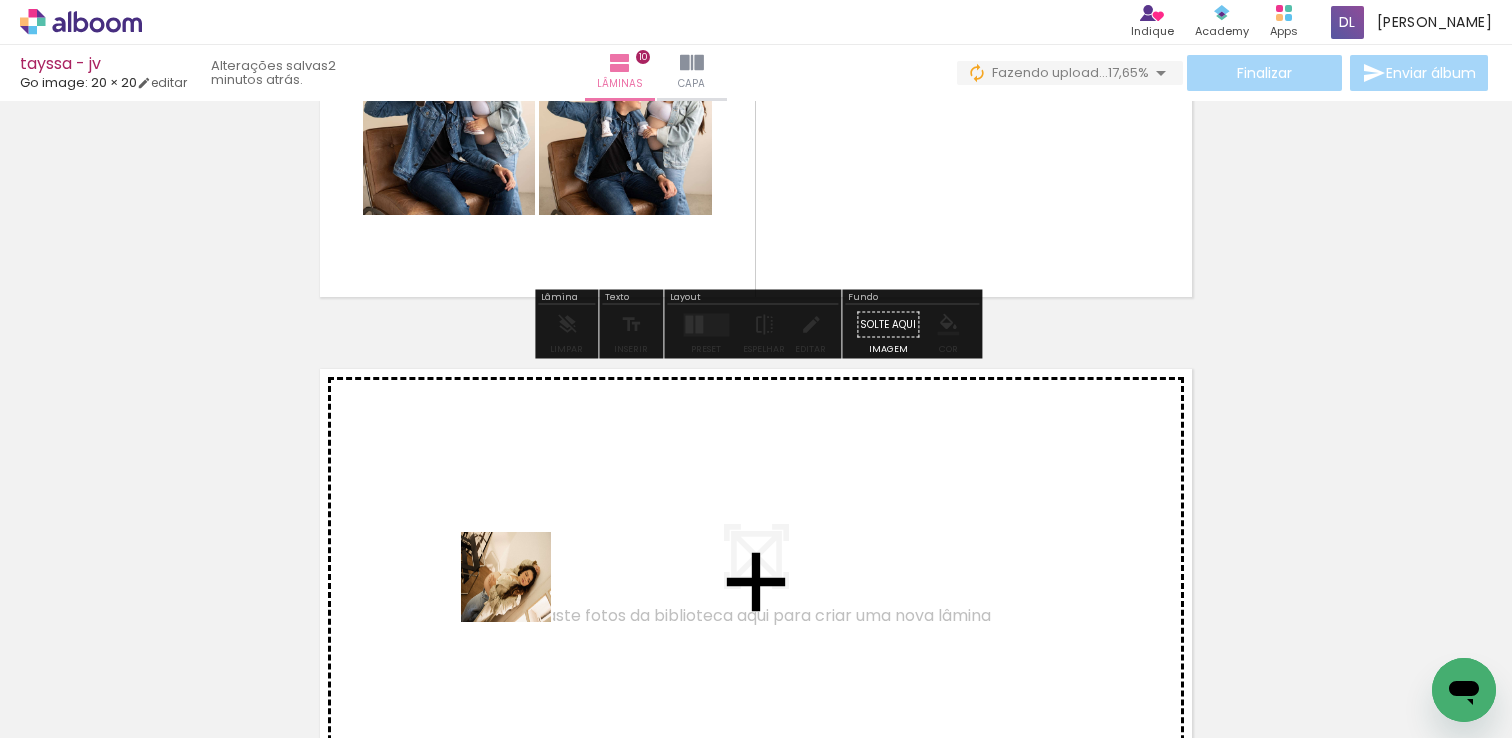 click at bounding box center [756, 369] 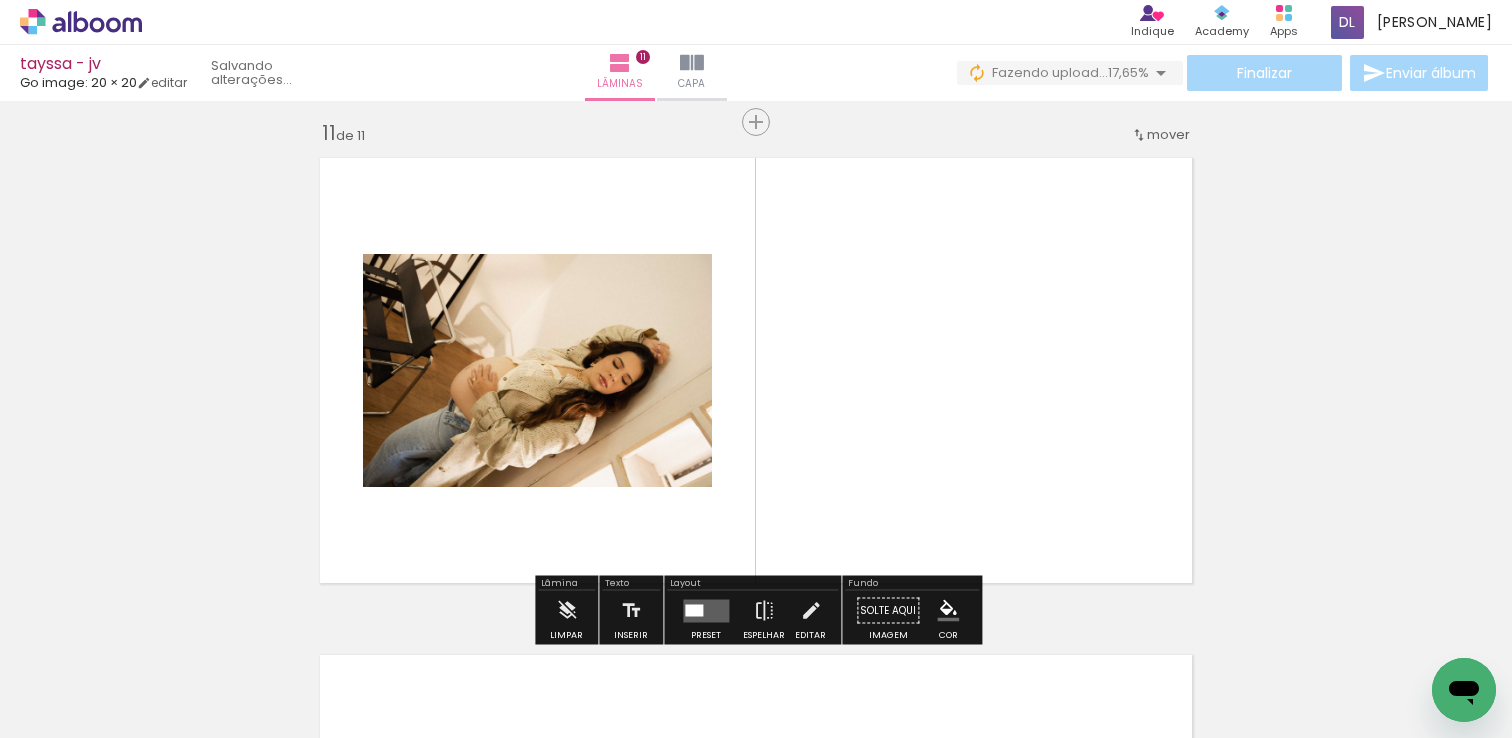 scroll, scrollTop: 4995, scrollLeft: 0, axis: vertical 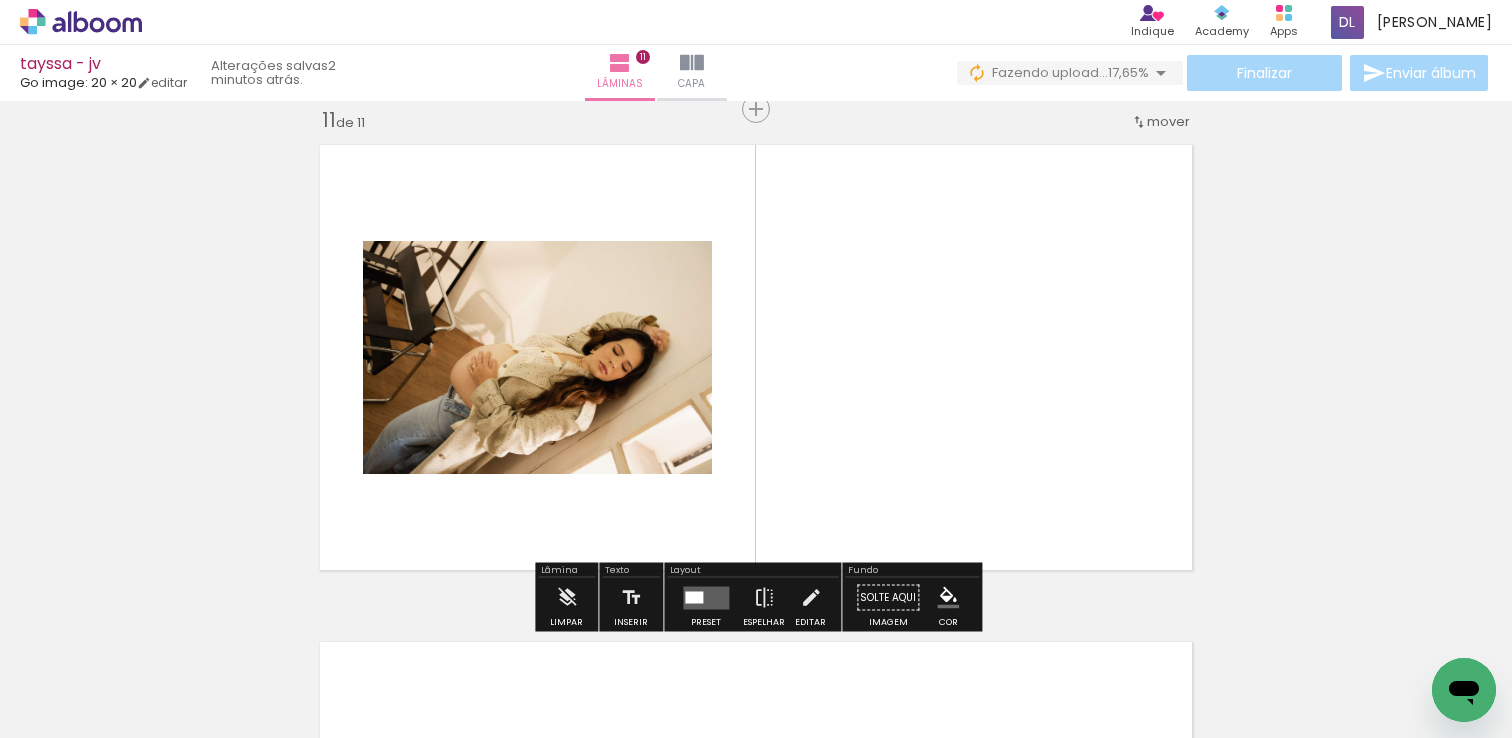 click at bounding box center [756, 369] 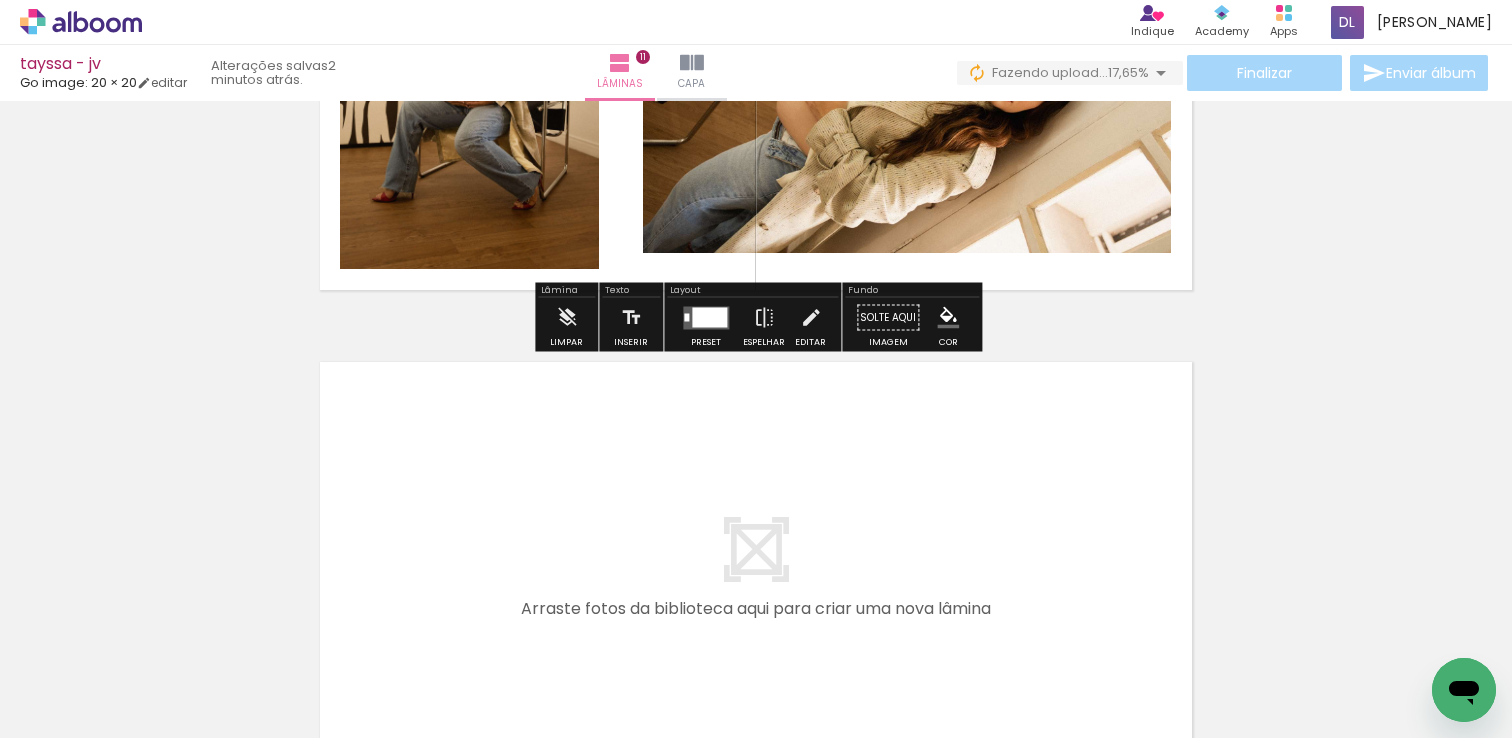 drag, startPoint x: 212, startPoint y: 679, endPoint x: 407, endPoint y: 516, distance: 254.1535 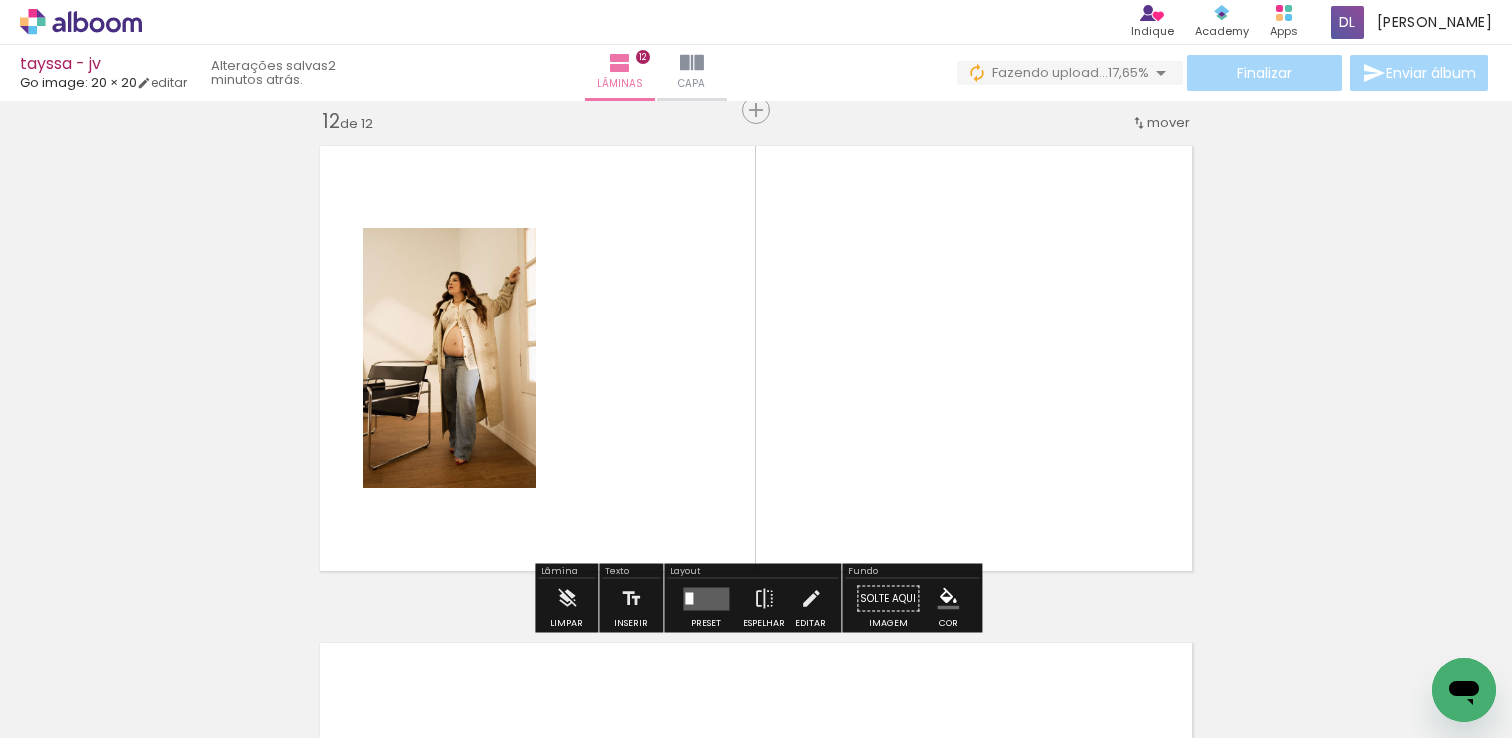 scroll, scrollTop: 5492, scrollLeft: 0, axis: vertical 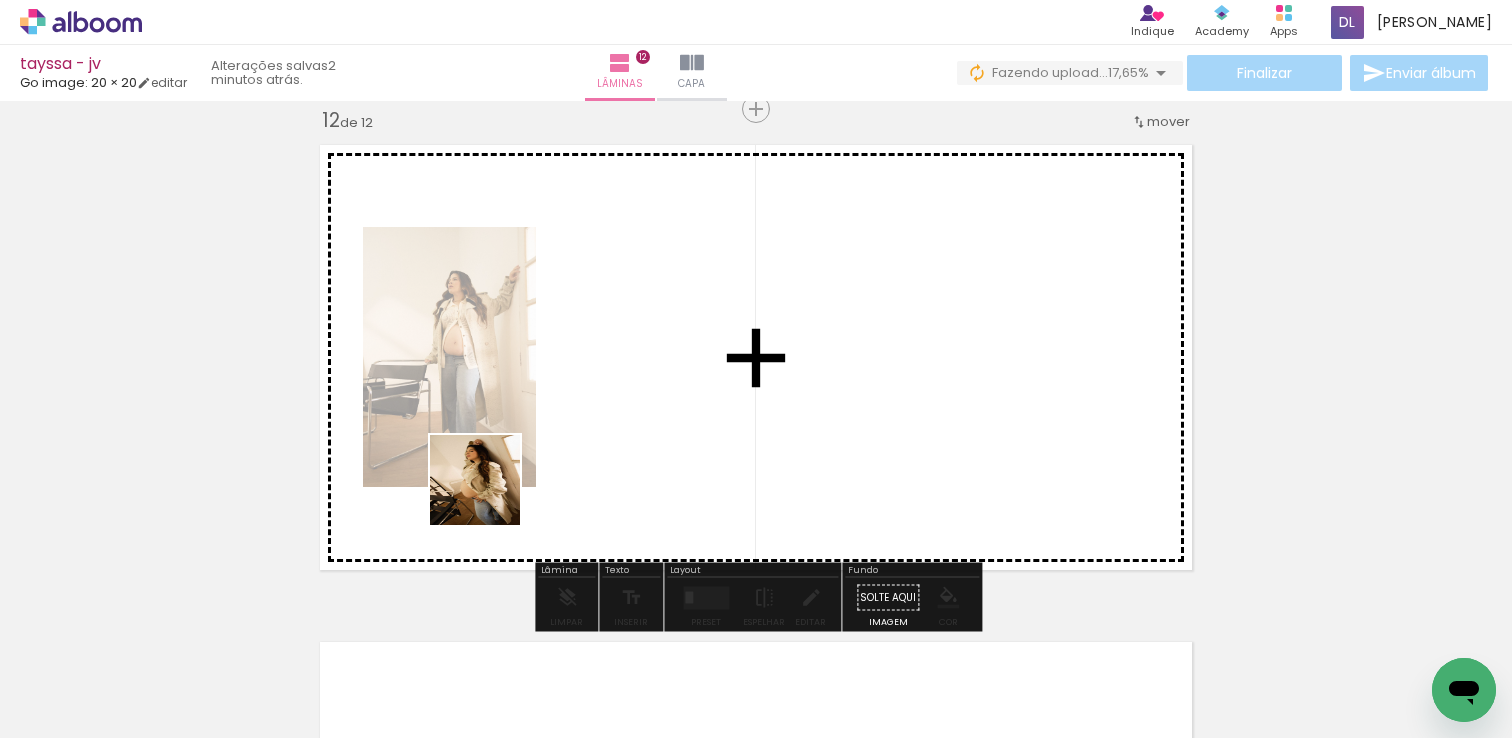 drag, startPoint x: 314, startPoint y: 673, endPoint x: 530, endPoint y: 449, distance: 311.1784 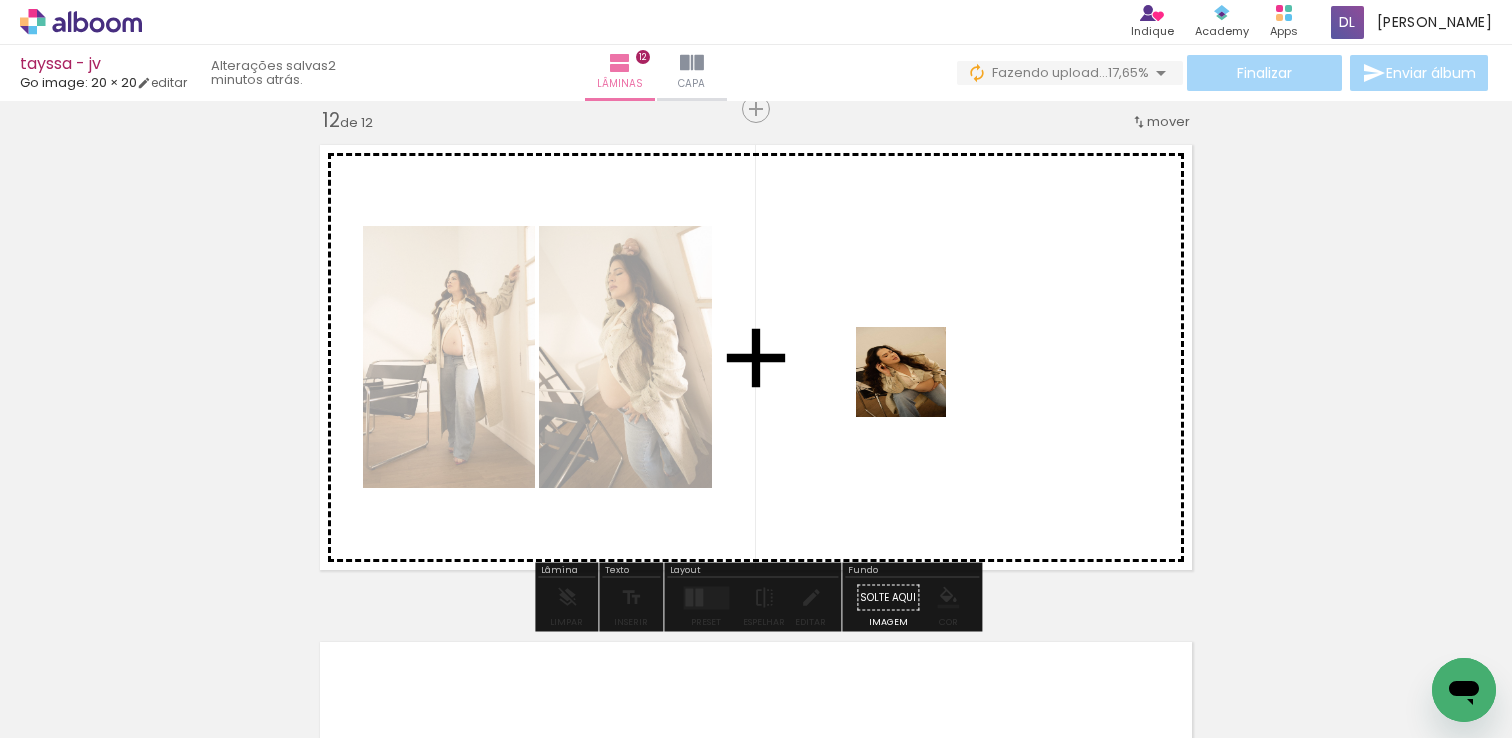 drag, startPoint x: 316, startPoint y: 687, endPoint x: 930, endPoint y: 377, distance: 687.81976 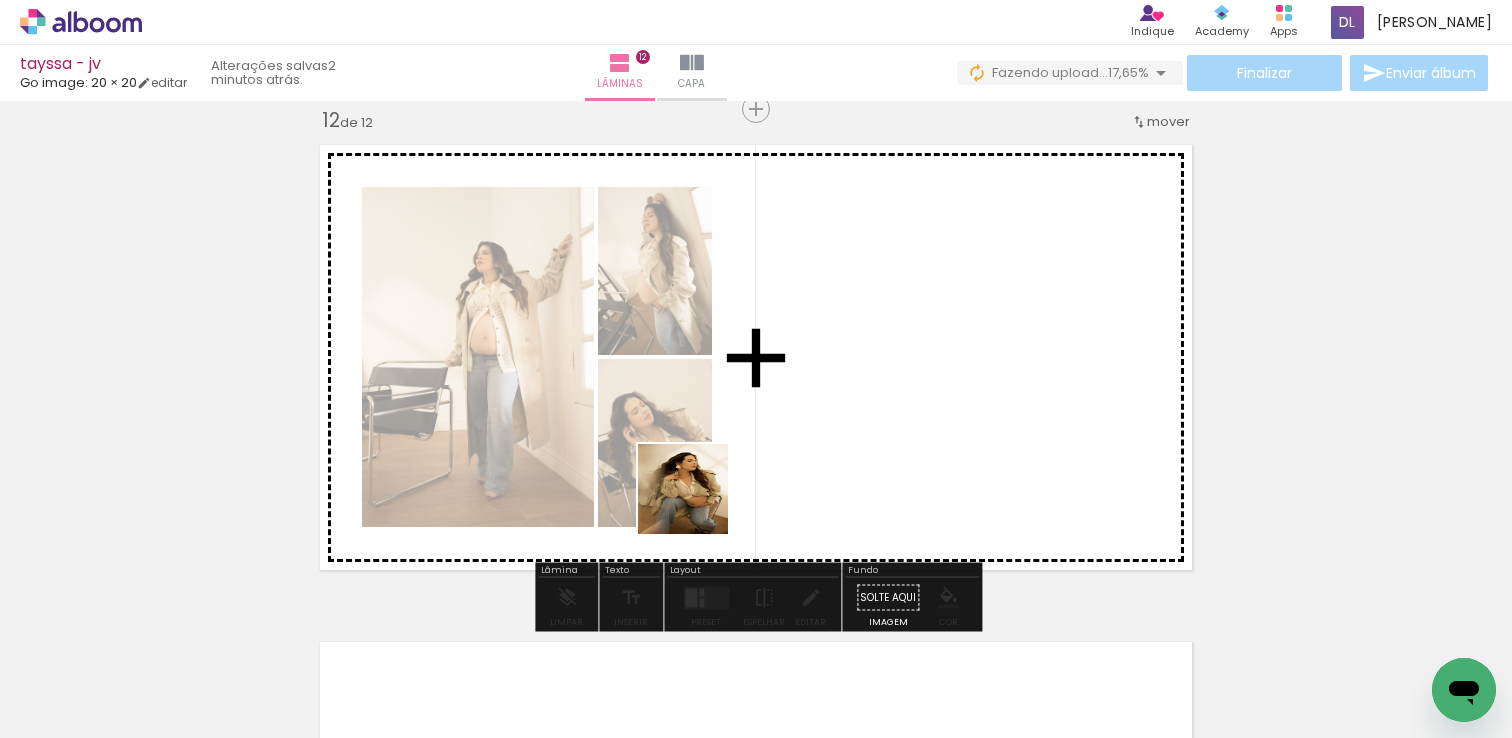 click at bounding box center (756, 369) 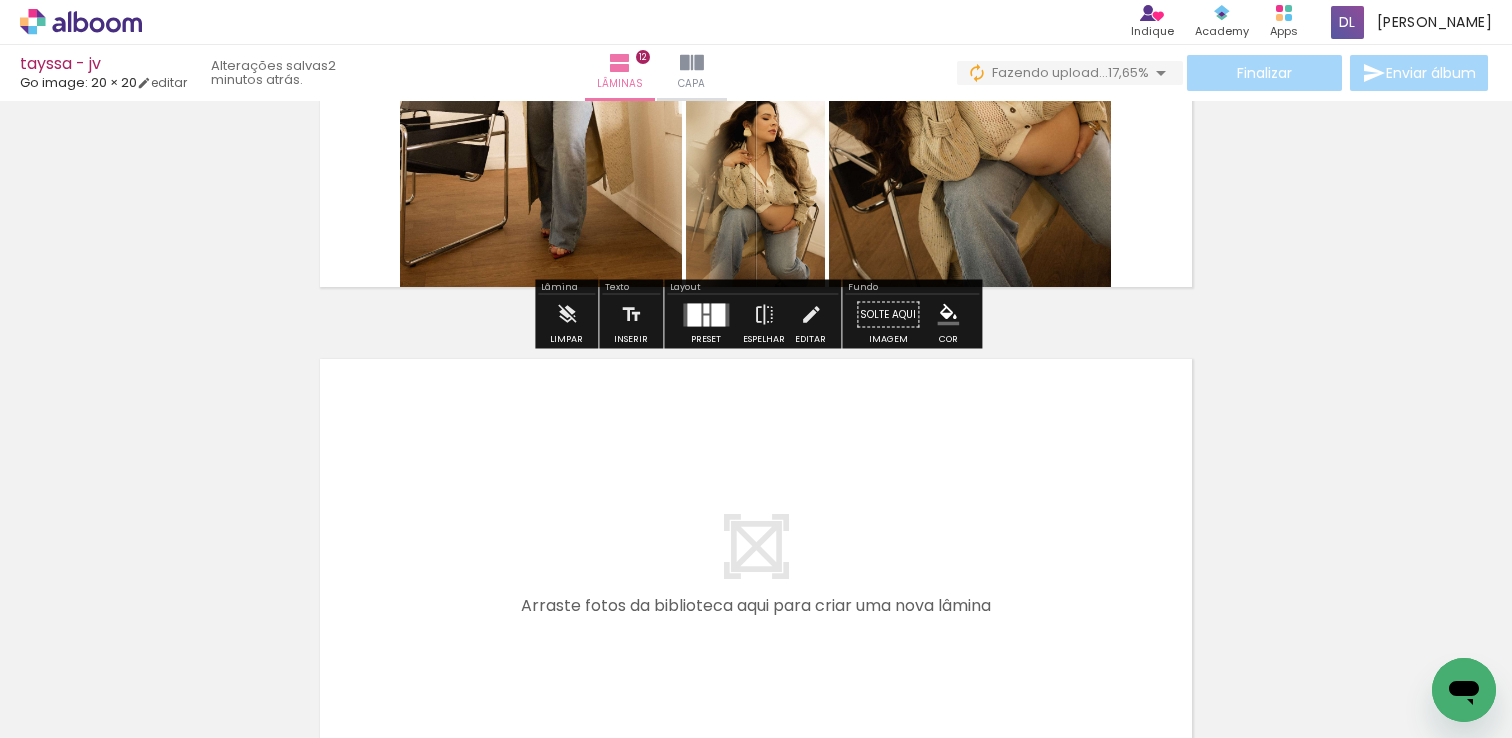 scroll, scrollTop: 6027, scrollLeft: 0, axis: vertical 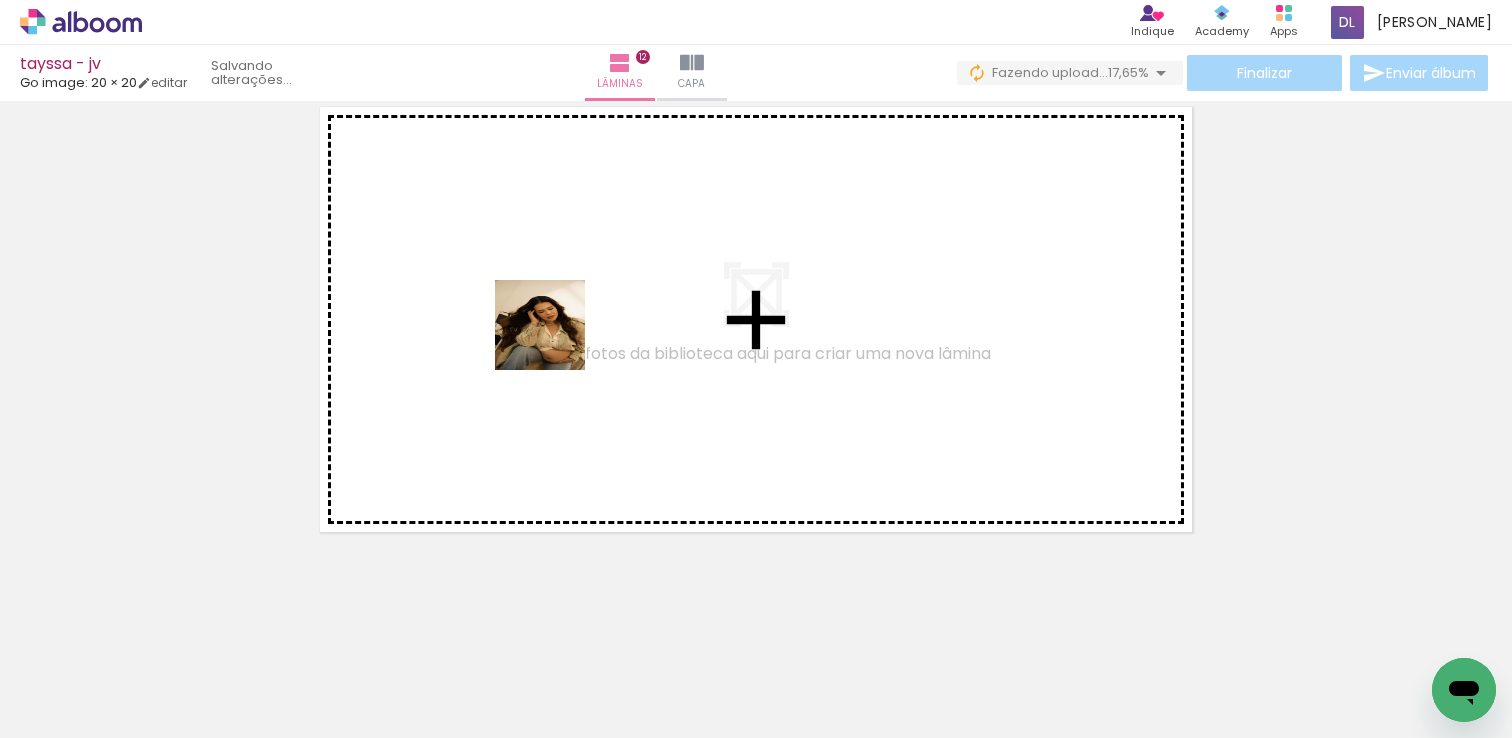 click at bounding box center (756, 369) 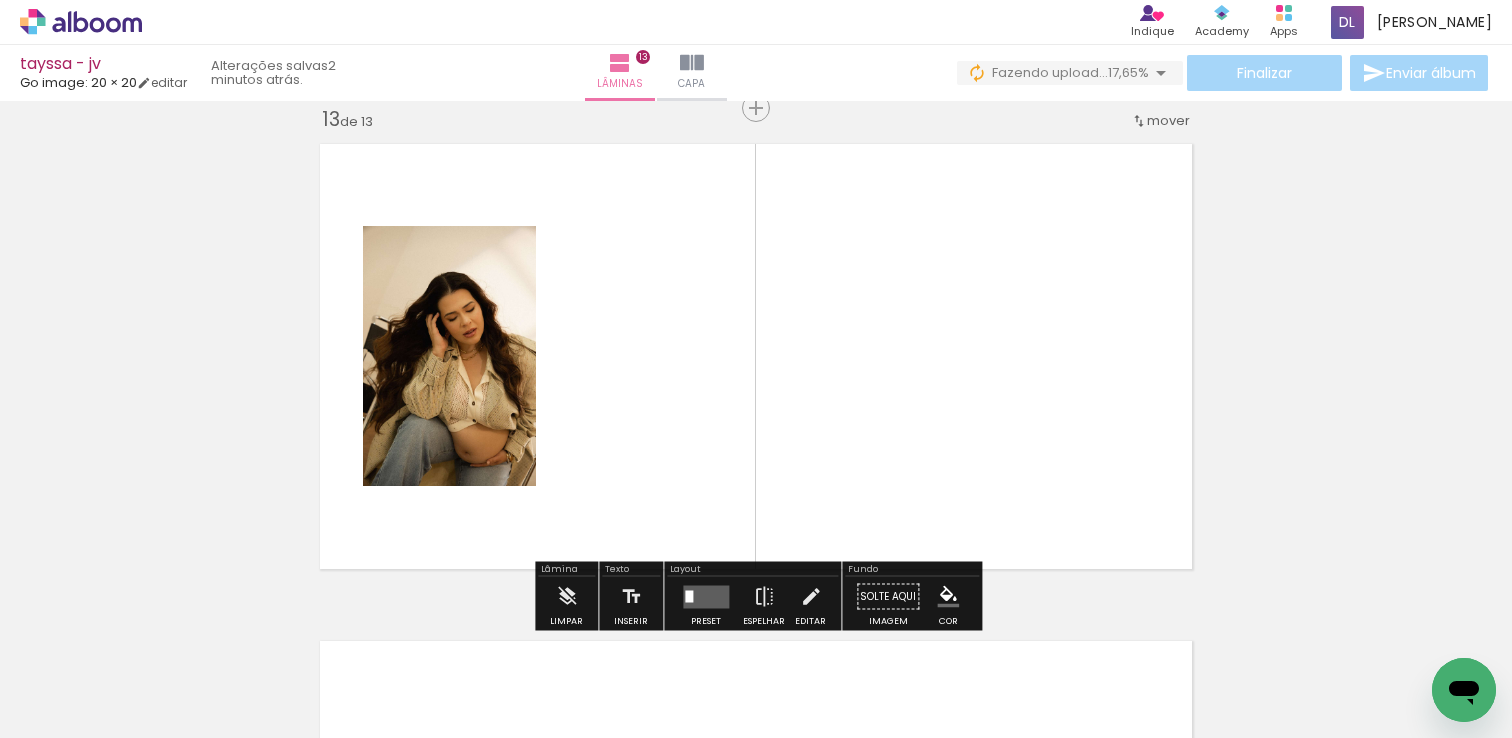scroll, scrollTop: 5989, scrollLeft: 0, axis: vertical 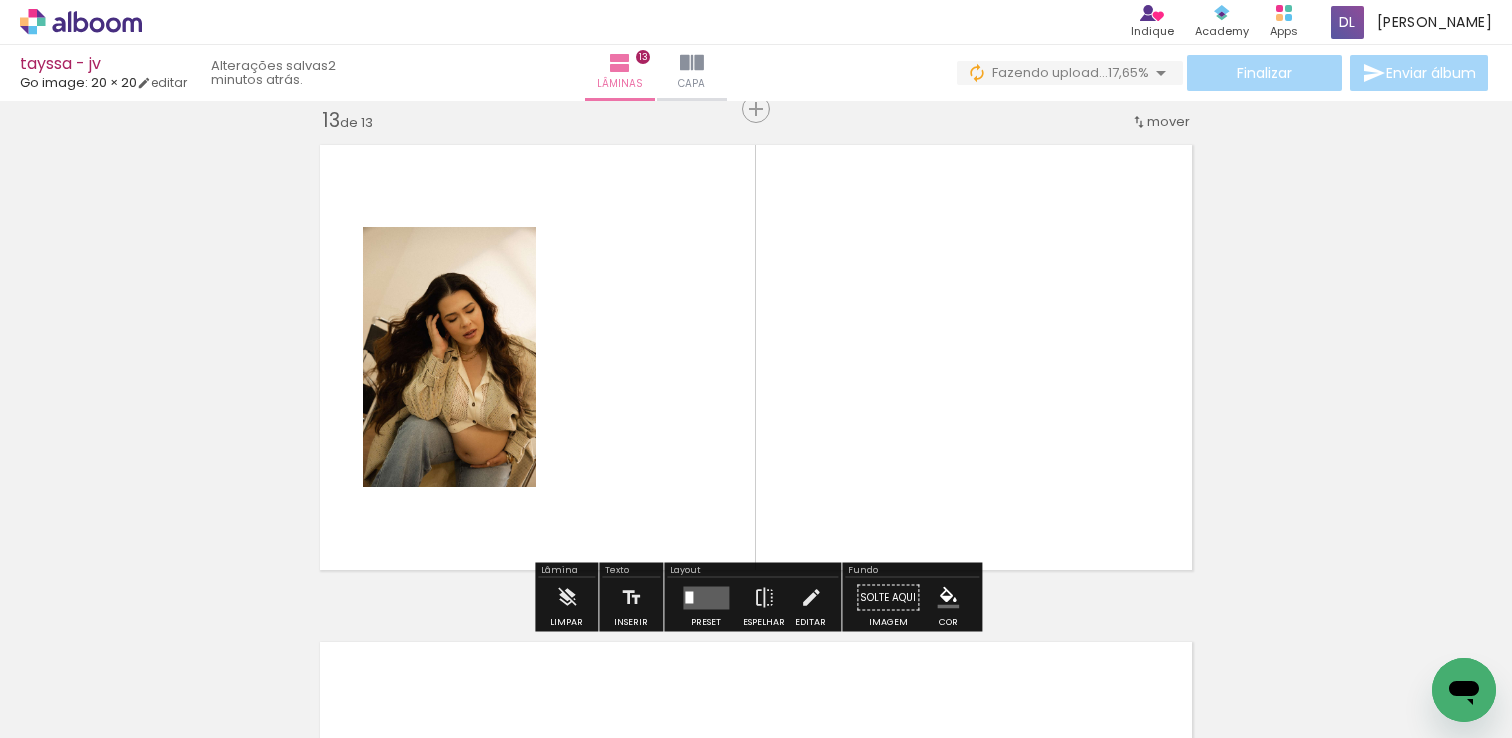 click at bounding box center (756, 369) 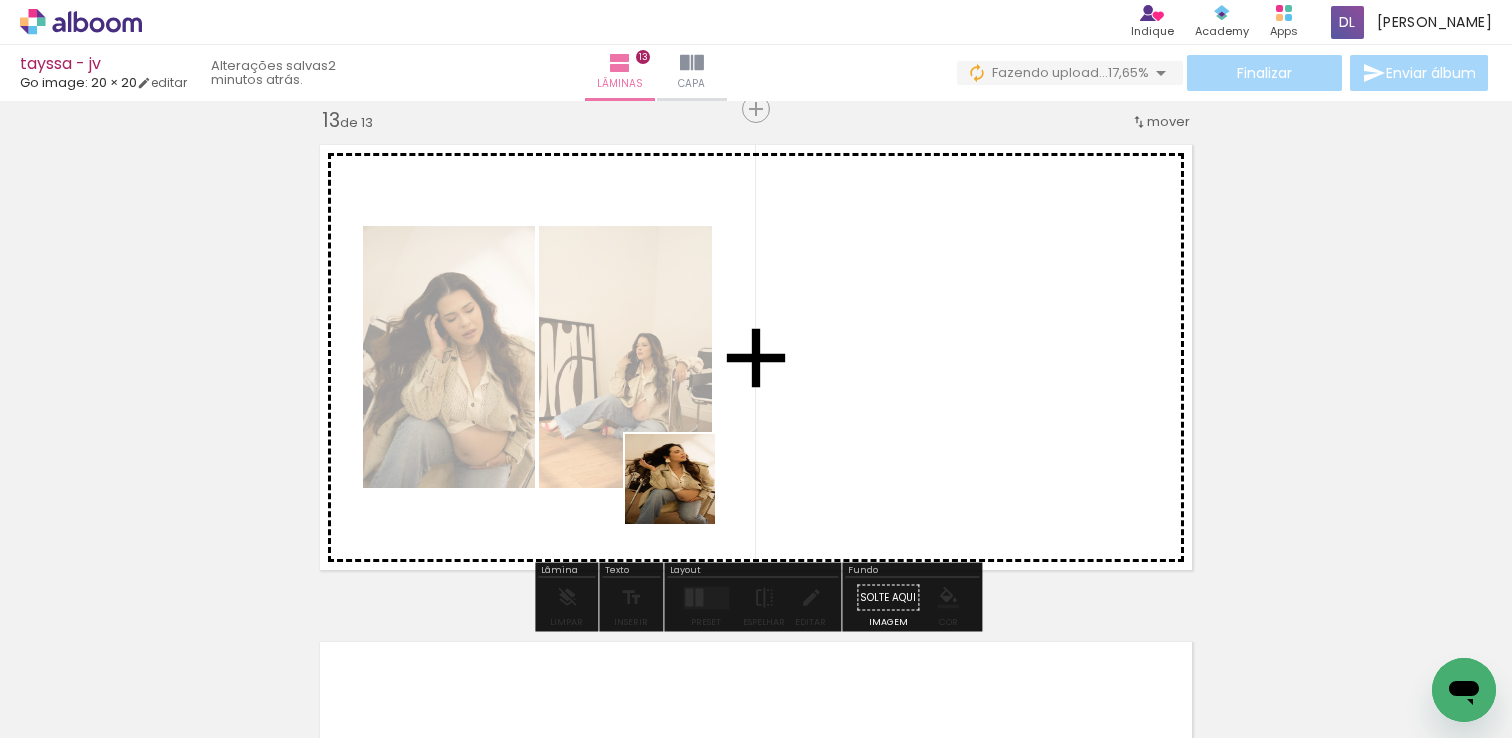 click at bounding box center [756, 369] 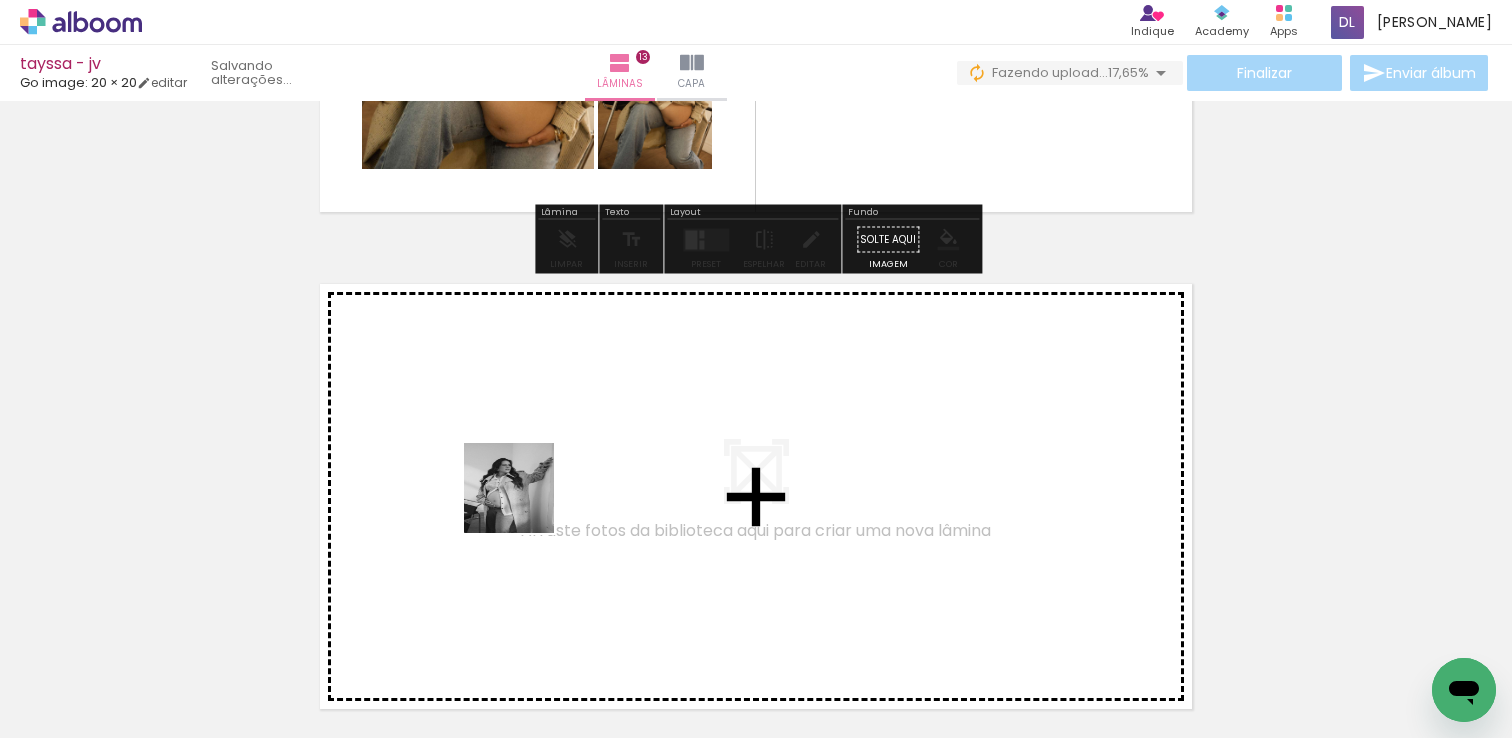 click at bounding box center [756, 369] 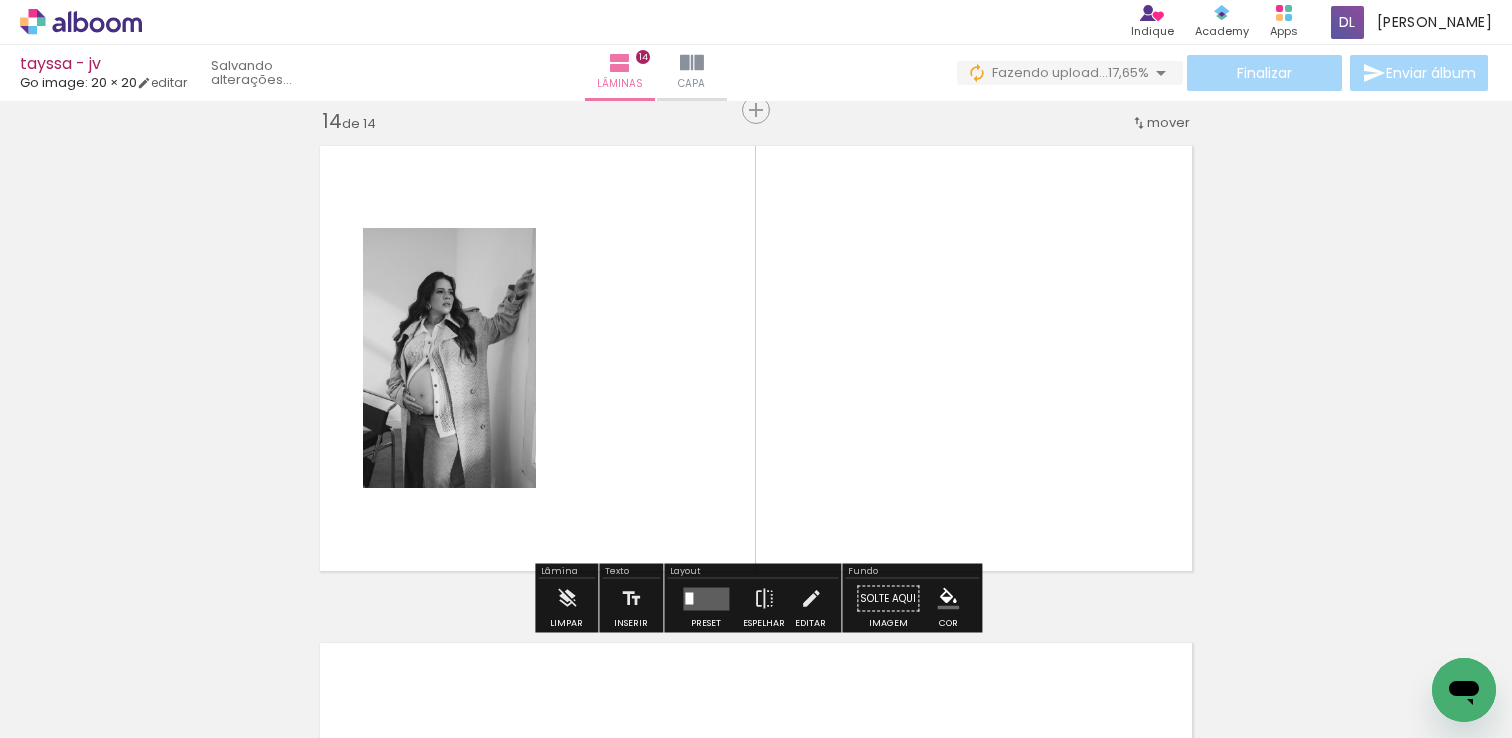scroll, scrollTop: 6486, scrollLeft: 0, axis: vertical 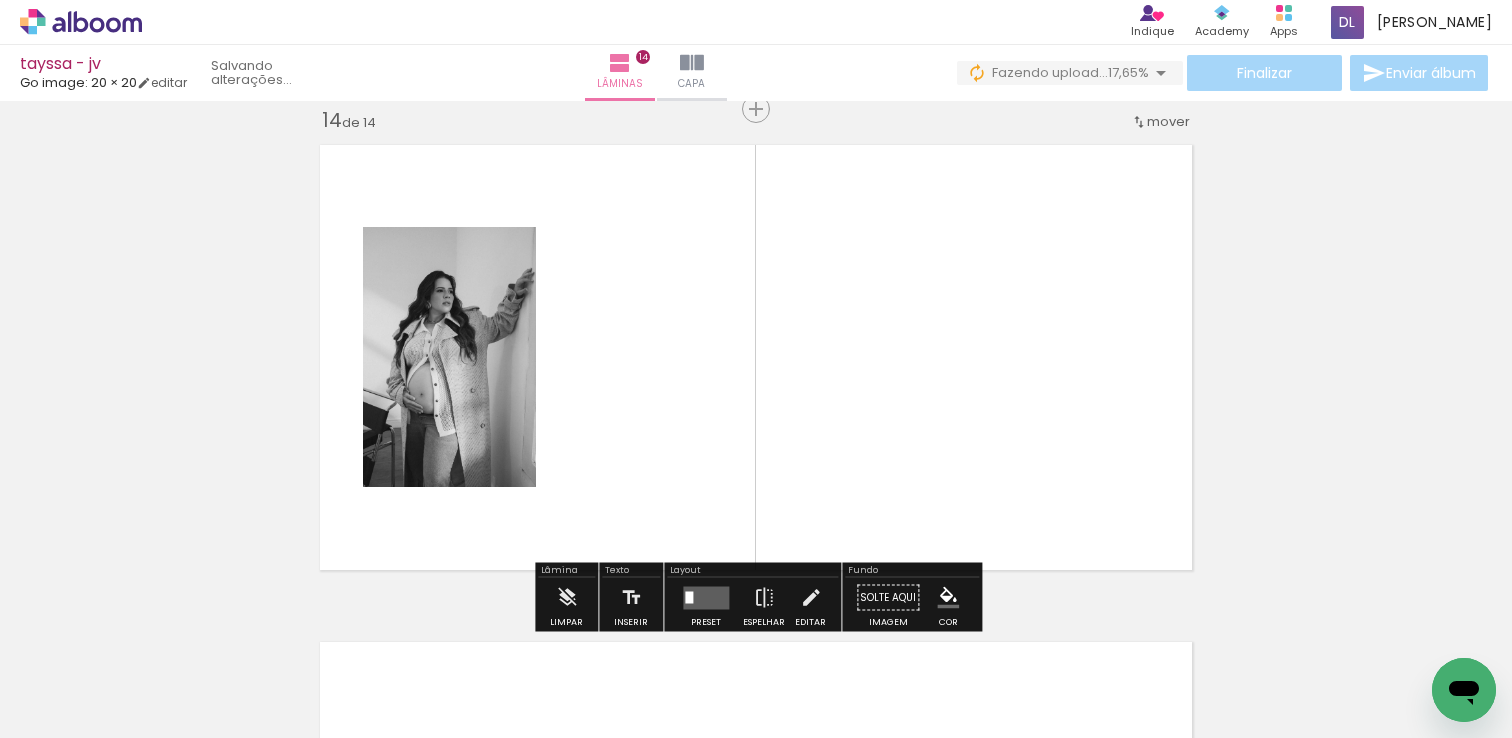 click at bounding box center [756, 369] 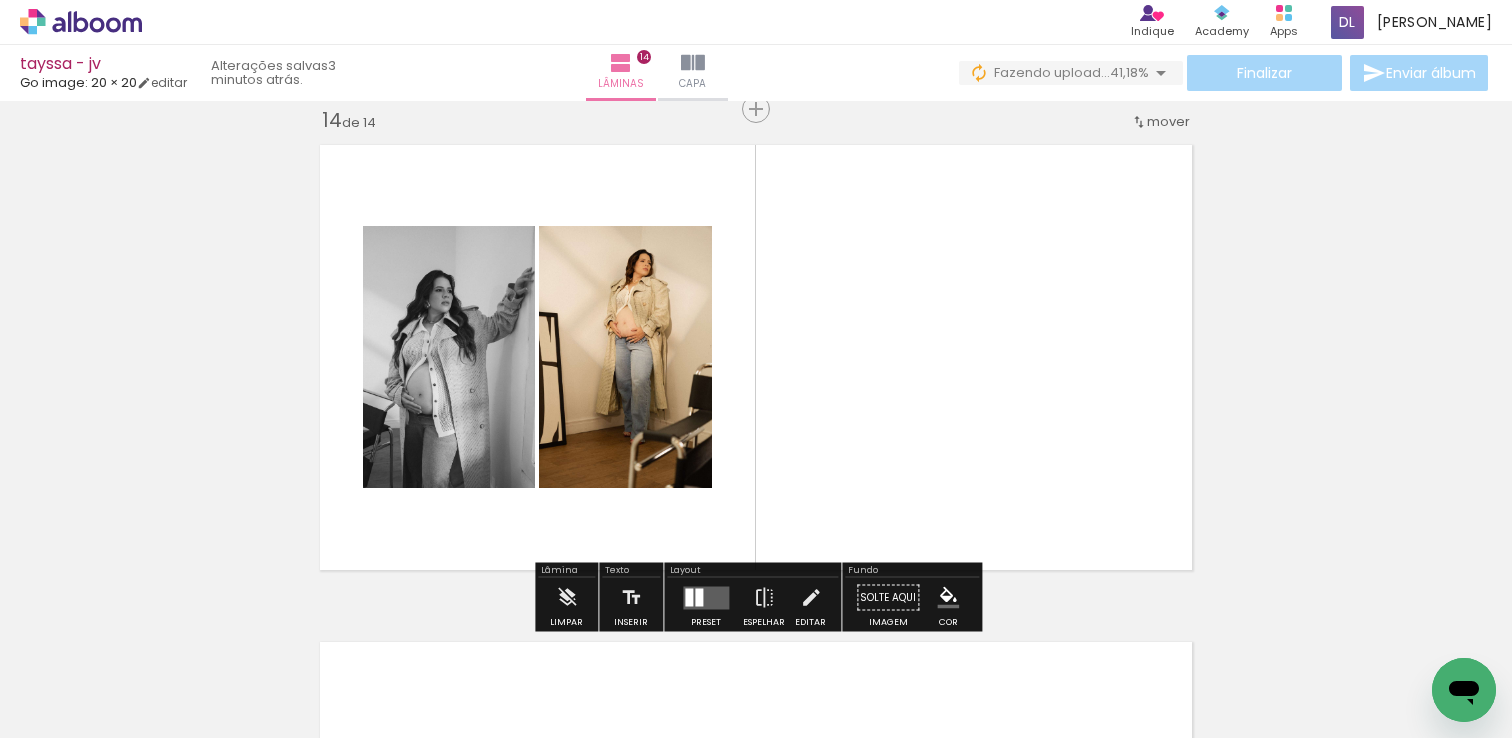 click at bounding box center [756, 369] 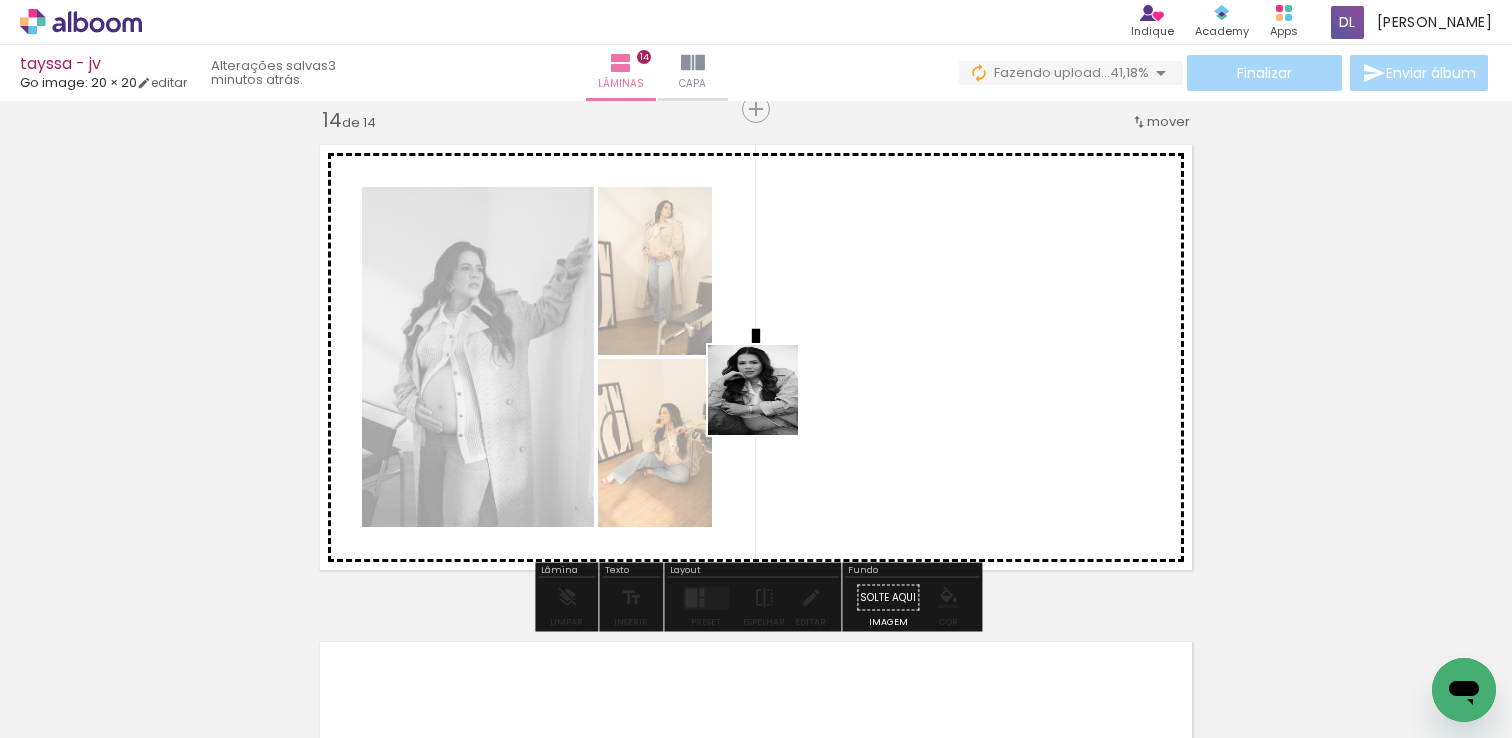 click at bounding box center (756, 369) 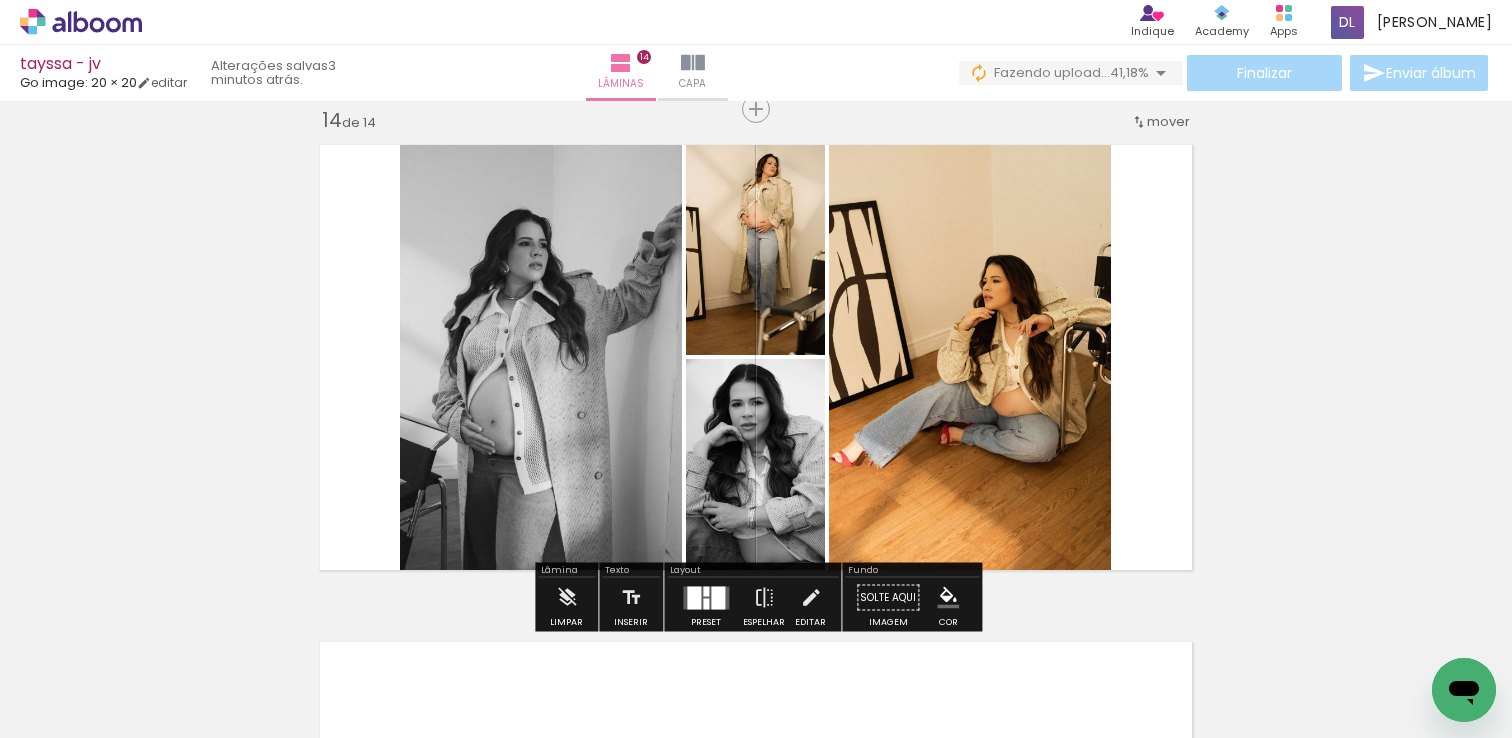 click at bounding box center (718, 597) 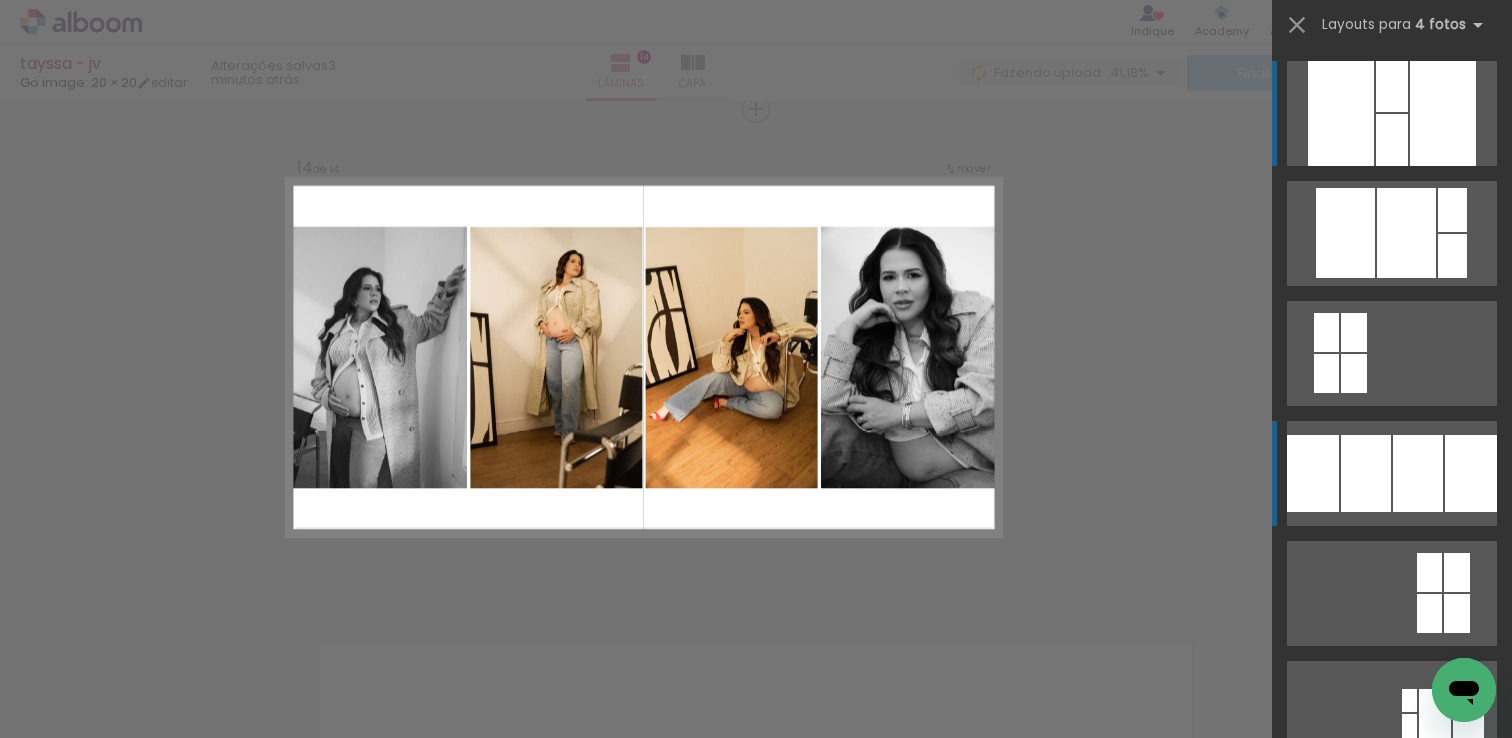 click at bounding box center (1406, 233) 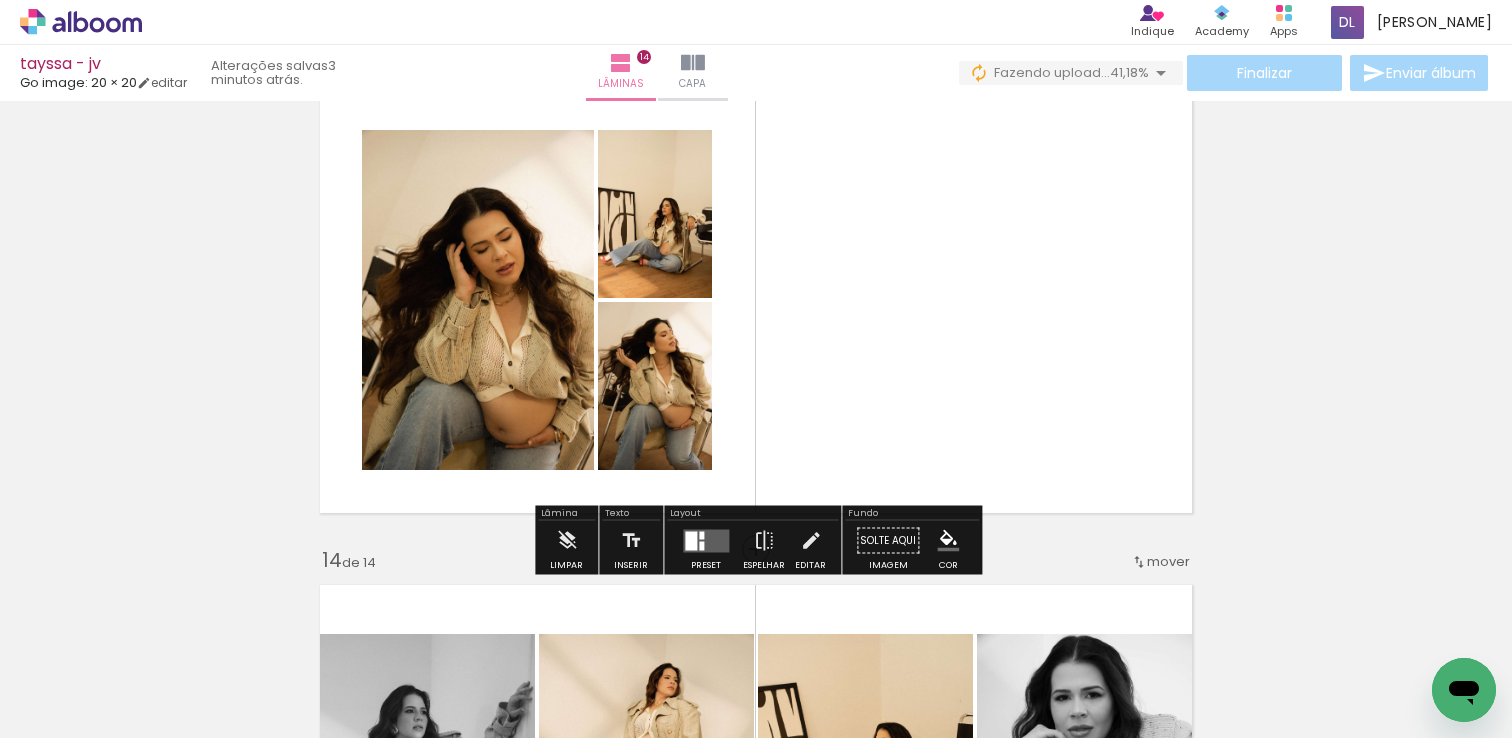 scroll, scrollTop: 6040, scrollLeft: 0, axis: vertical 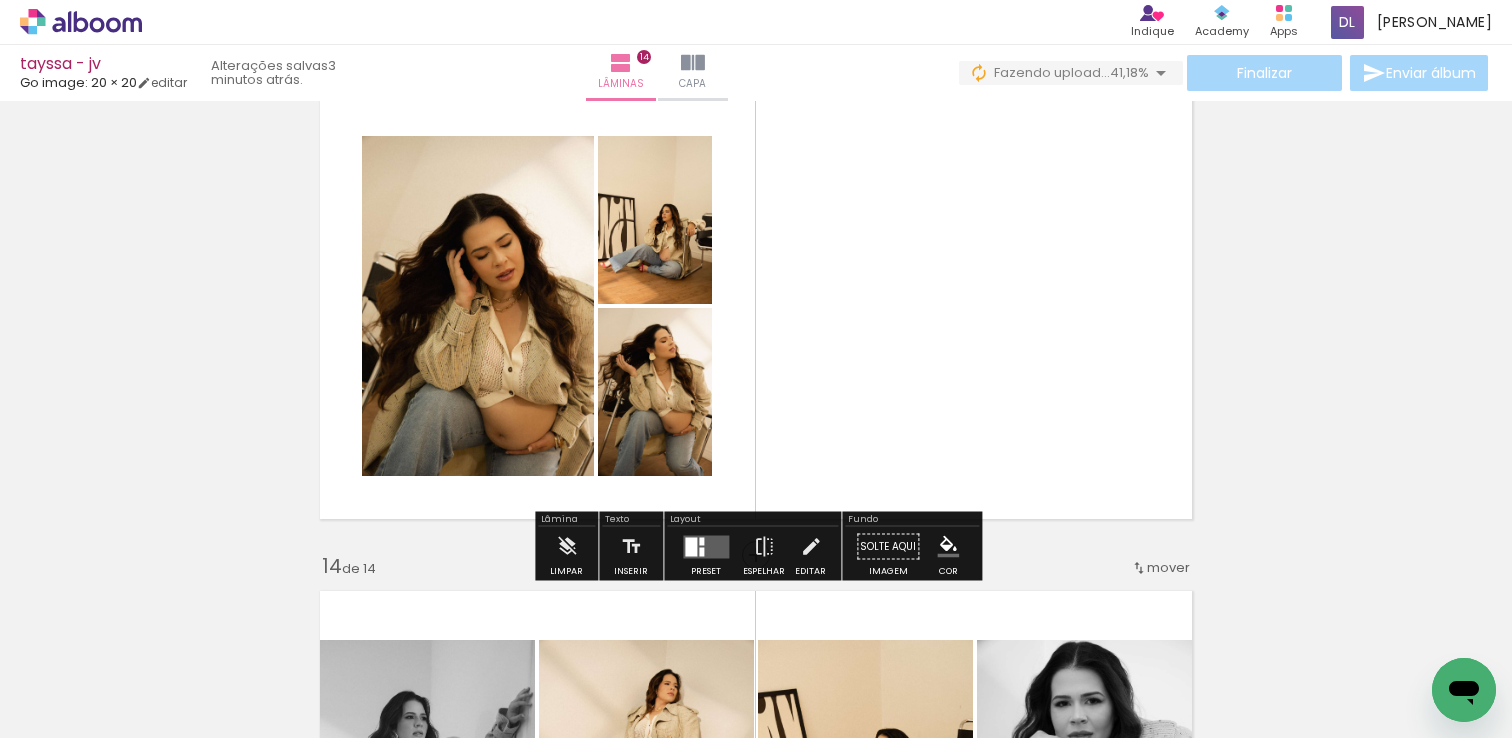 click at bounding box center (701, 551) 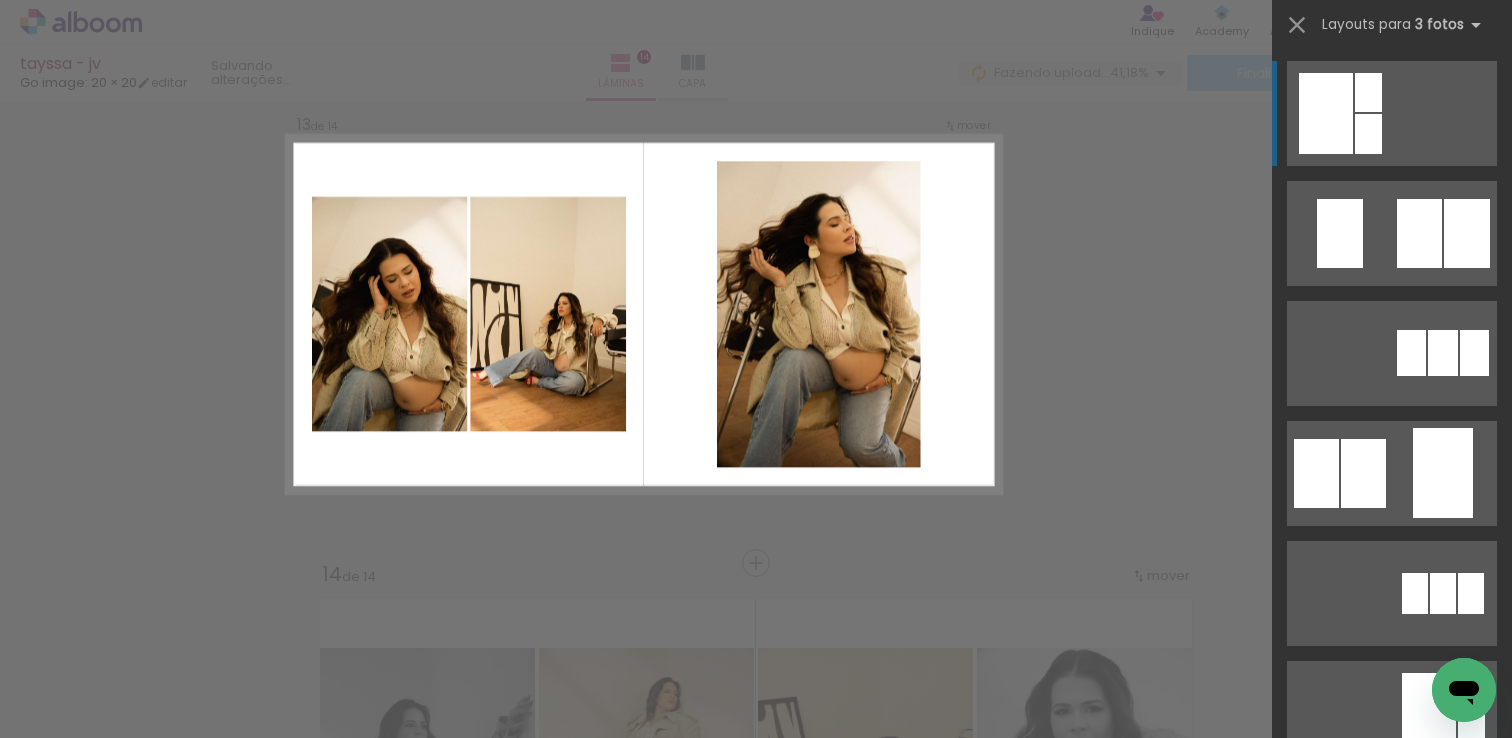 scroll, scrollTop: 6015, scrollLeft: 0, axis: vertical 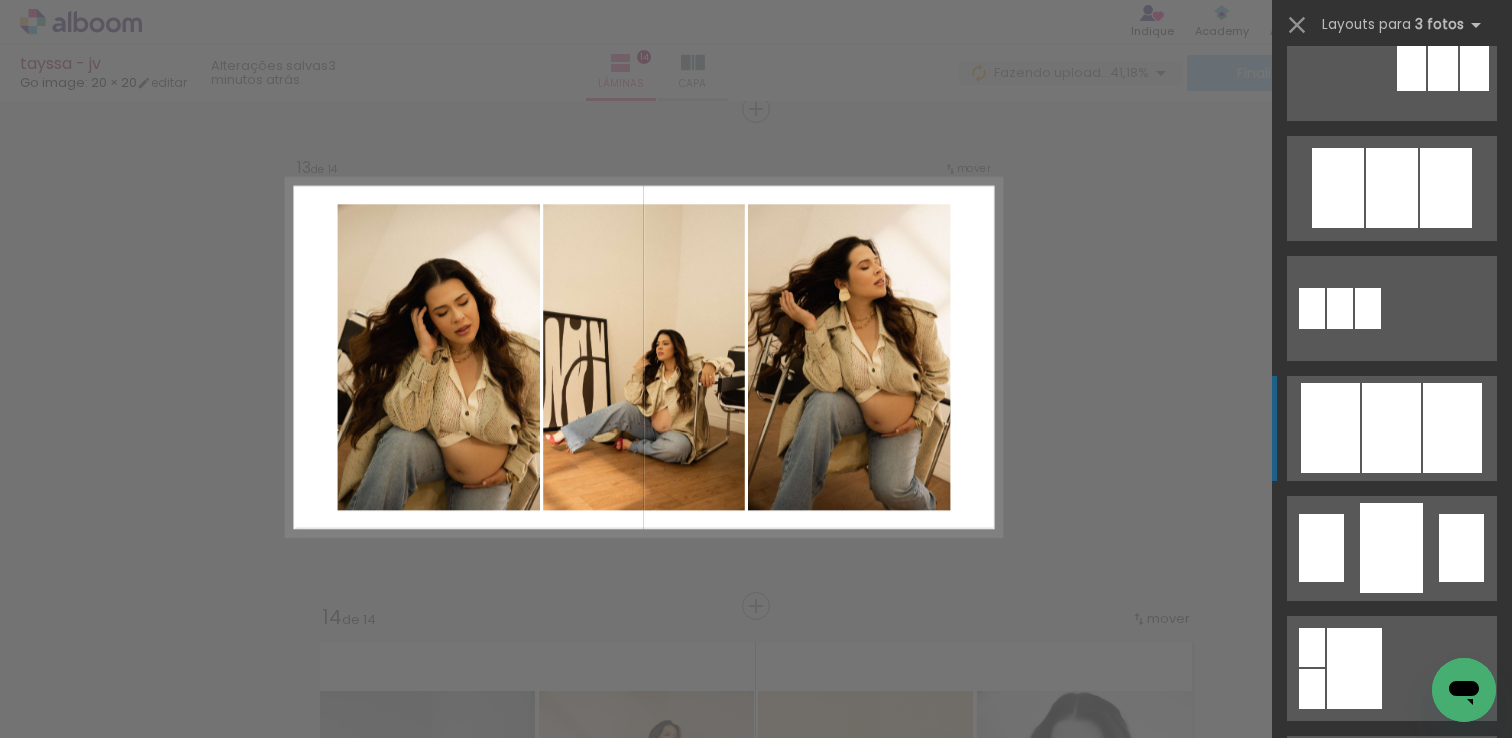click at bounding box center [1391, 788] 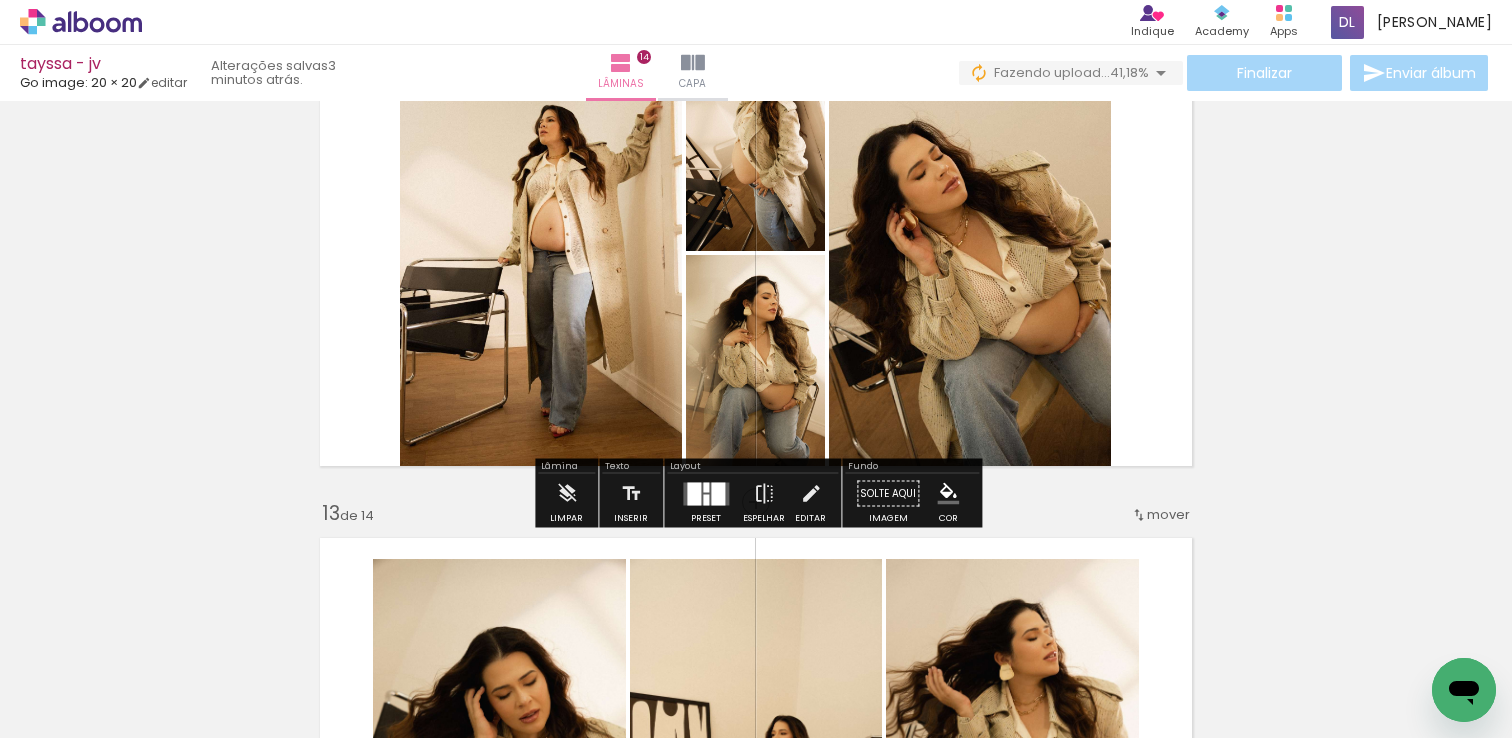 scroll, scrollTop: 5589, scrollLeft: 0, axis: vertical 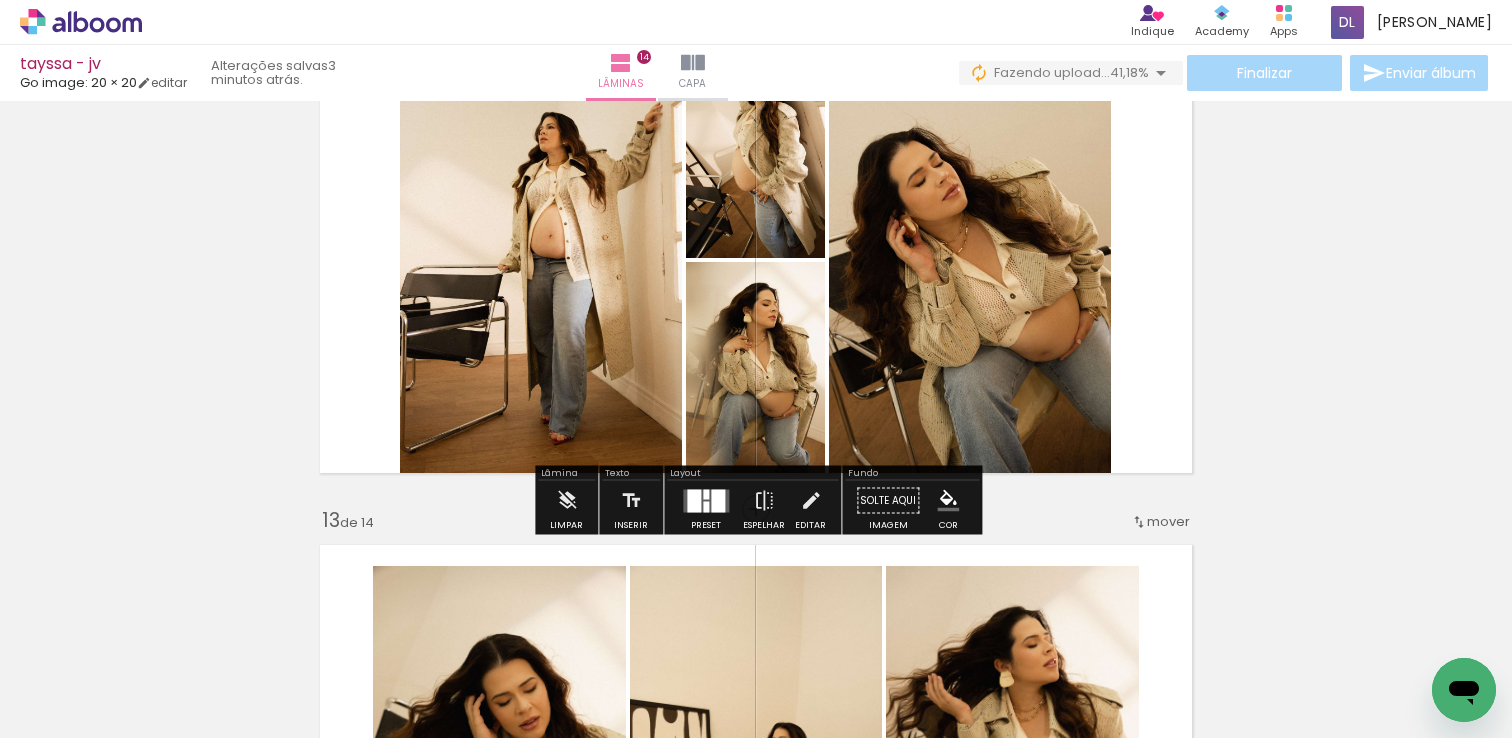 click at bounding box center (706, 500) 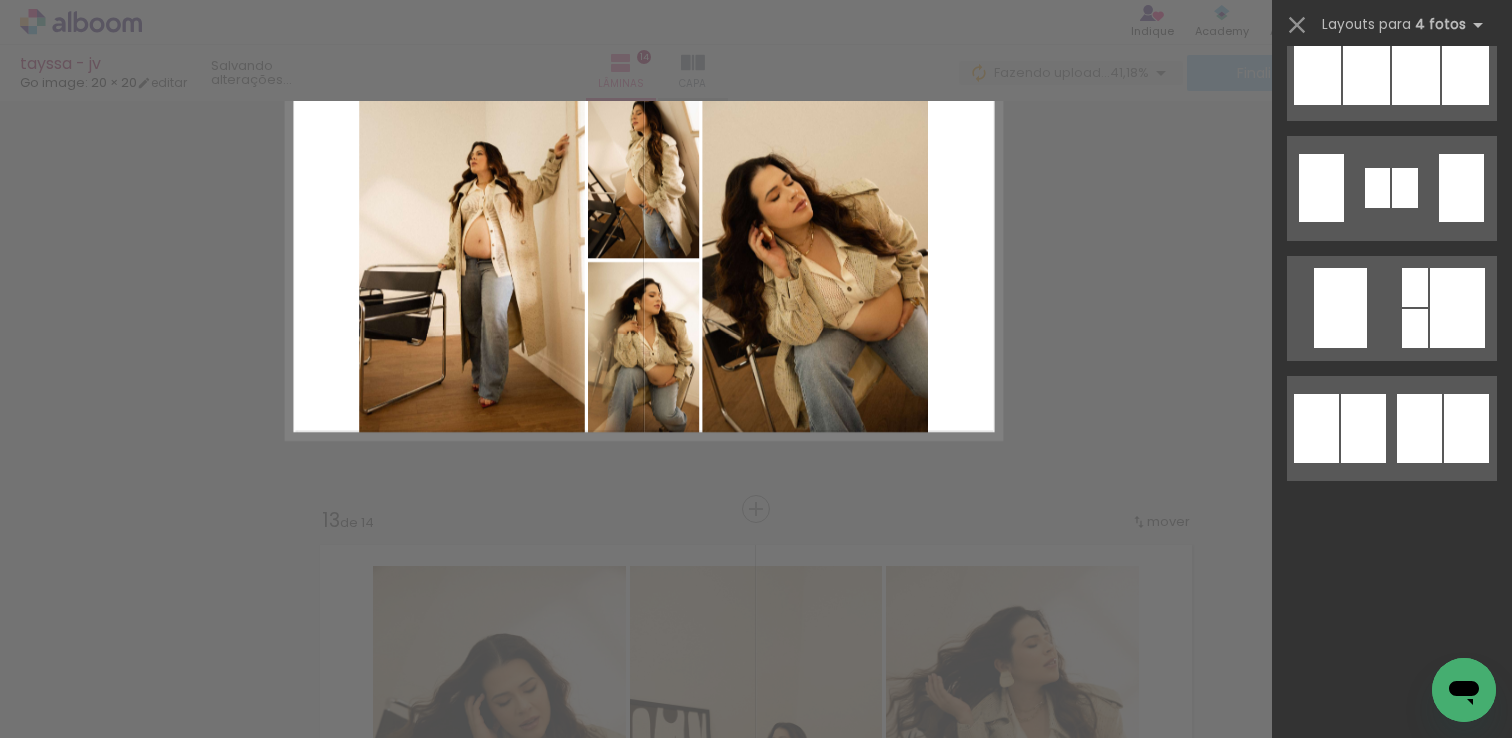 scroll, scrollTop: 0, scrollLeft: 0, axis: both 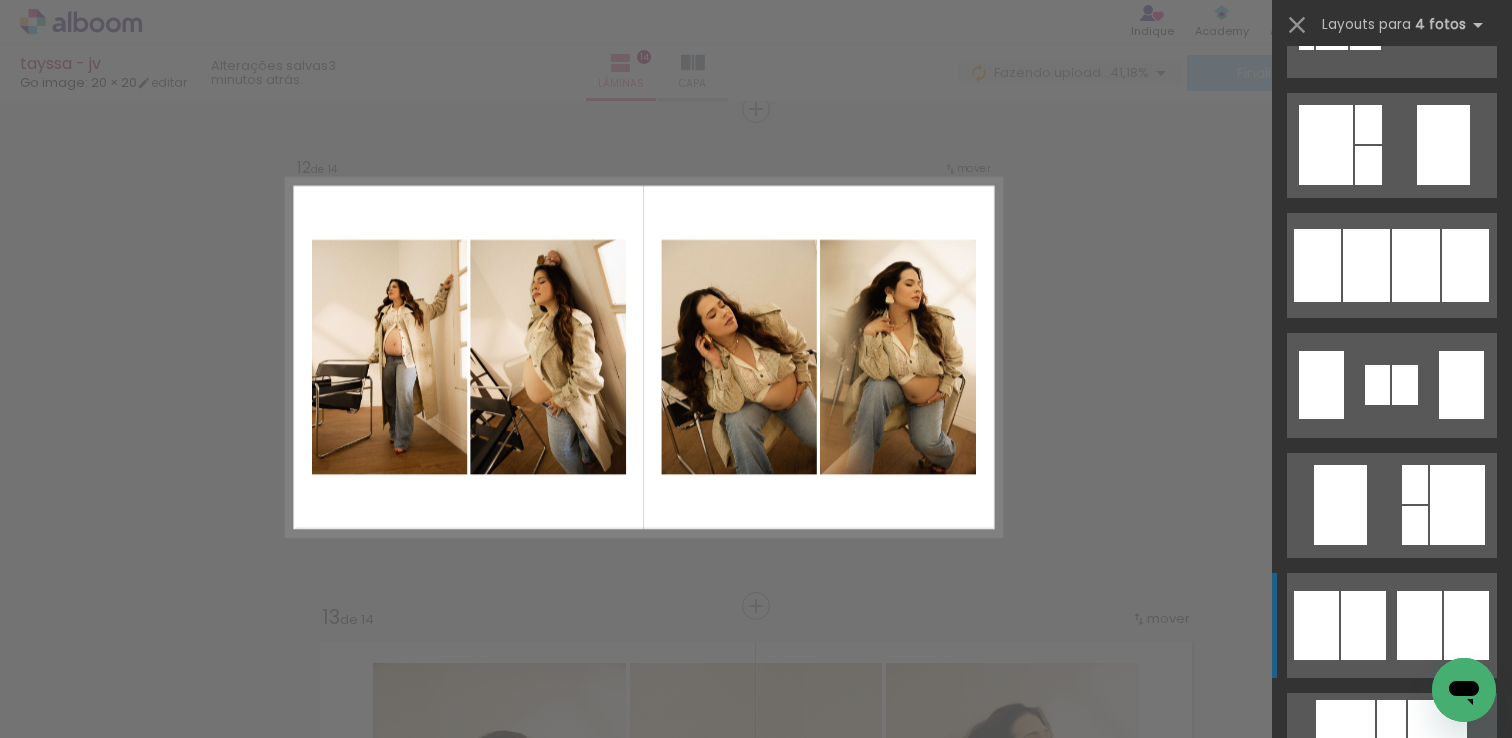 click at bounding box center [1392, 865] 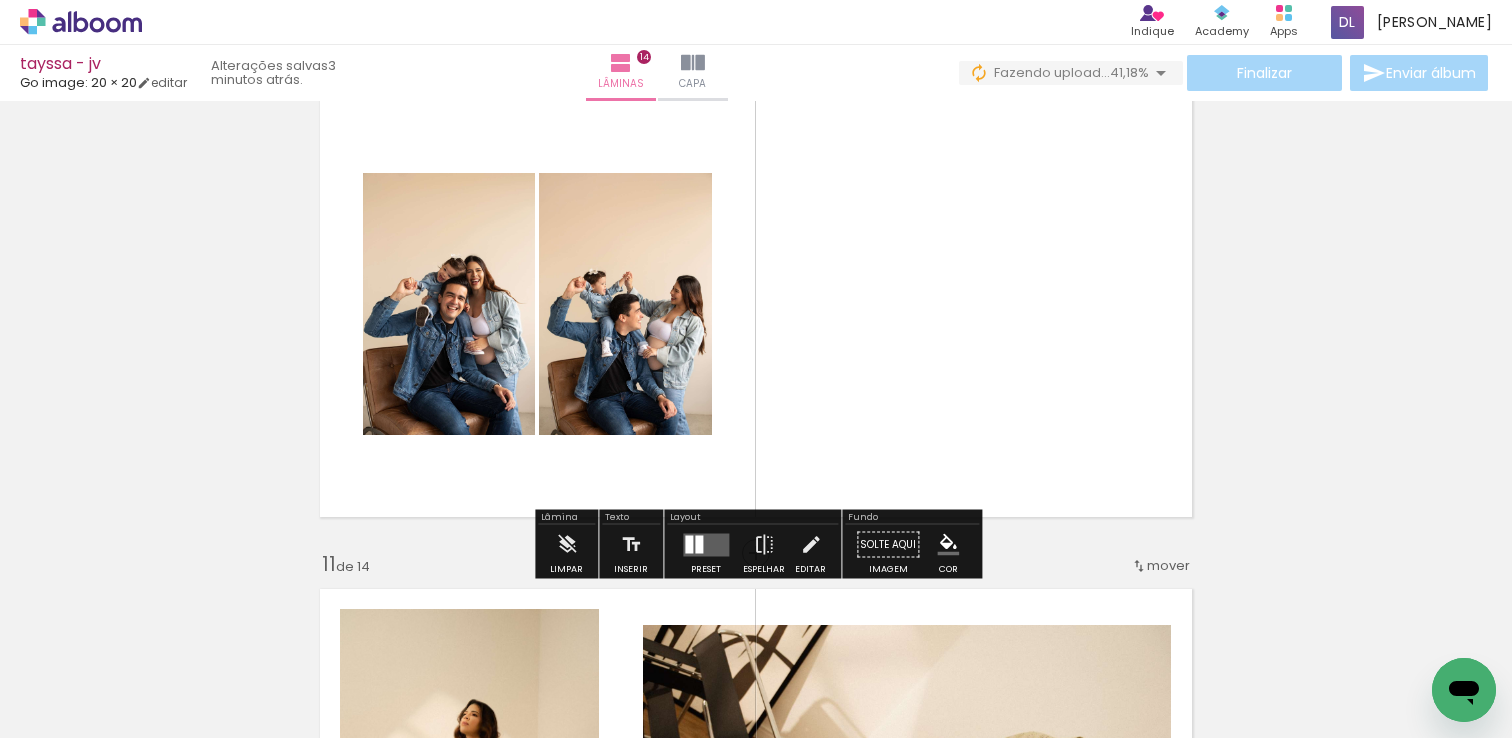 scroll, scrollTop: 4552, scrollLeft: 0, axis: vertical 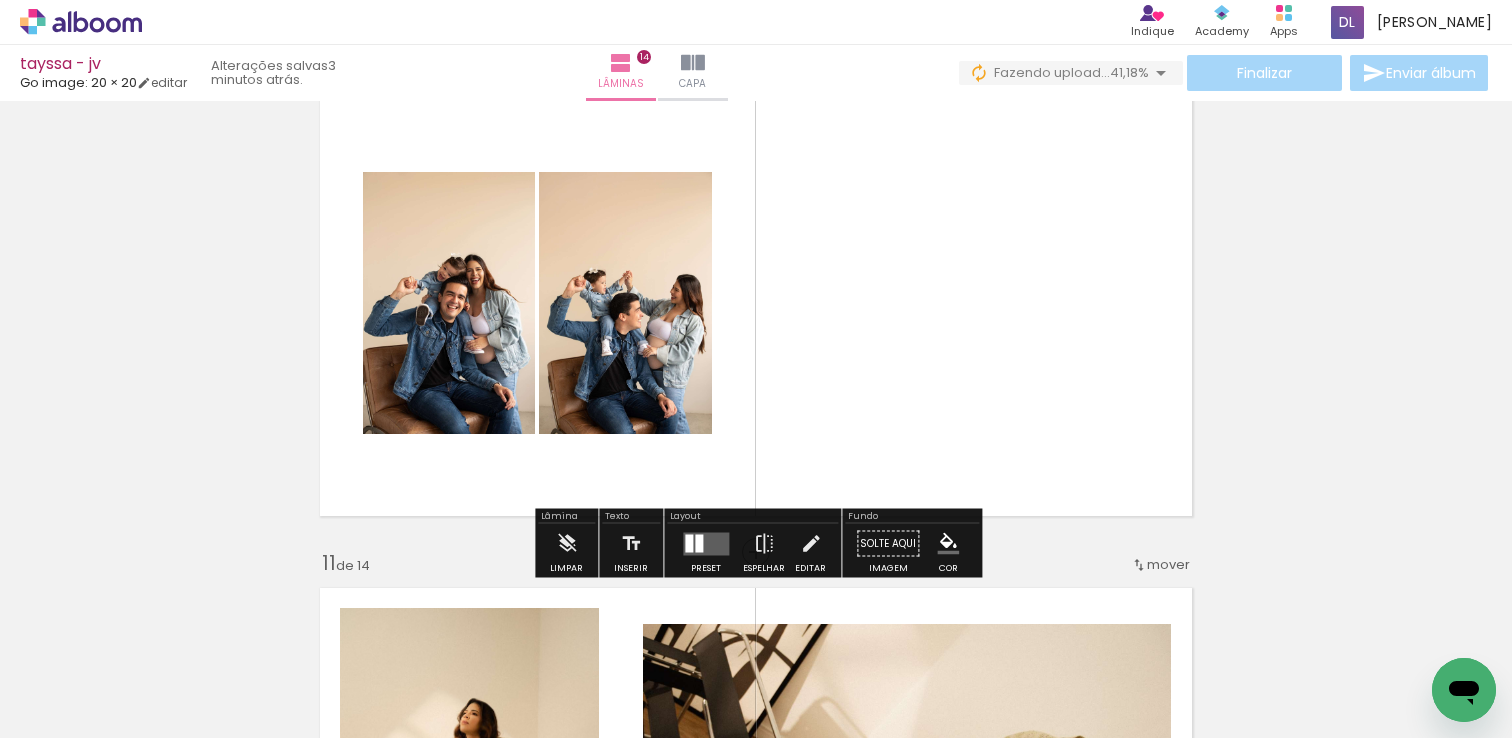 click at bounding box center [706, 543] 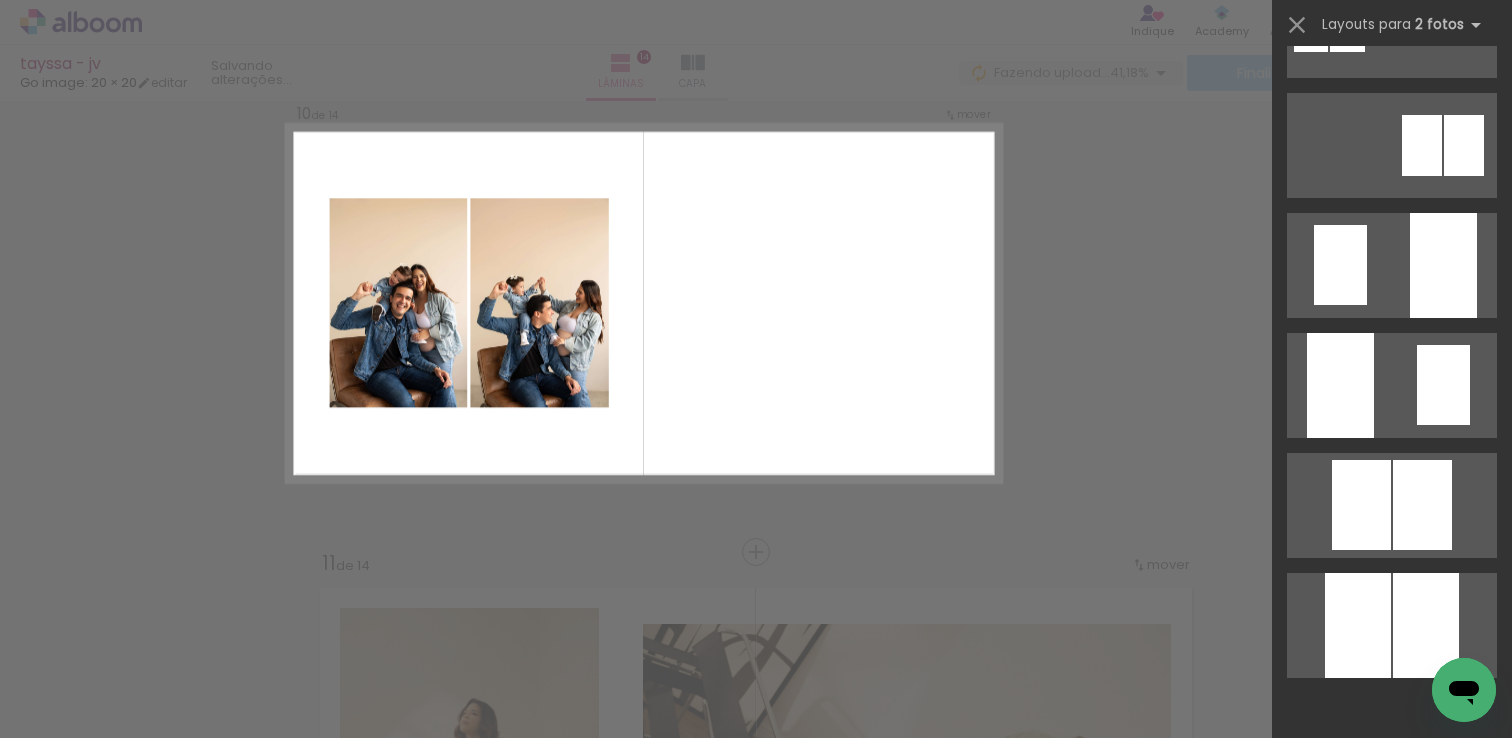 scroll, scrollTop: 0, scrollLeft: 0, axis: both 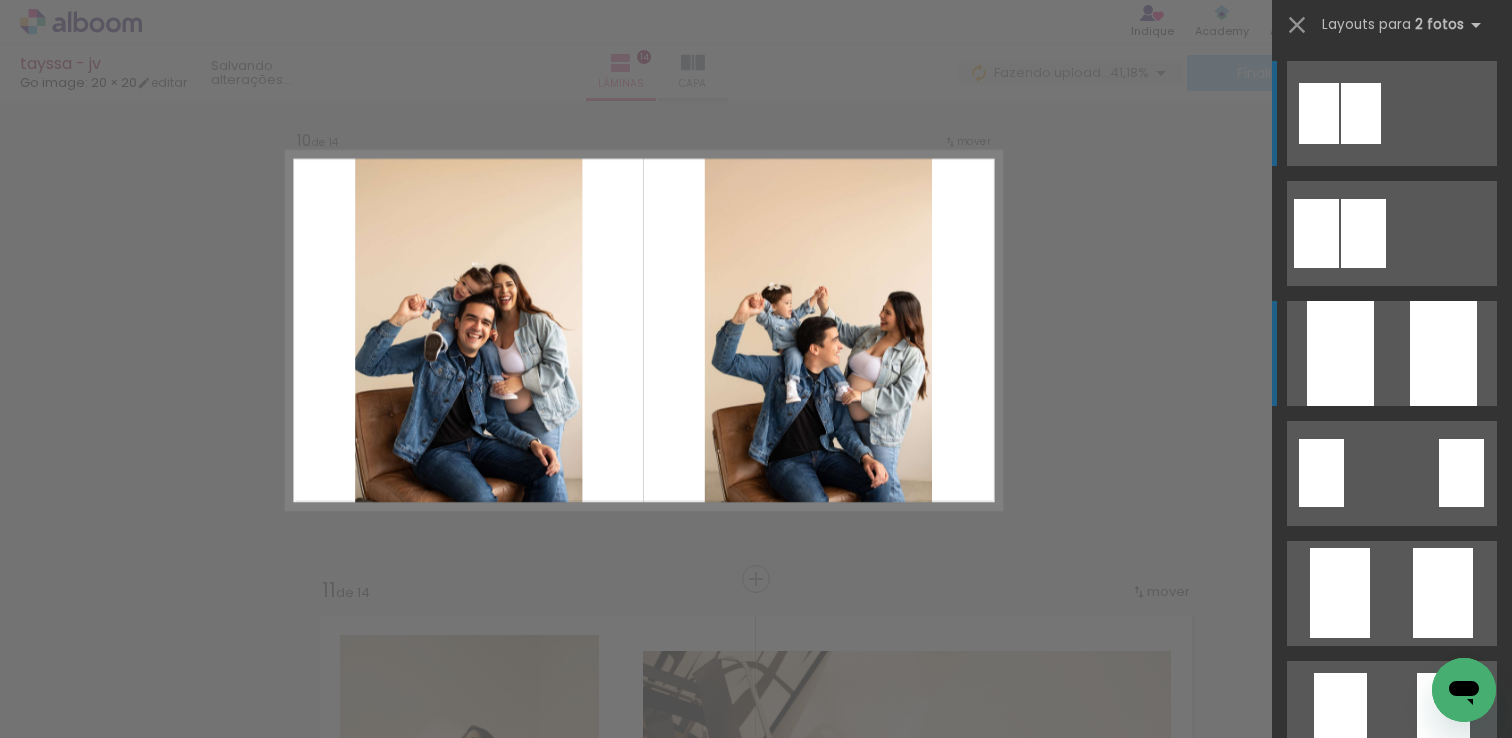 click at bounding box center [1443, 353] 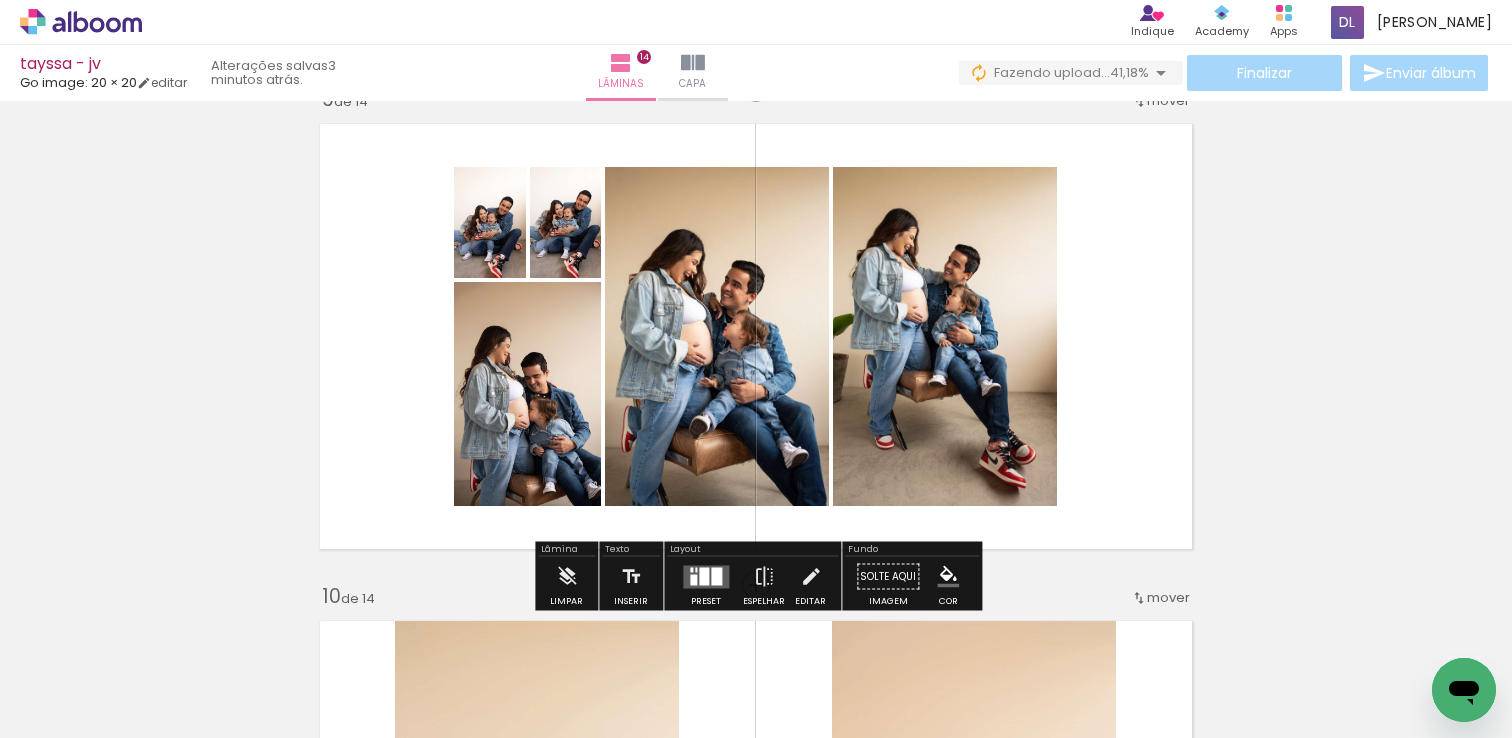 scroll, scrollTop: 4012, scrollLeft: 0, axis: vertical 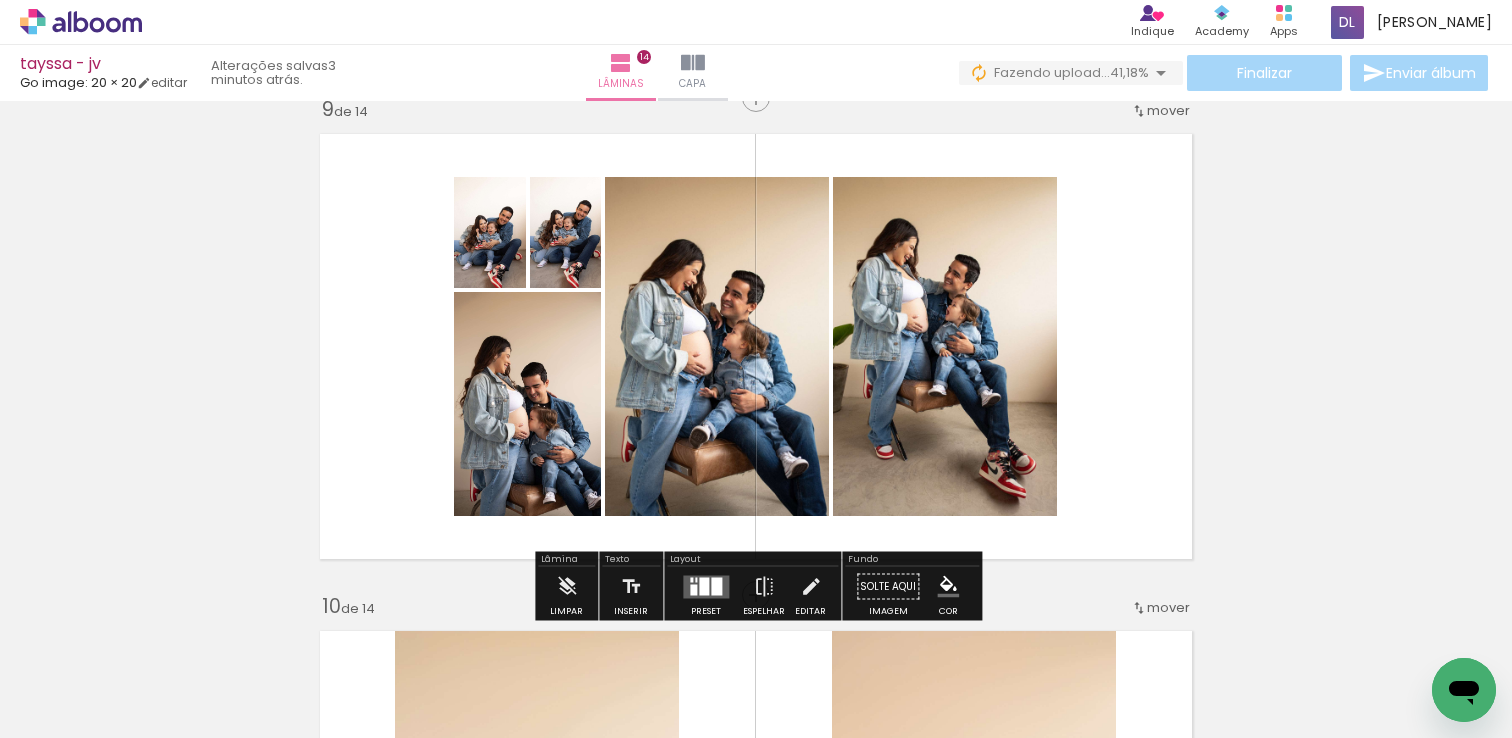 click at bounding box center [706, 586] 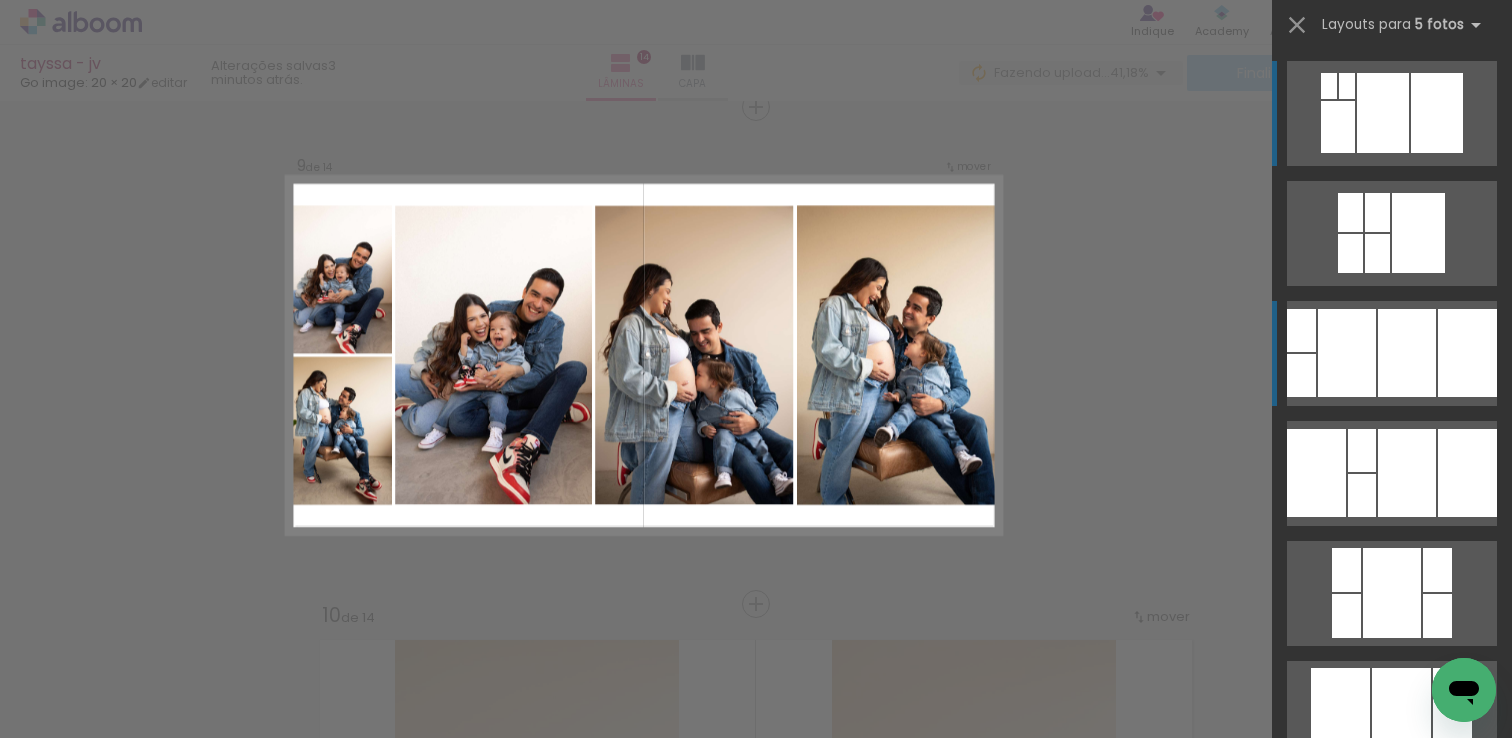 scroll, scrollTop: 4001, scrollLeft: 0, axis: vertical 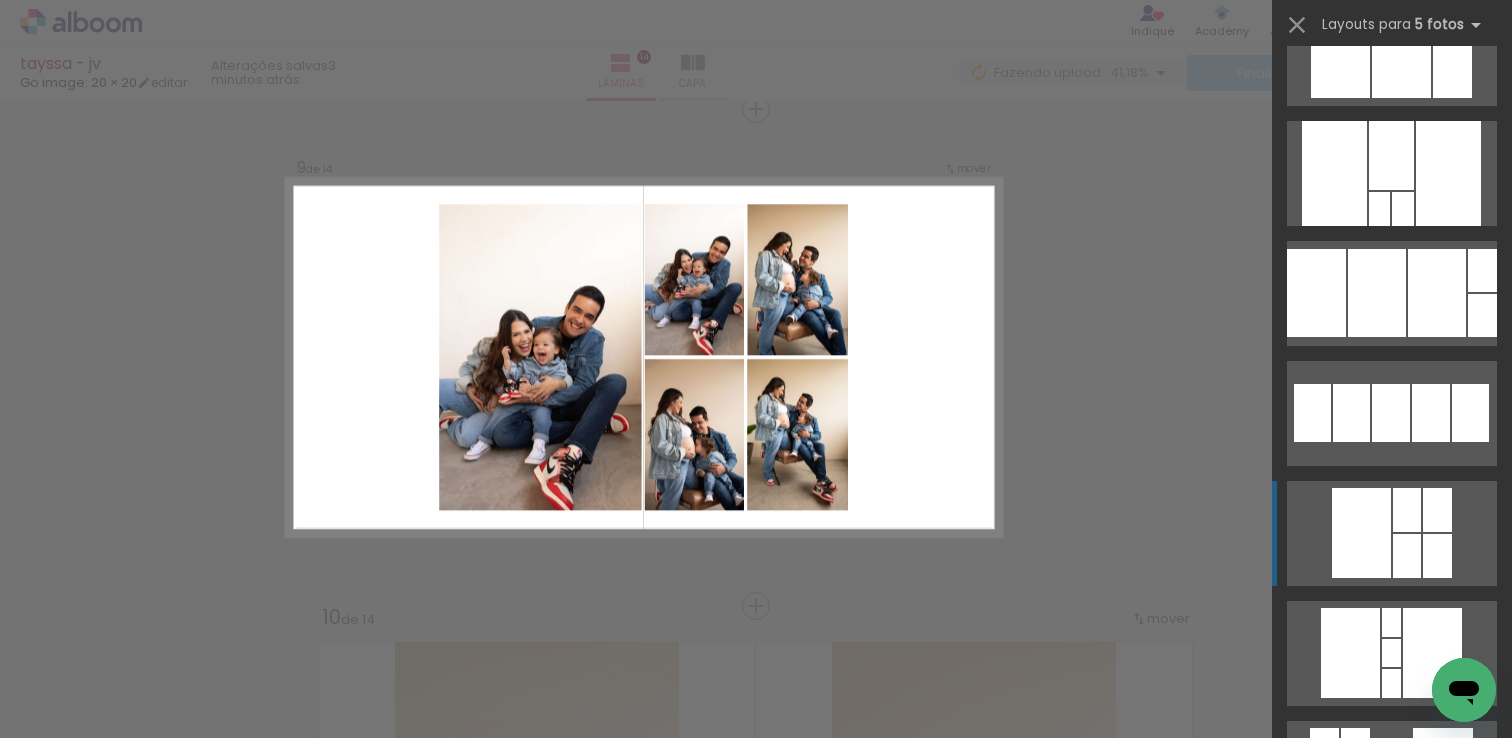 click at bounding box center [1322, 1036] 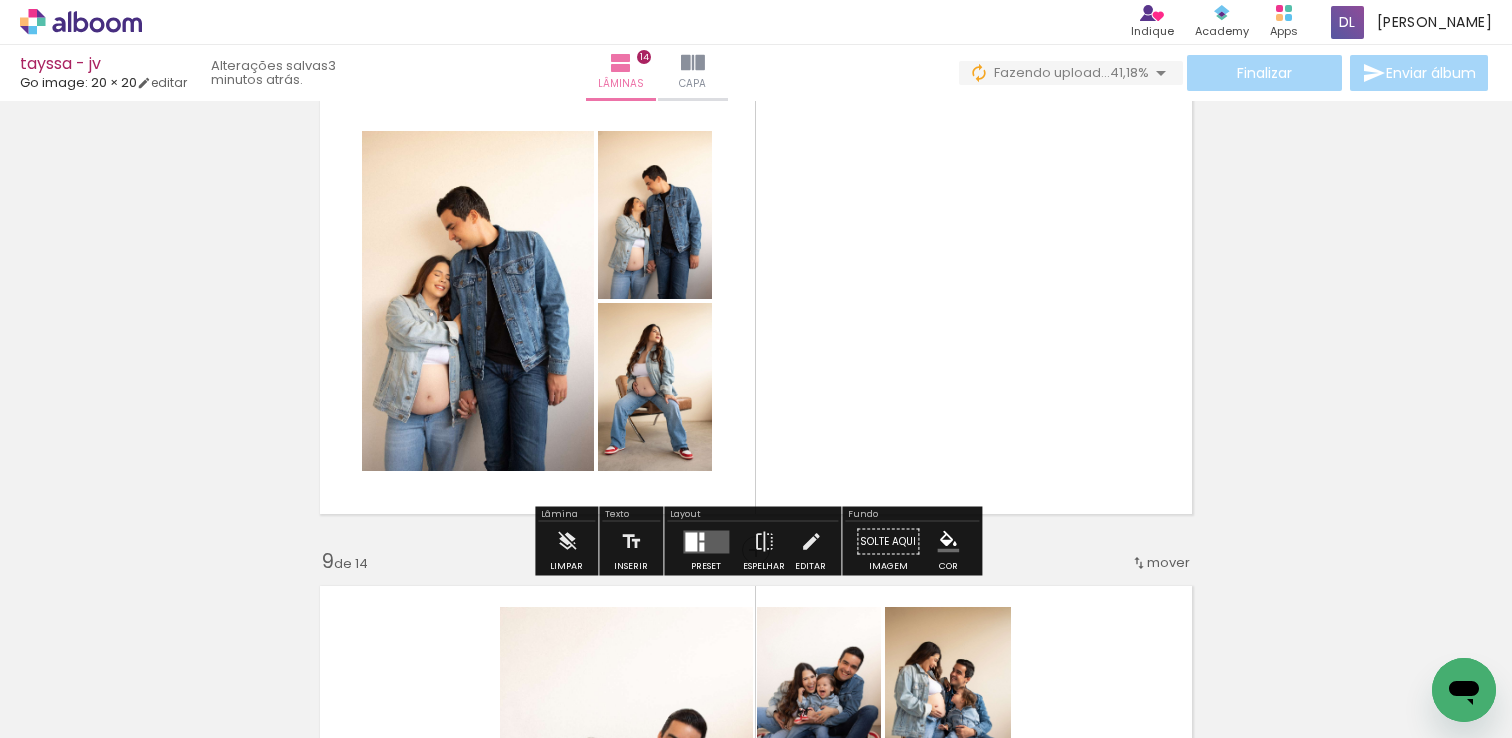 scroll, scrollTop: 3624, scrollLeft: 0, axis: vertical 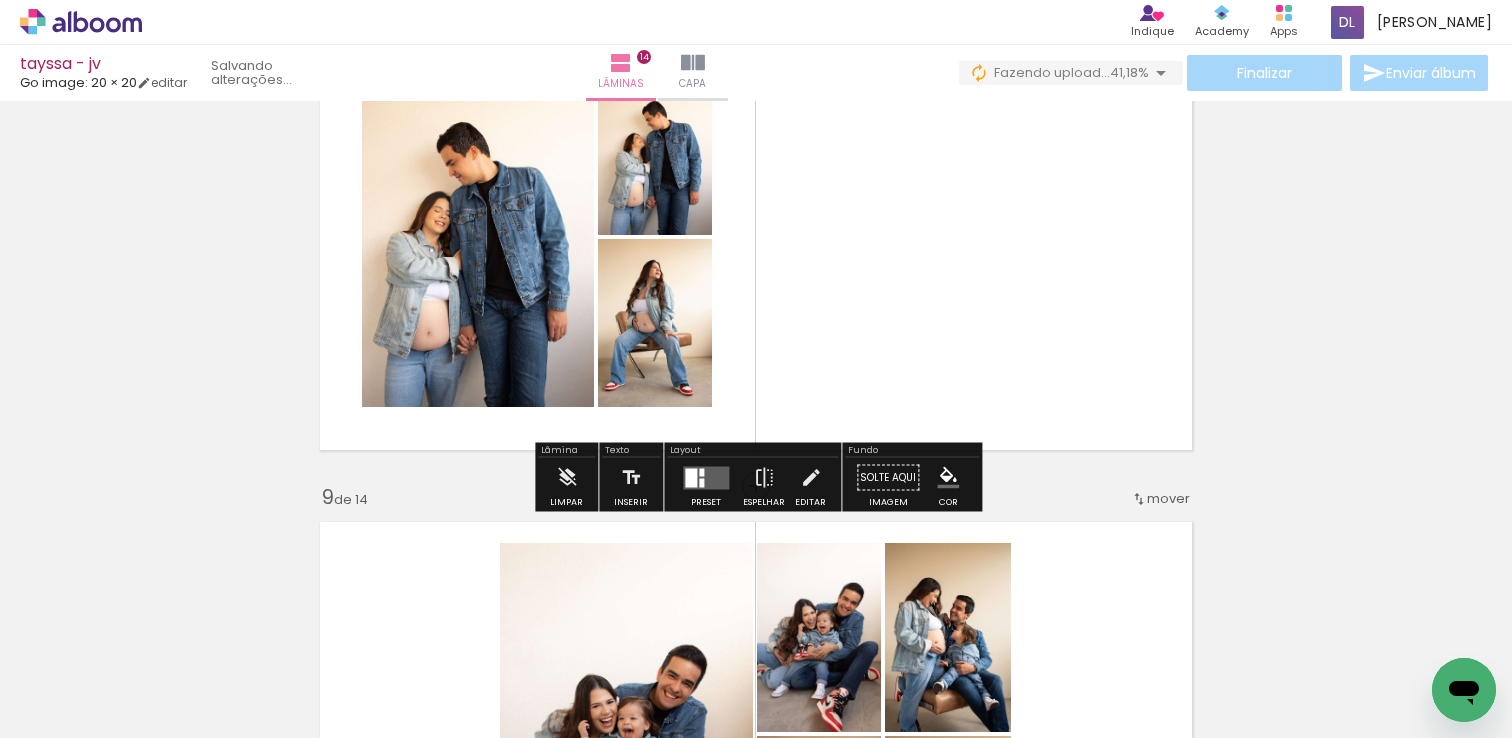 click at bounding box center [691, 477] 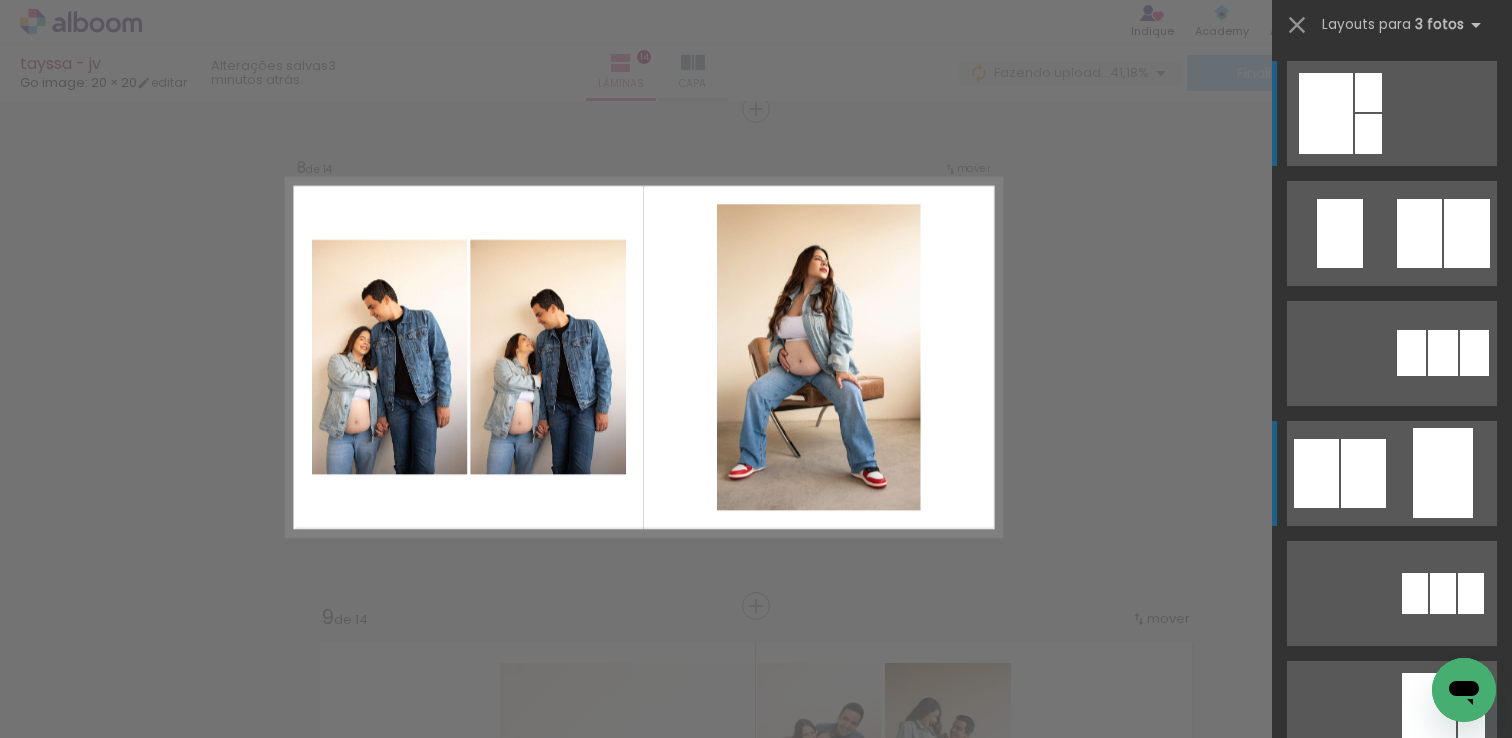 click at bounding box center [1392, 233] 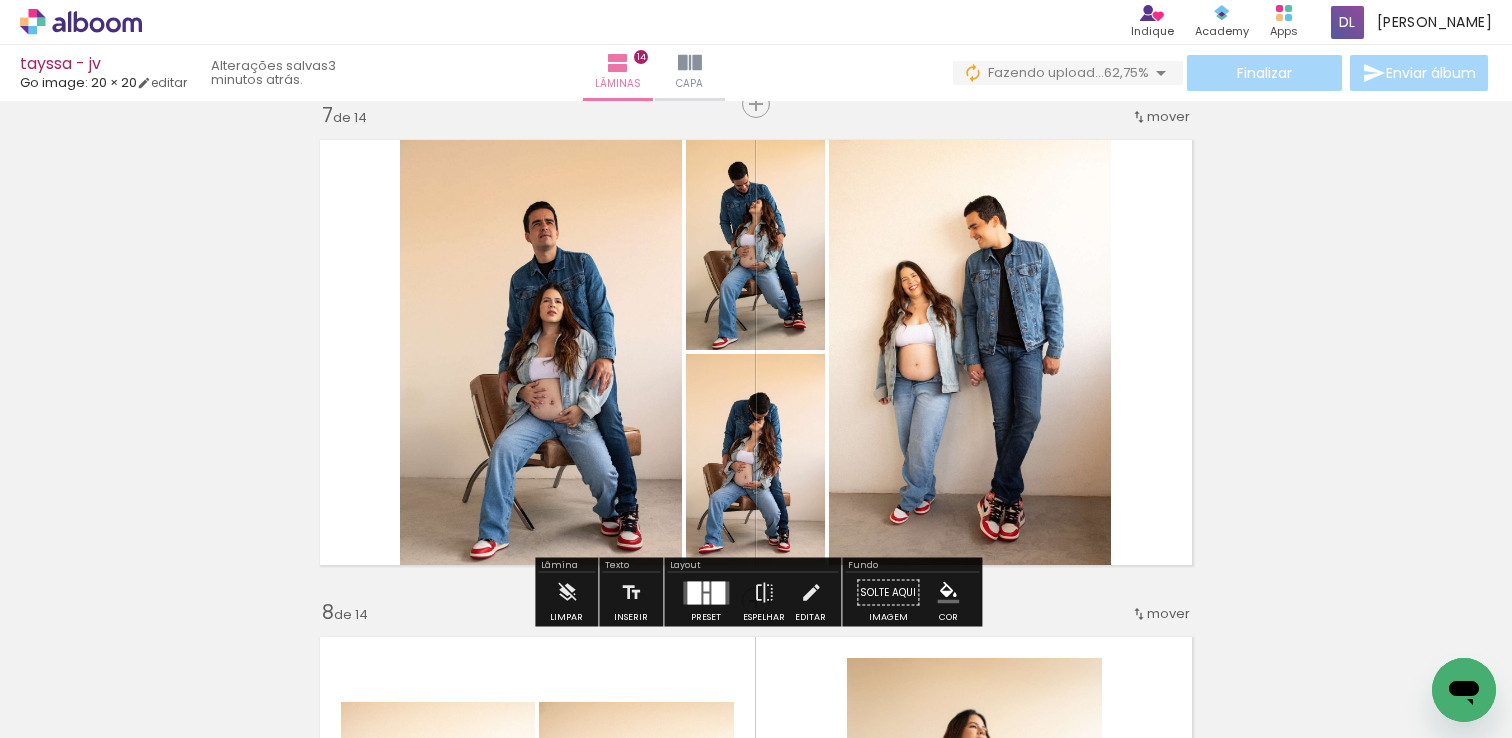 scroll, scrollTop: 3009, scrollLeft: 0, axis: vertical 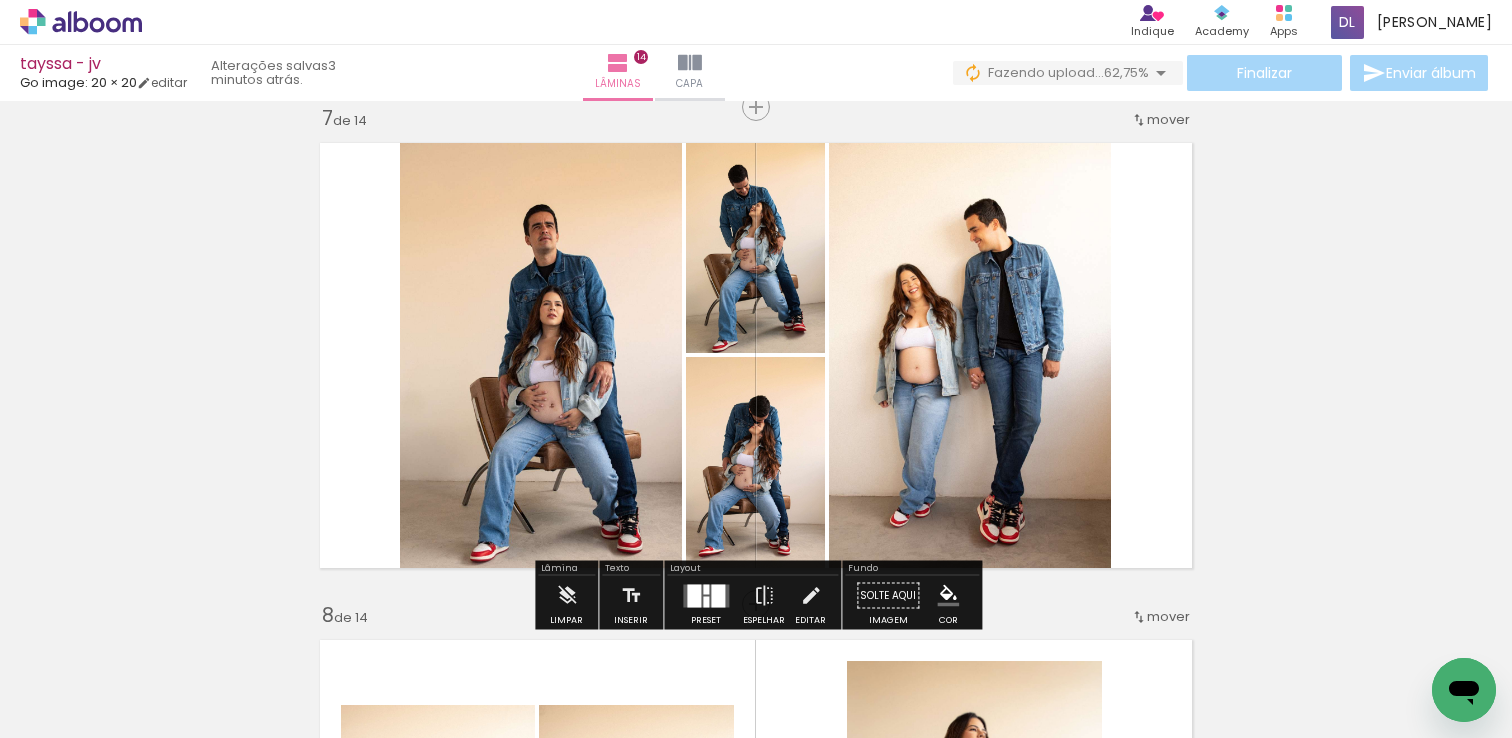 click at bounding box center (718, 595) 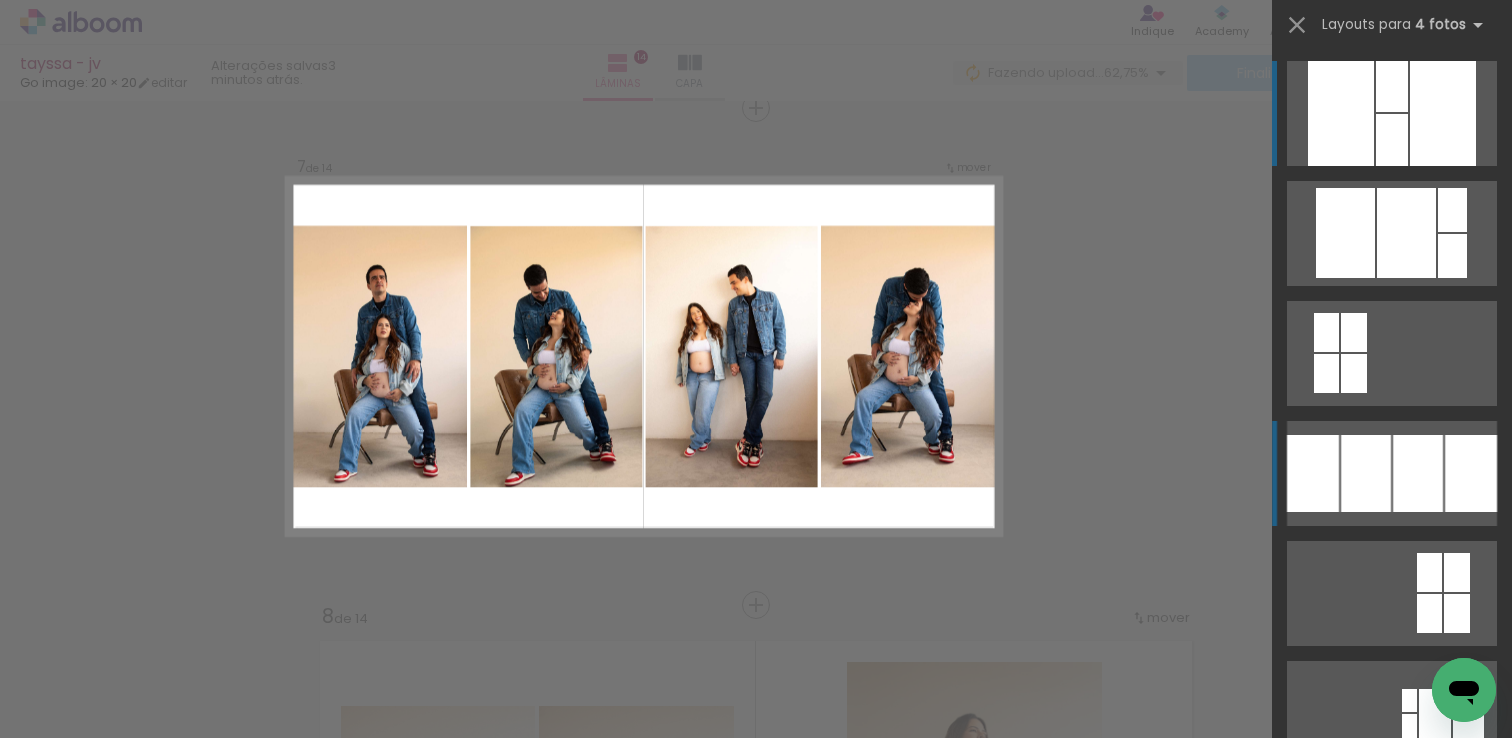 scroll, scrollTop: 3007, scrollLeft: 0, axis: vertical 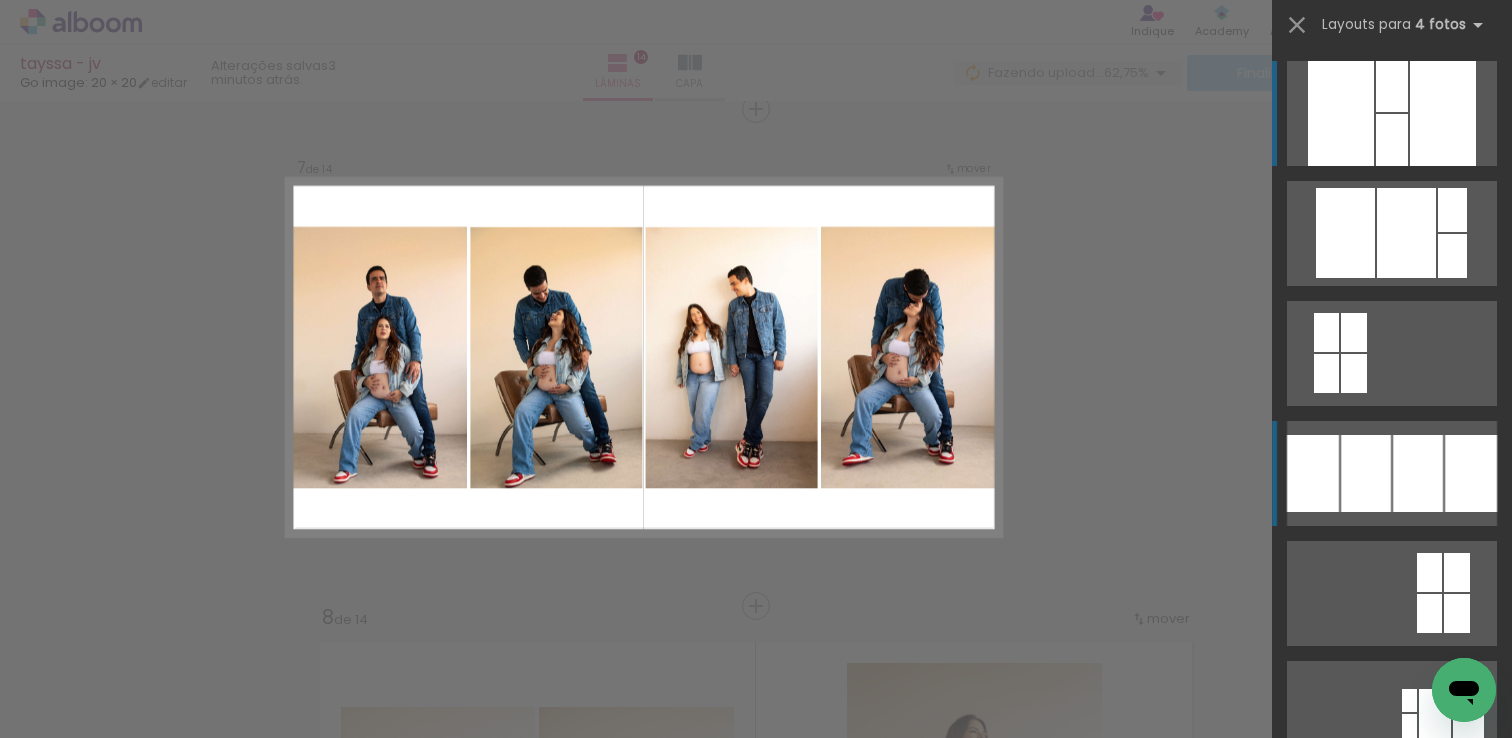 click at bounding box center (1313, 473) 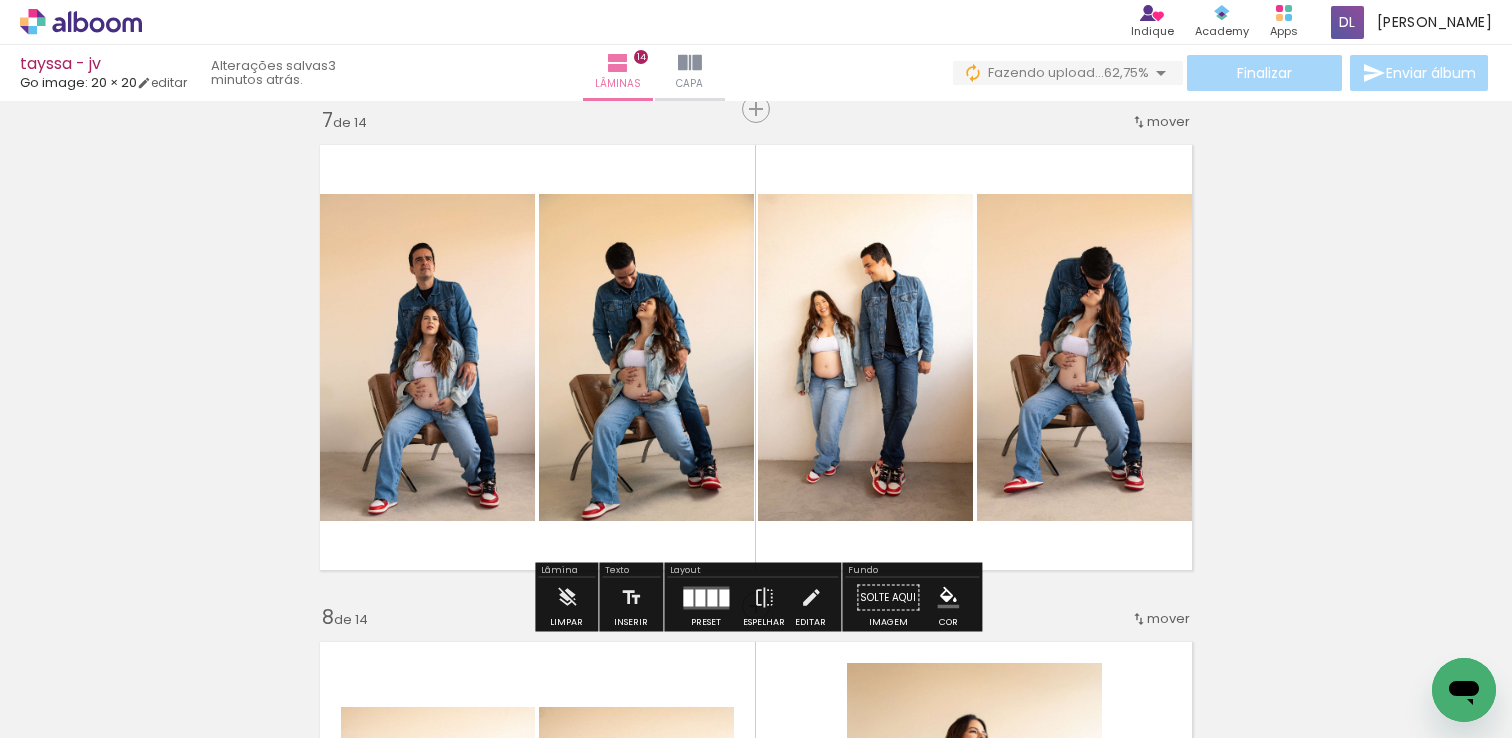 drag, startPoint x: 905, startPoint y: 354, endPoint x: 718, endPoint y: 354, distance: 187 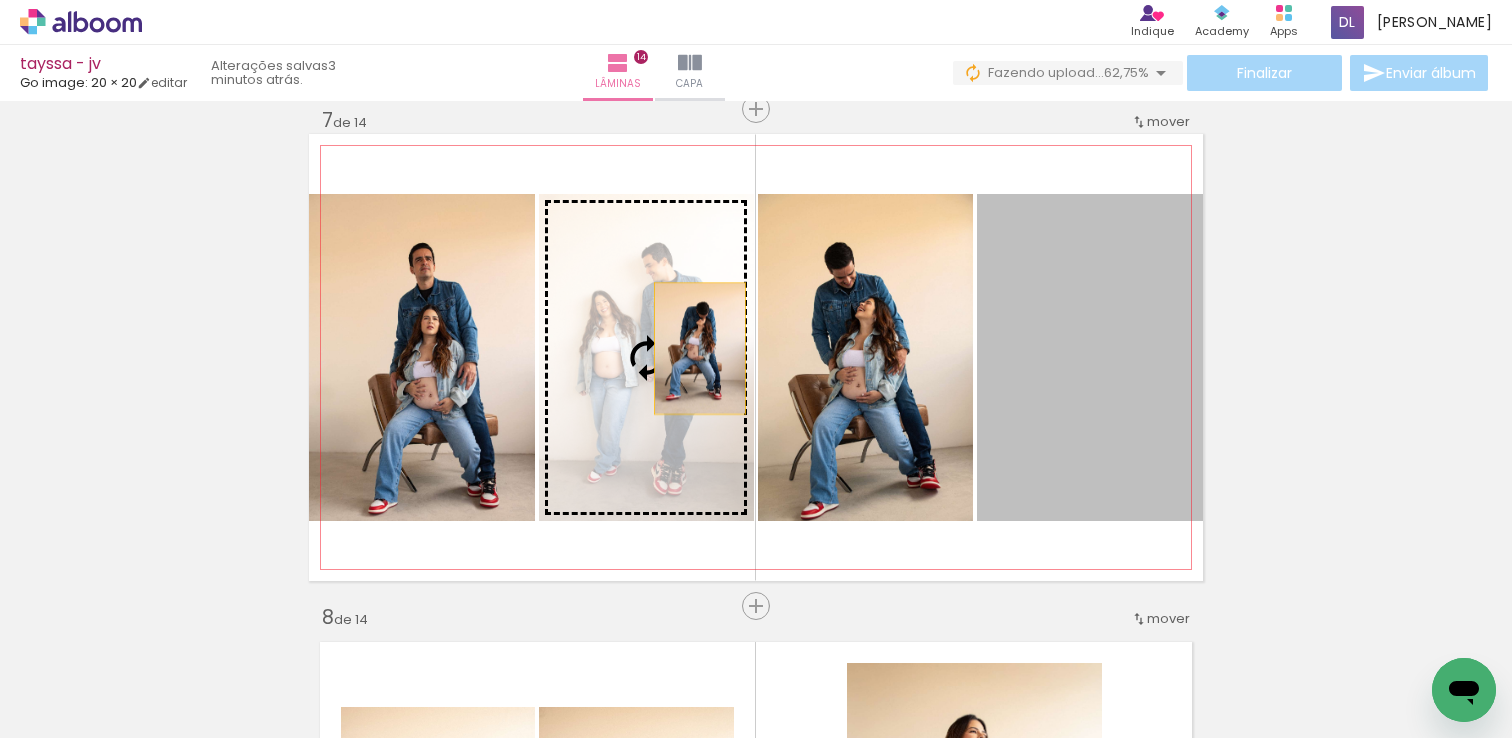 drag, startPoint x: 1061, startPoint y: 404, endPoint x: 660, endPoint y: 358, distance: 403.6298 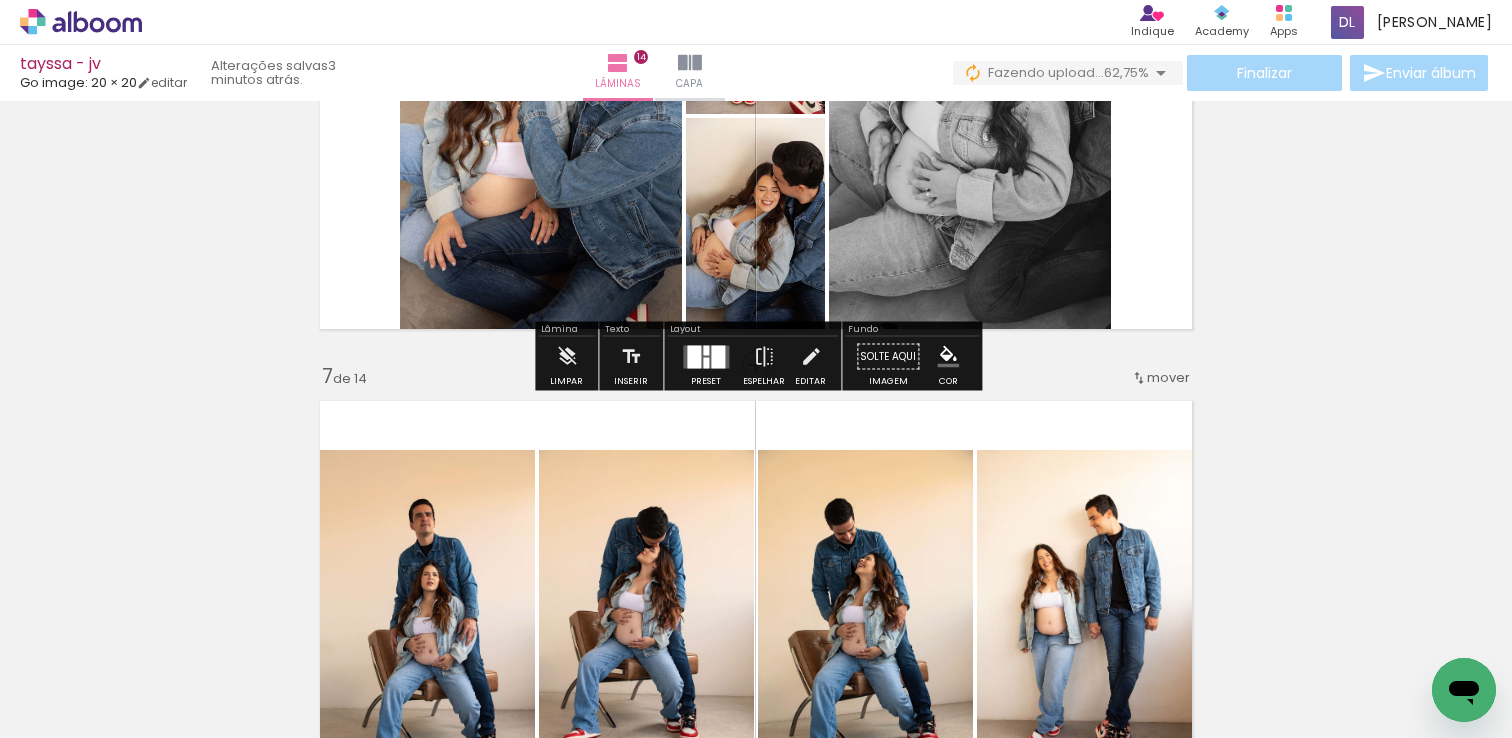 scroll, scrollTop: 2775, scrollLeft: 0, axis: vertical 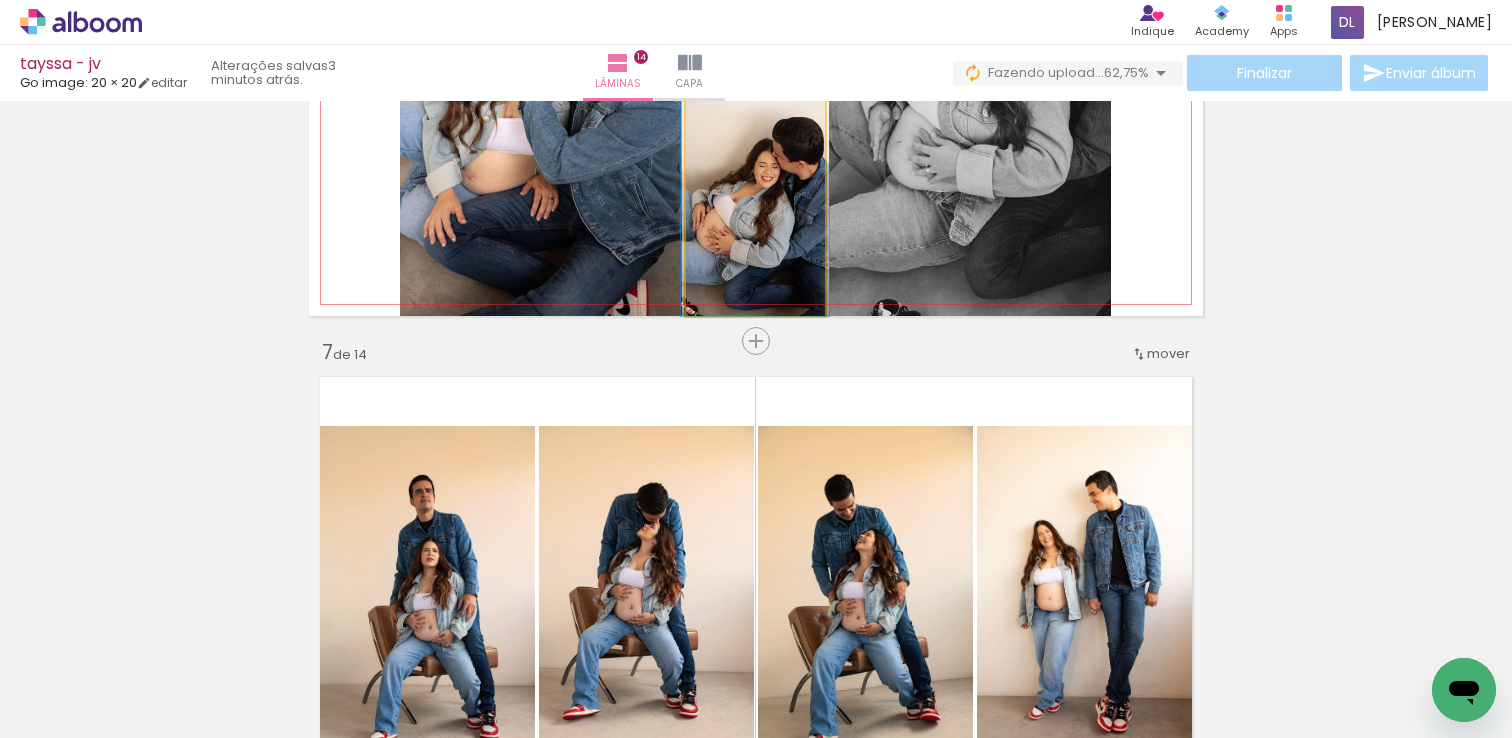 click 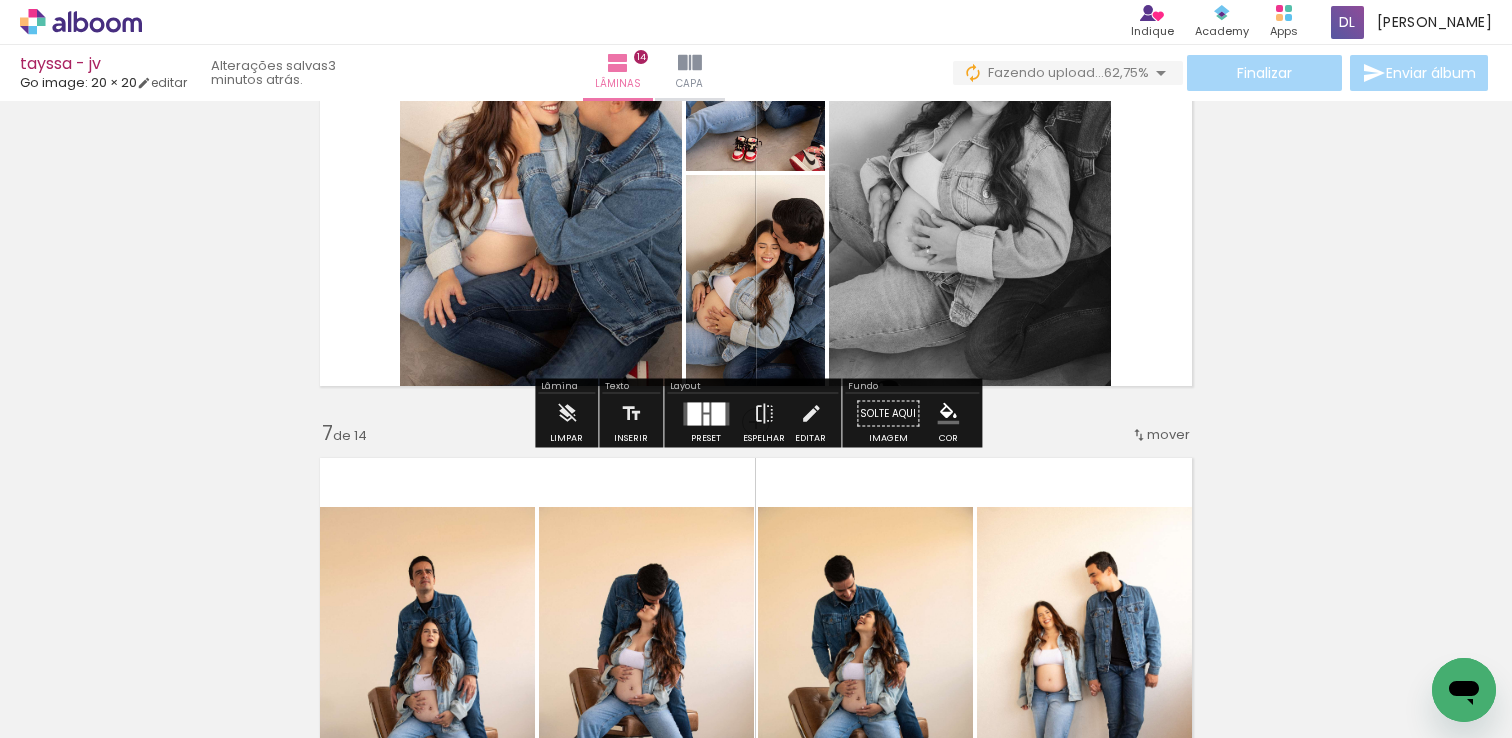 scroll, scrollTop: 2714, scrollLeft: 0, axis: vertical 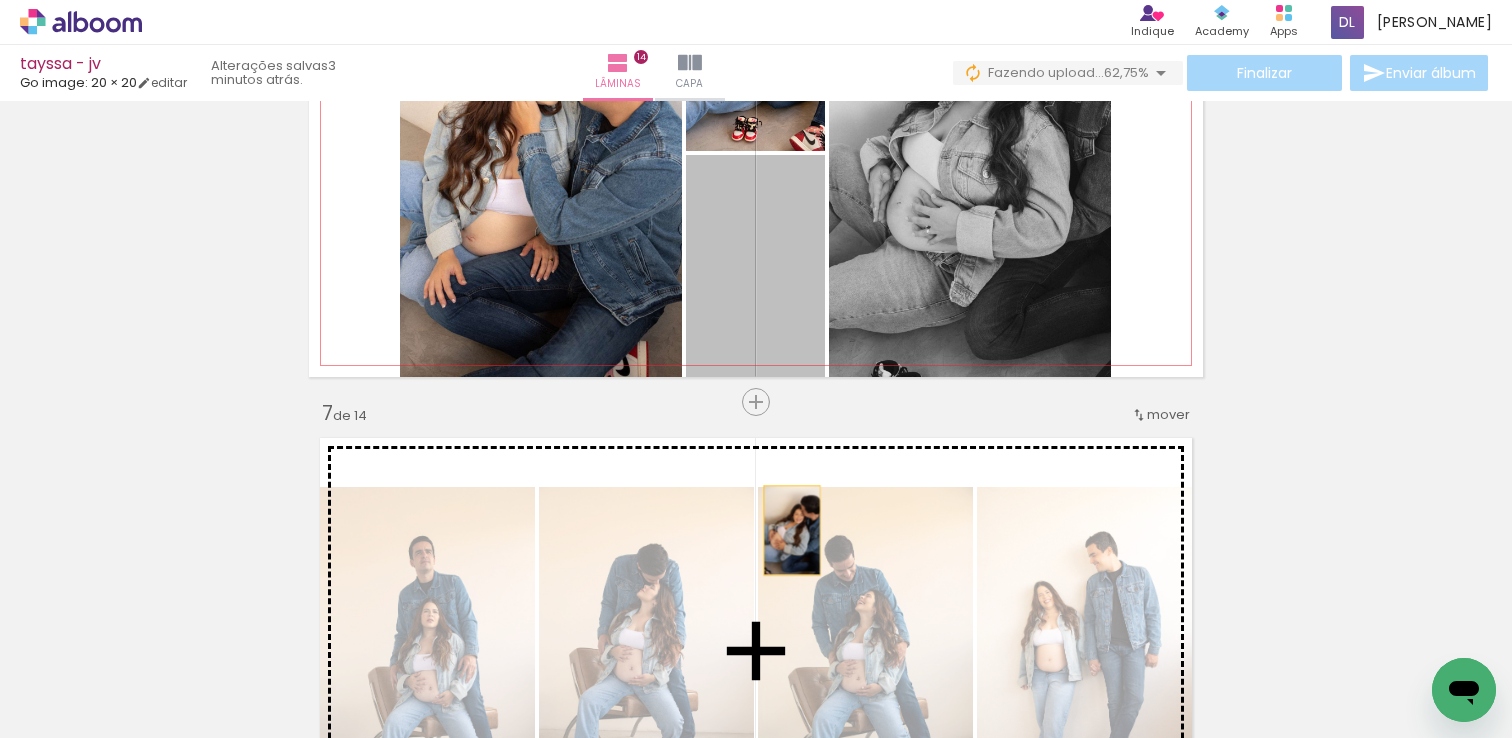 drag, startPoint x: 754, startPoint y: 265, endPoint x: 802, endPoint y: 554, distance: 292.95905 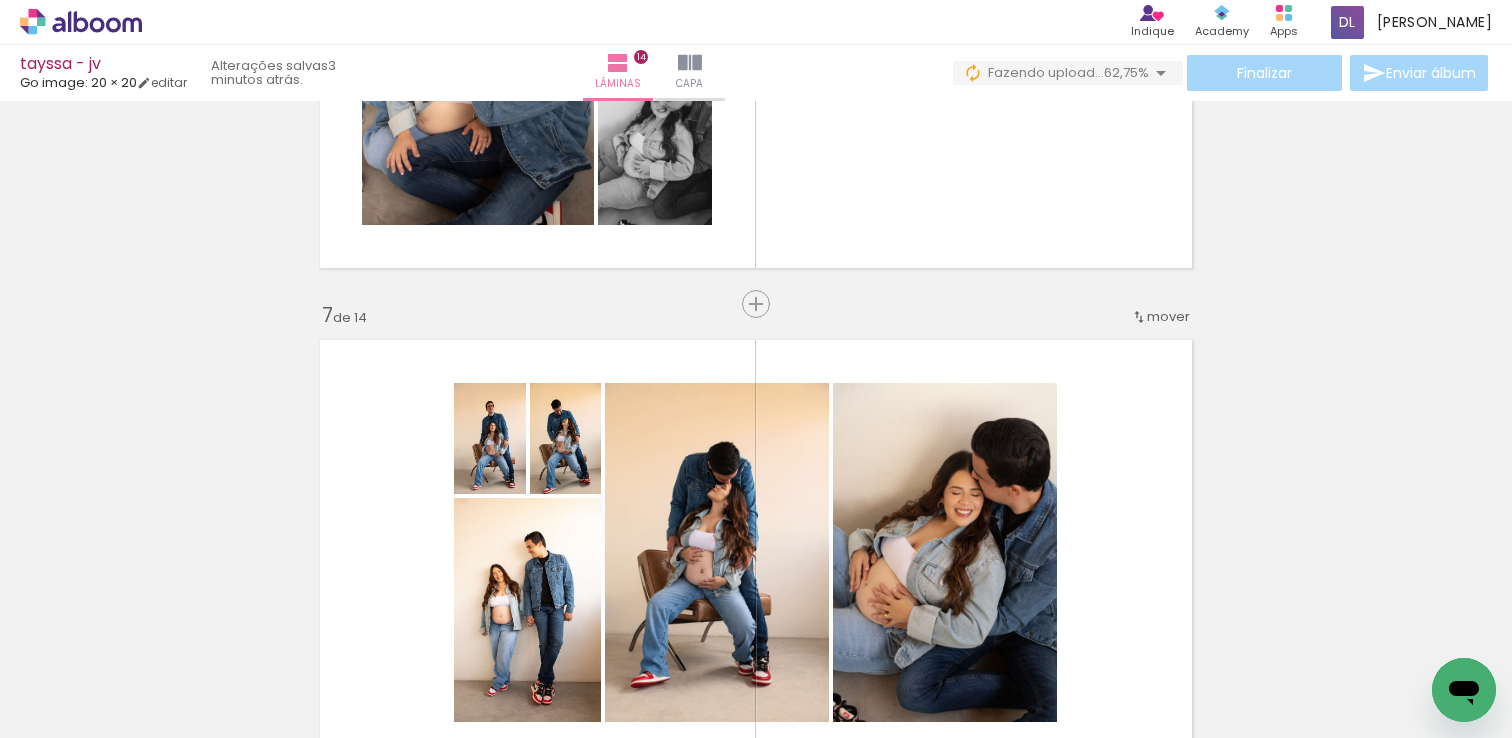 scroll, scrollTop: 2807, scrollLeft: 0, axis: vertical 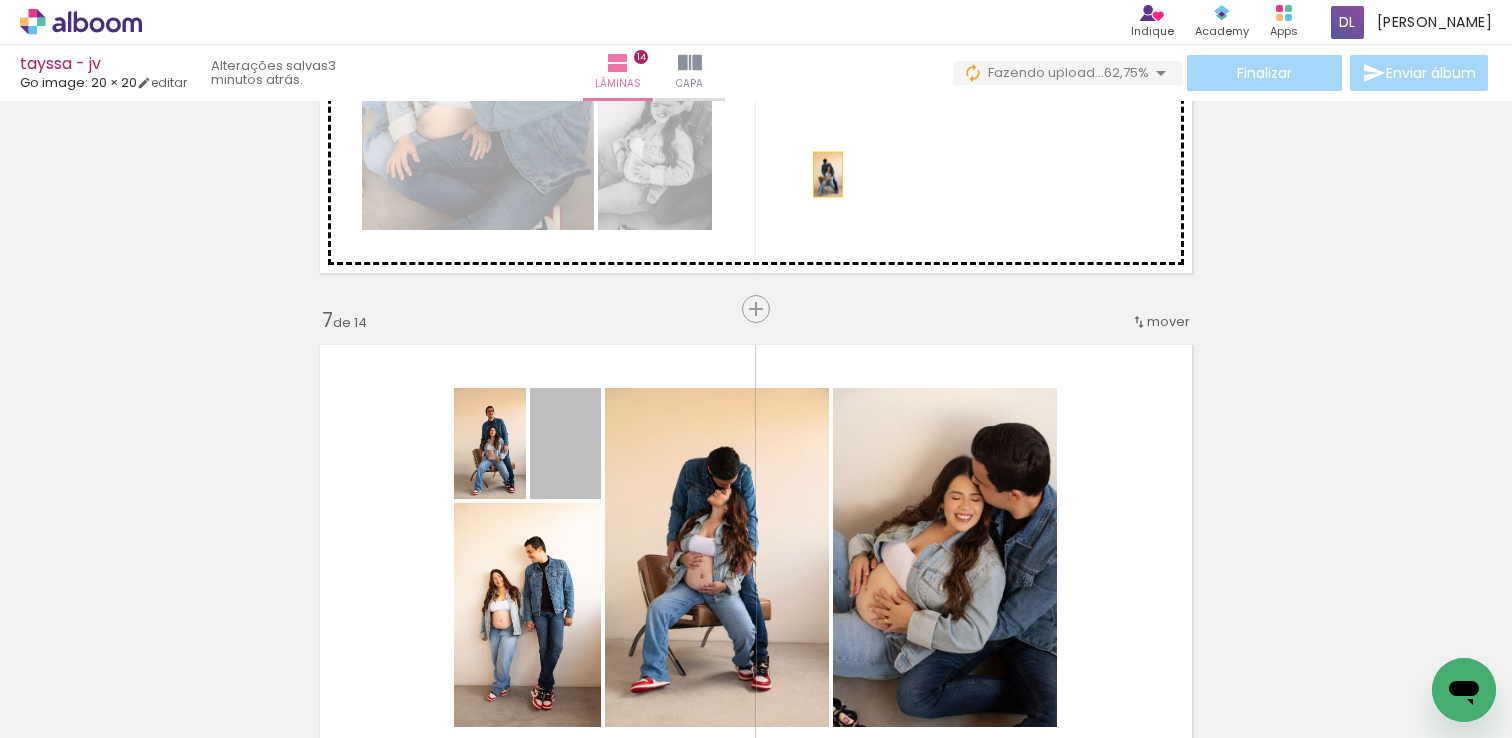 drag, startPoint x: 652, startPoint y: 390, endPoint x: 852, endPoint y: 138, distance: 321.72037 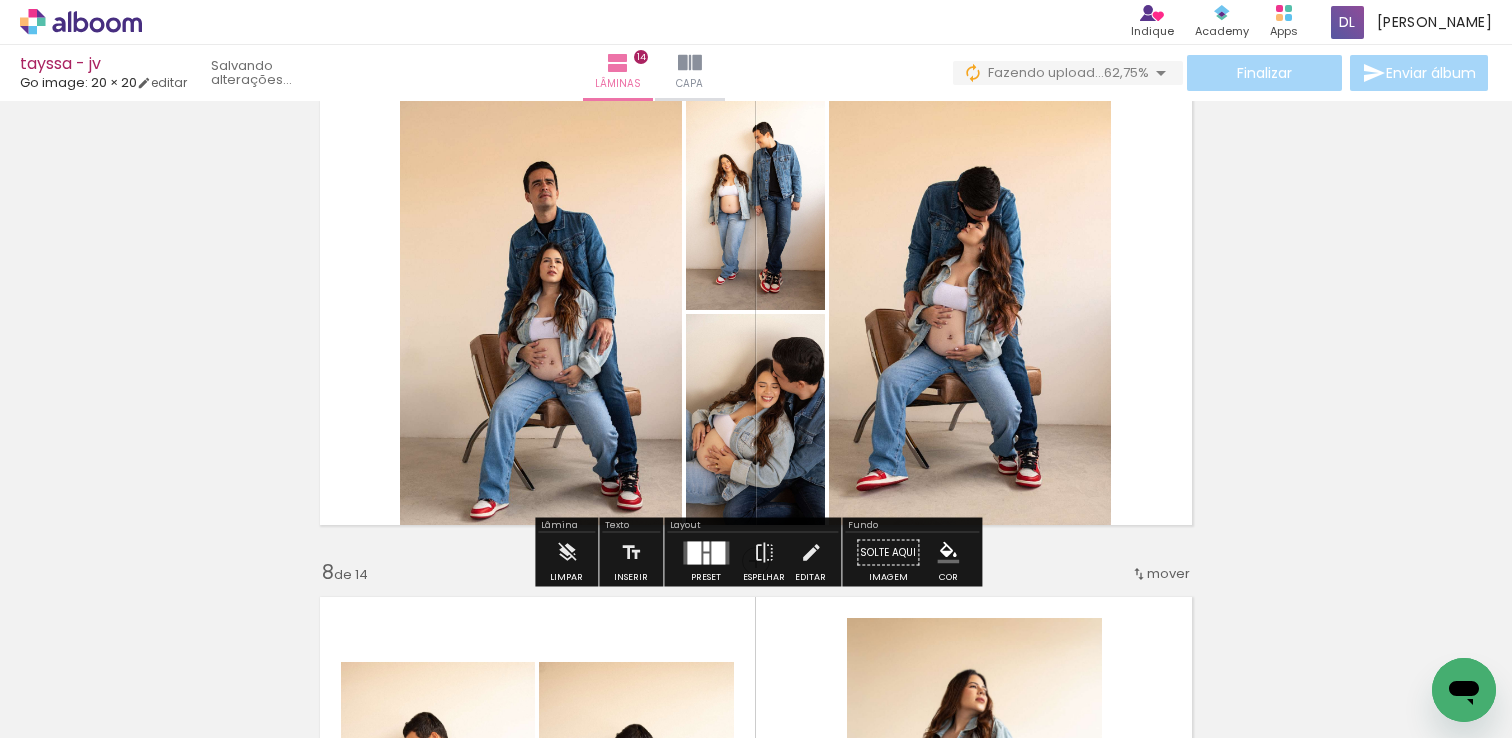 scroll, scrollTop: 3054, scrollLeft: 0, axis: vertical 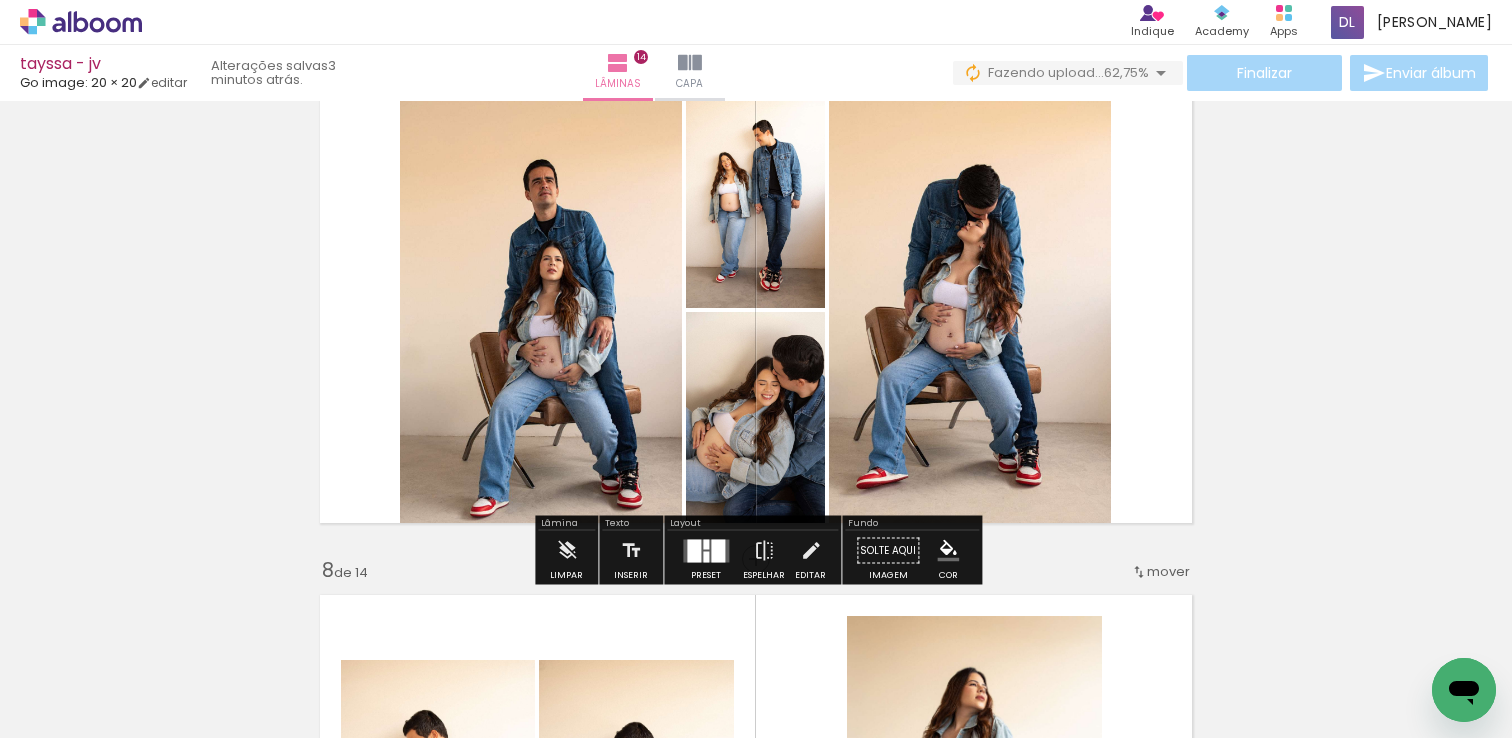 click at bounding box center [706, 551] 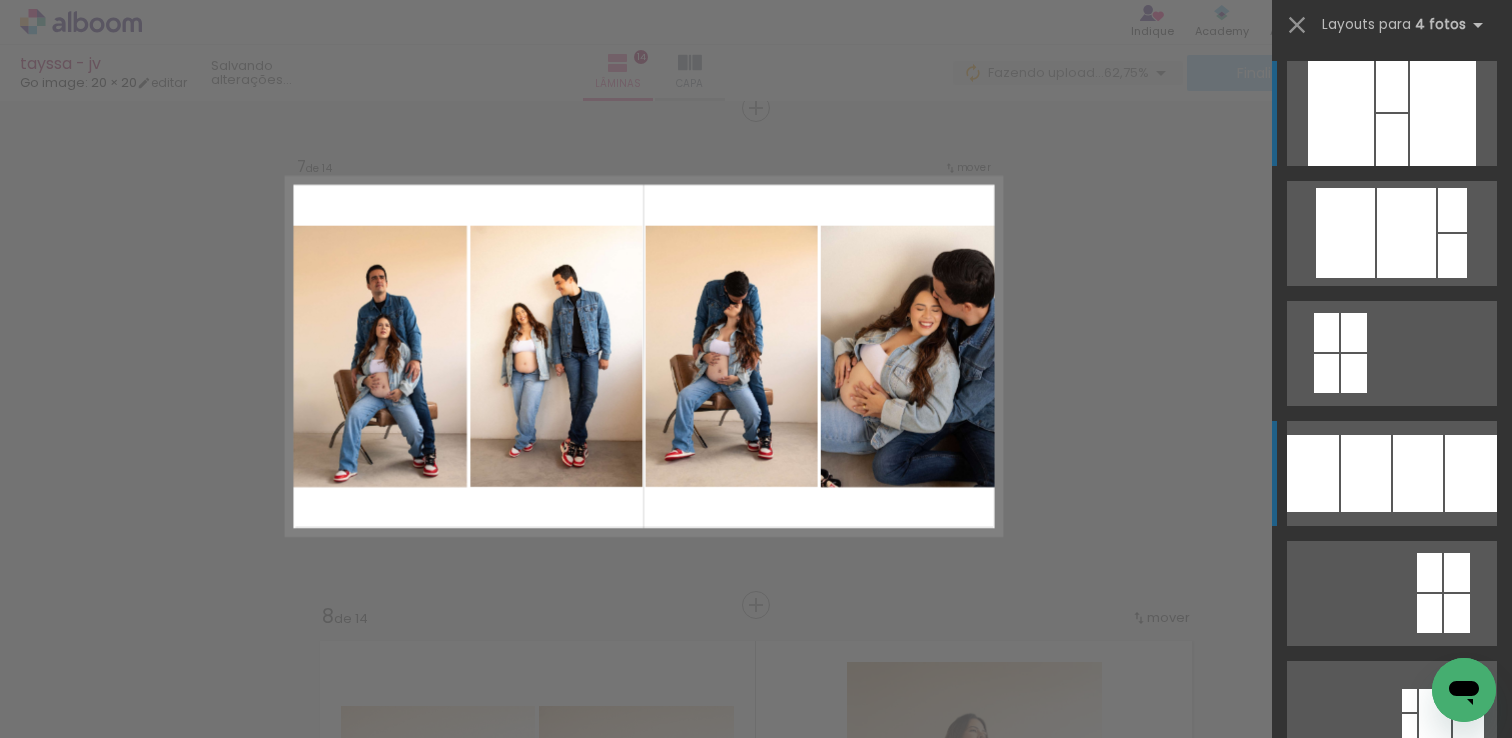 scroll, scrollTop: 3007, scrollLeft: 0, axis: vertical 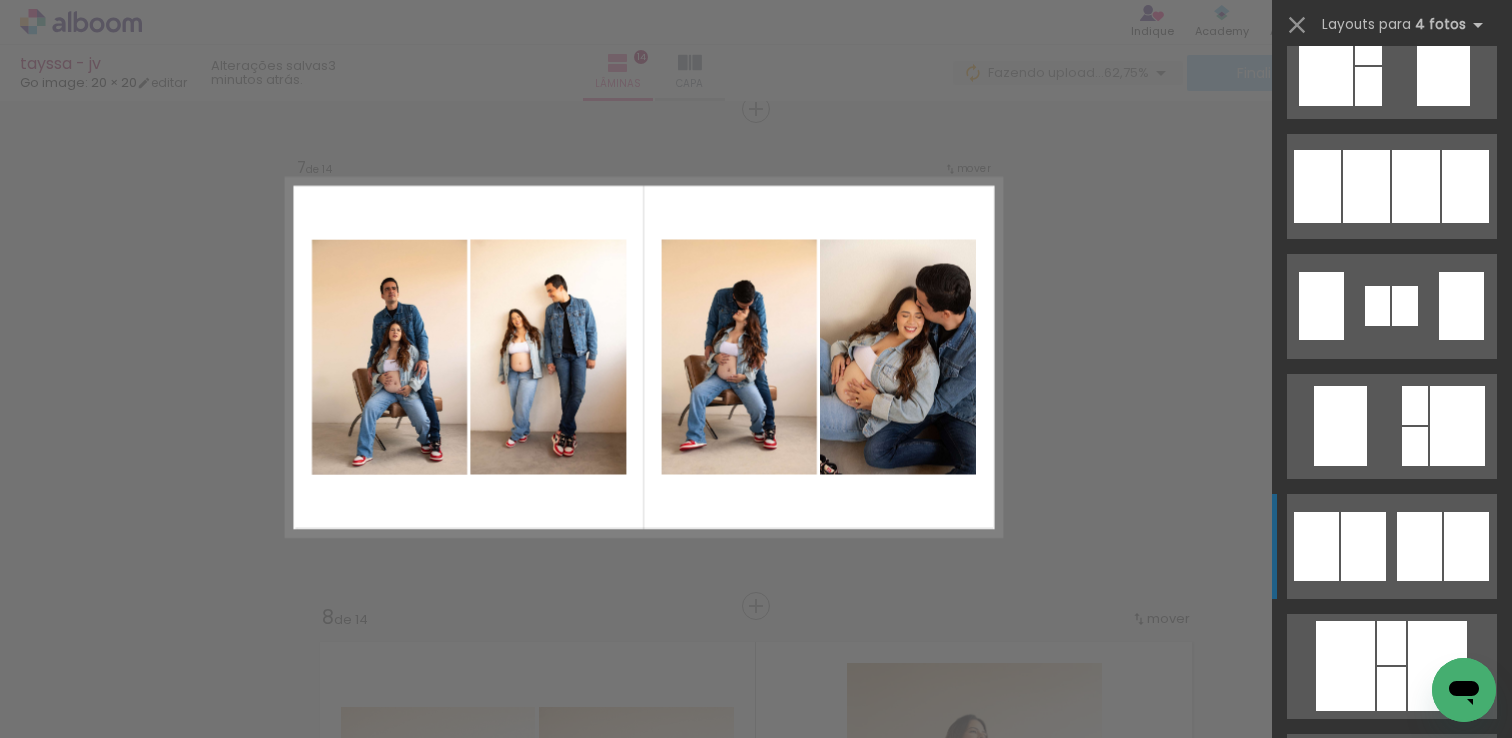 click at bounding box center [1392, 786] 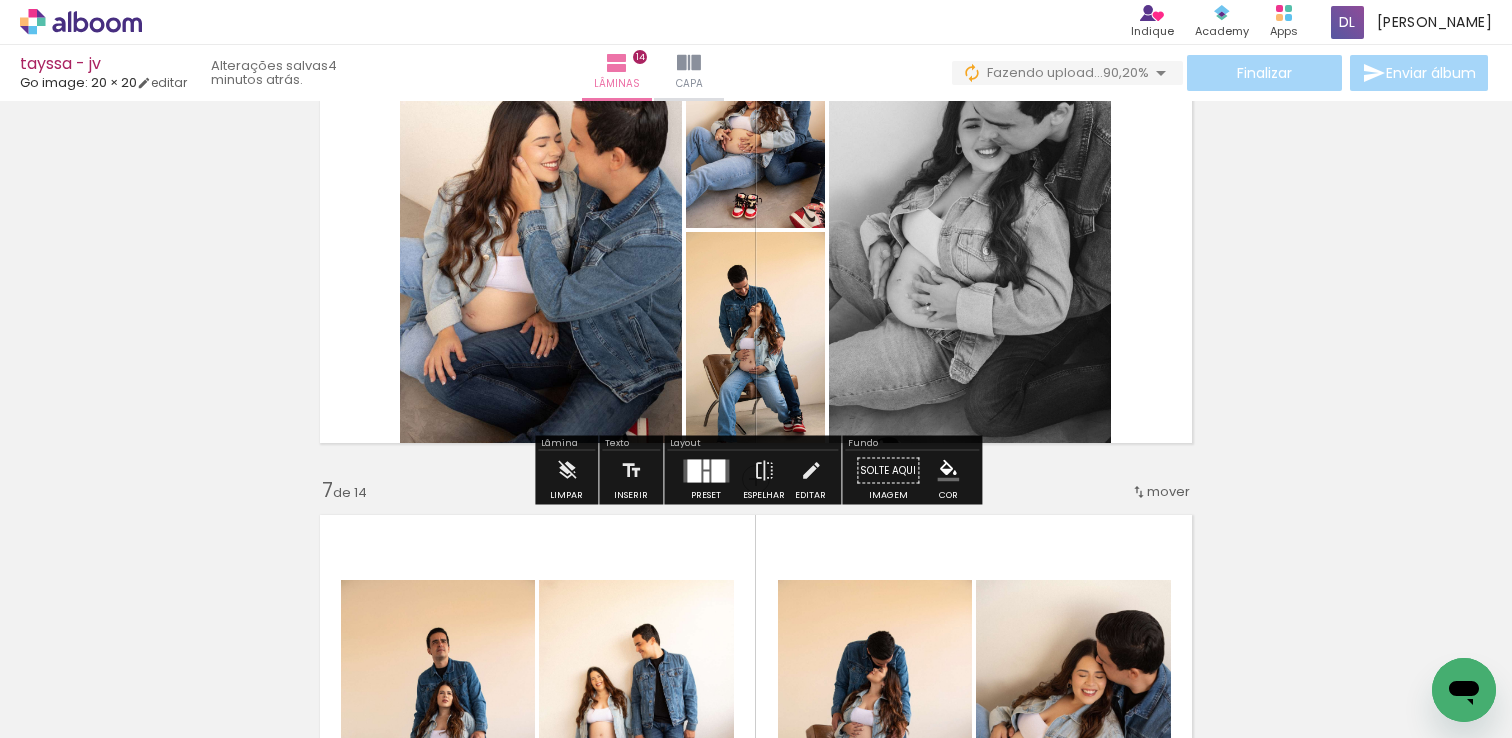 scroll, scrollTop: 2683, scrollLeft: 0, axis: vertical 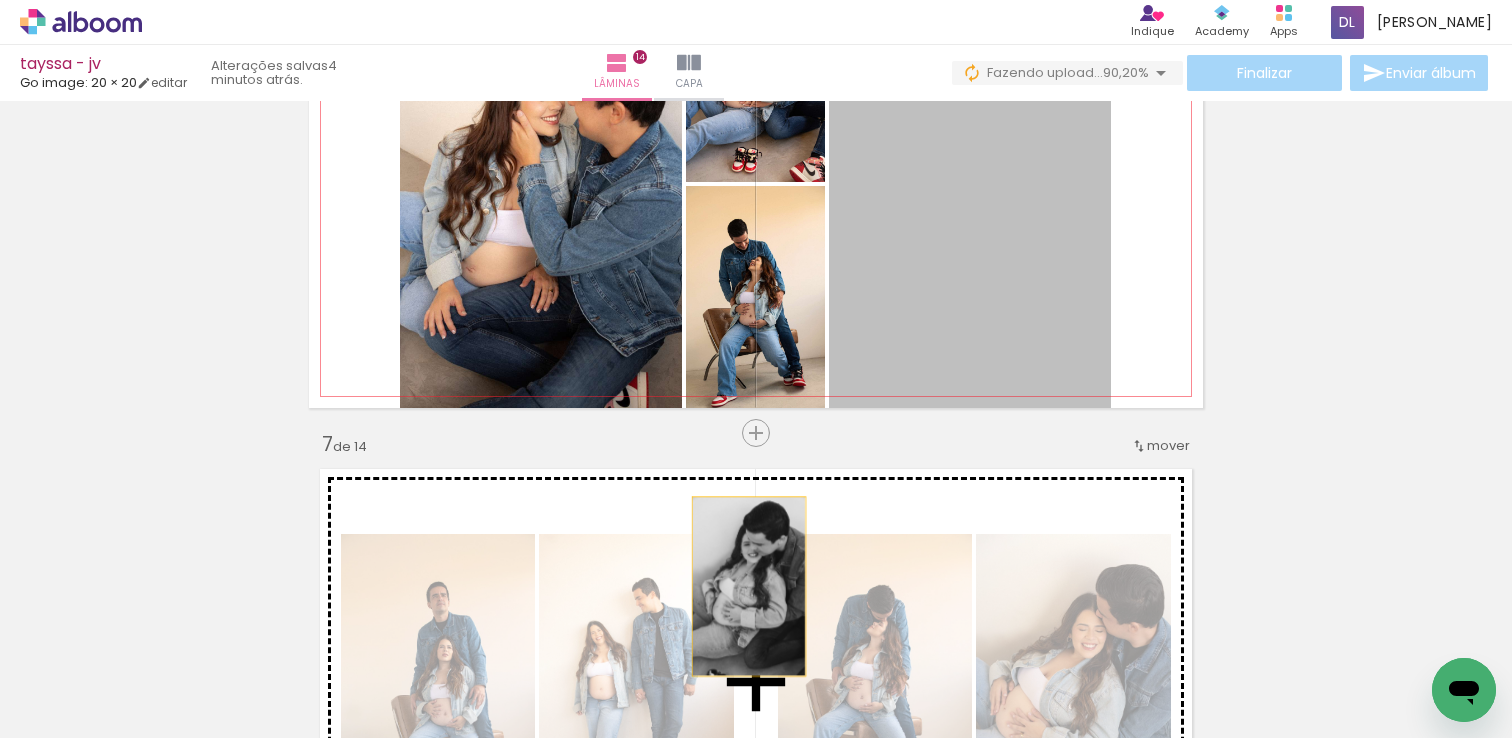drag, startPoint x: 935, startPoint y: 255, endPoint x: 750, endPoint y: 573, distance: 367.89807 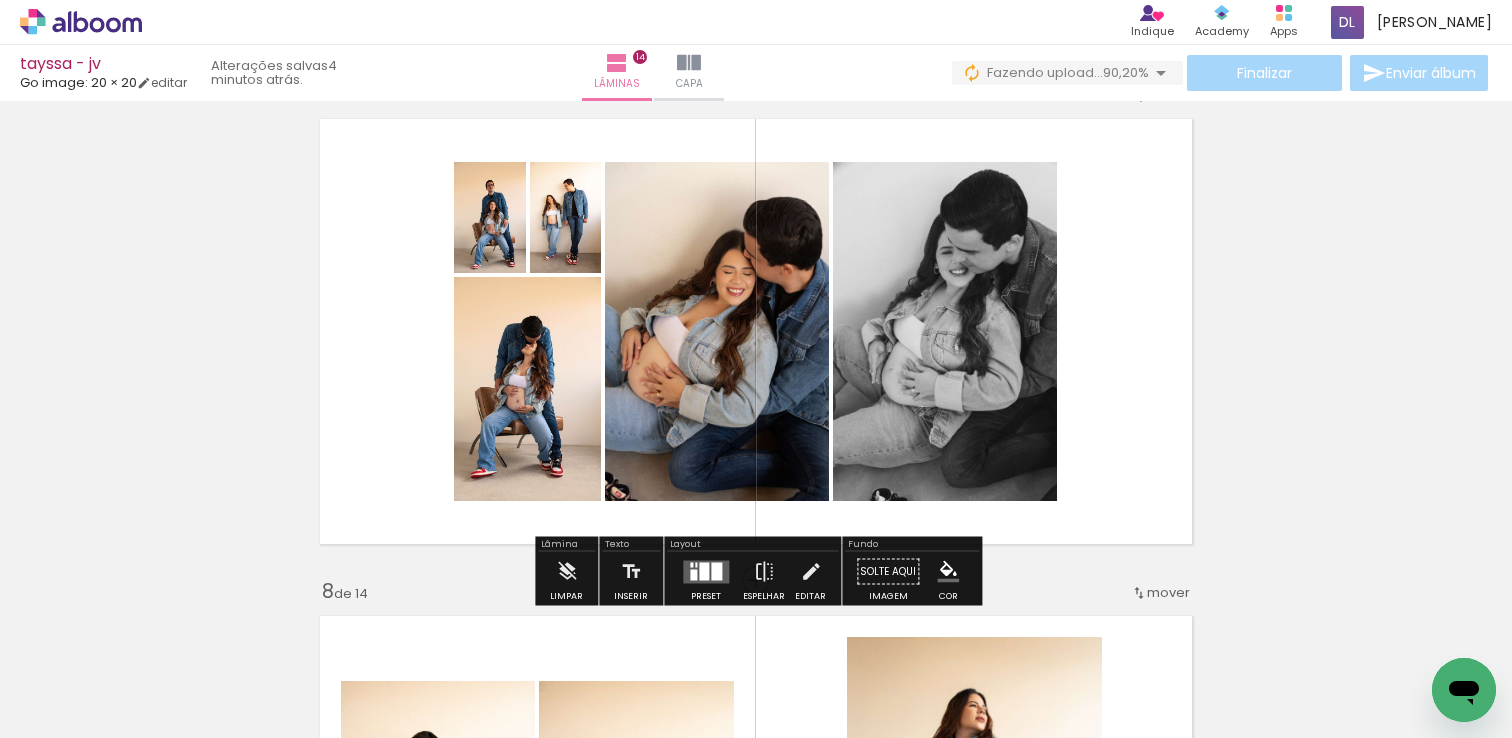scroll, scrollTop: 3047, scrollLeft: 0, axis: vertical 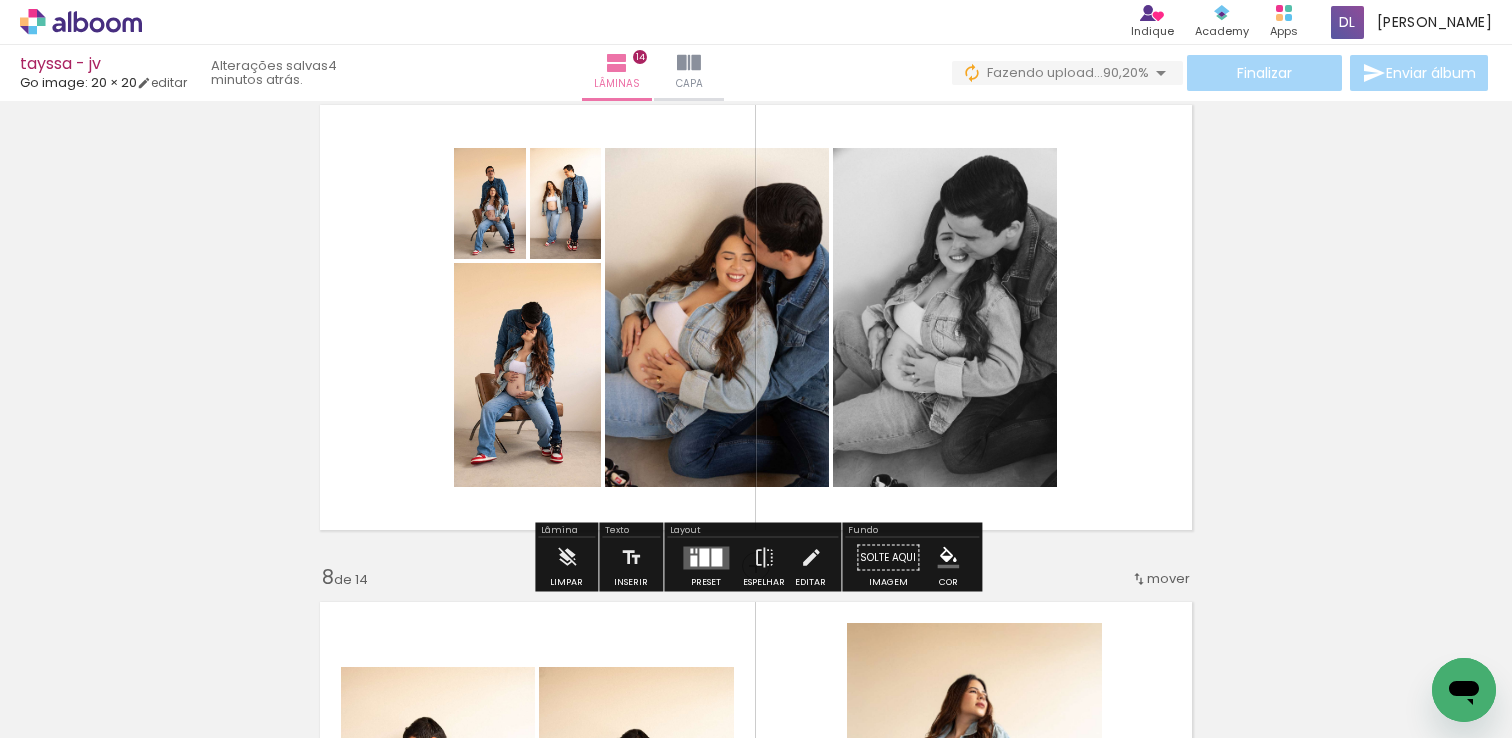 click at bounding box center [706, 558] 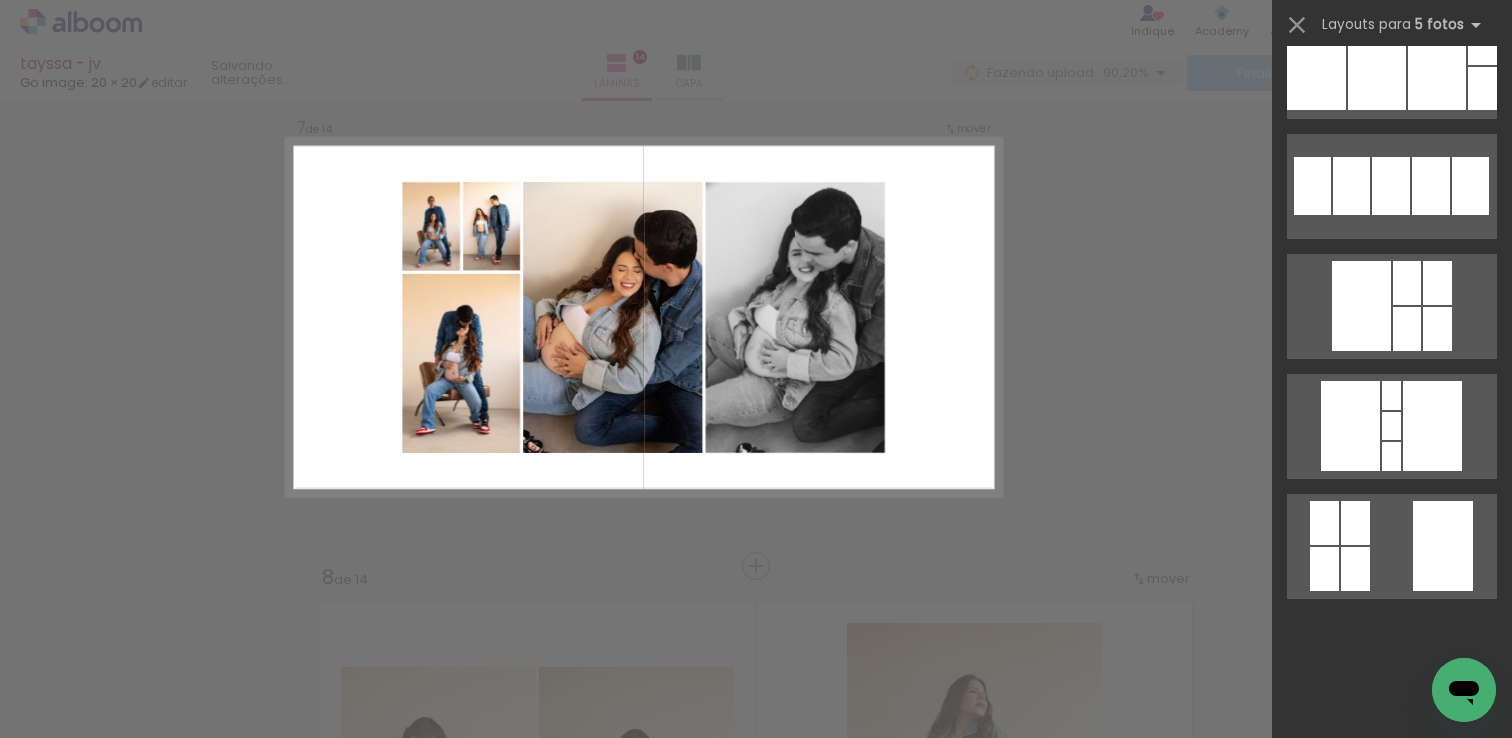 scroll, scrollTop: 0, scrollLeft: 0, axis: both 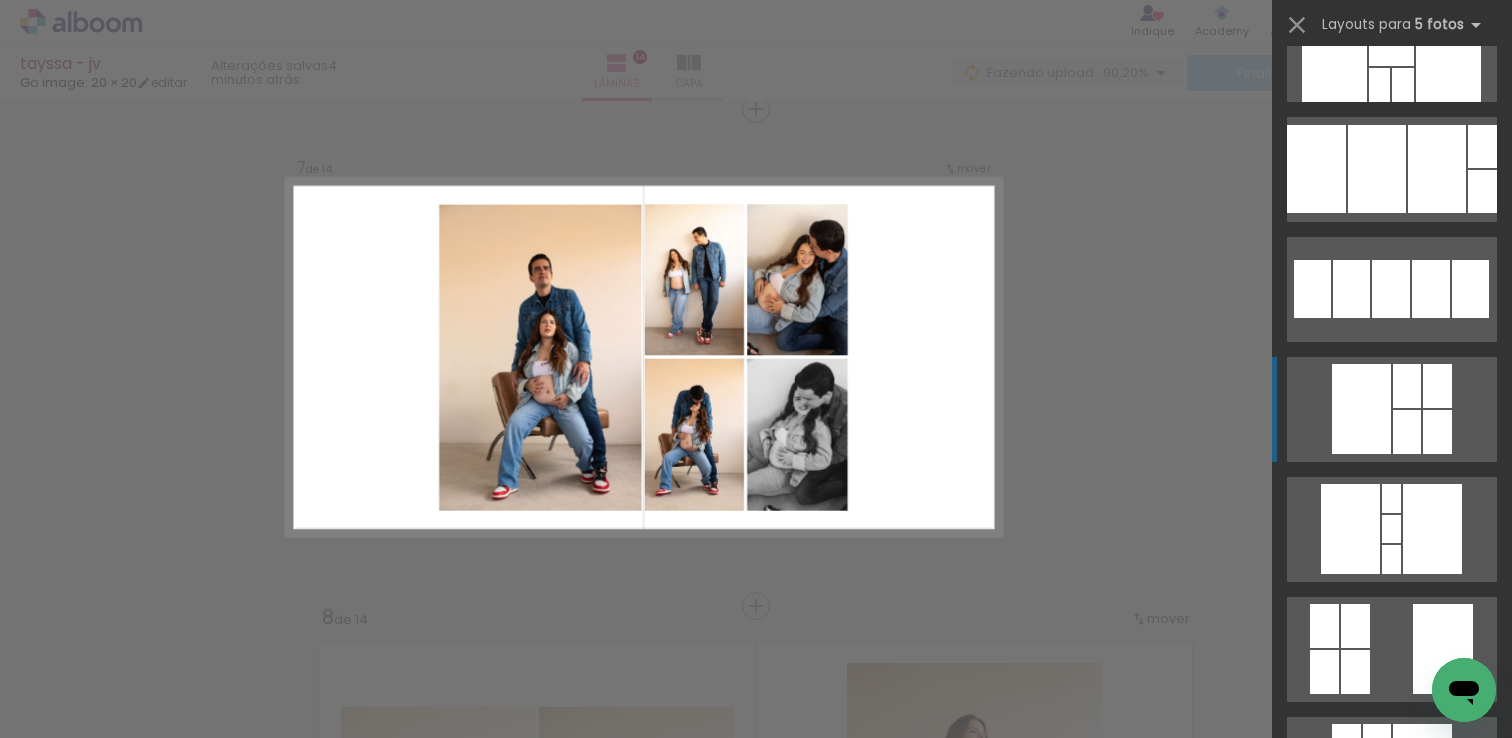 click at bounding box center (1322, 866) 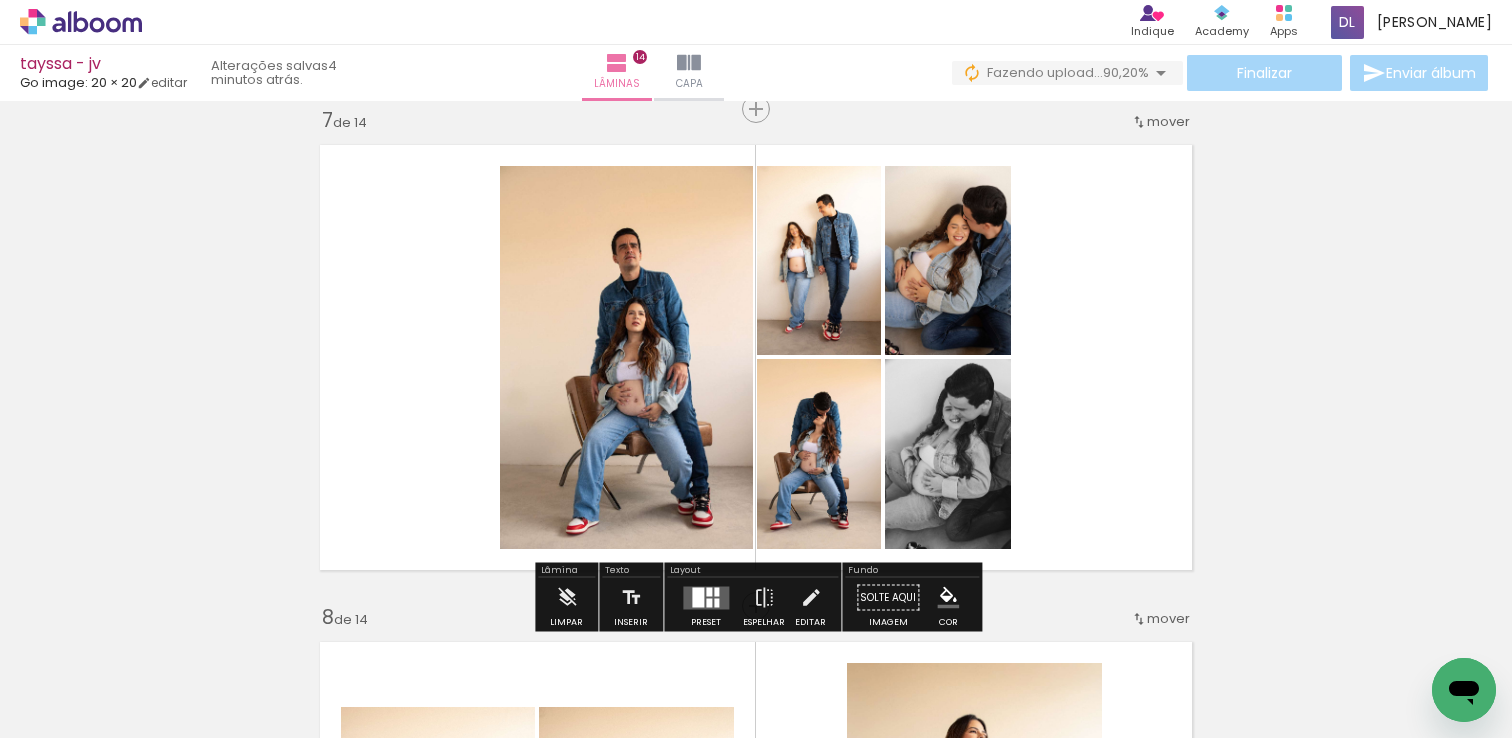 click on "P&B" at bounding box center (0, 0) 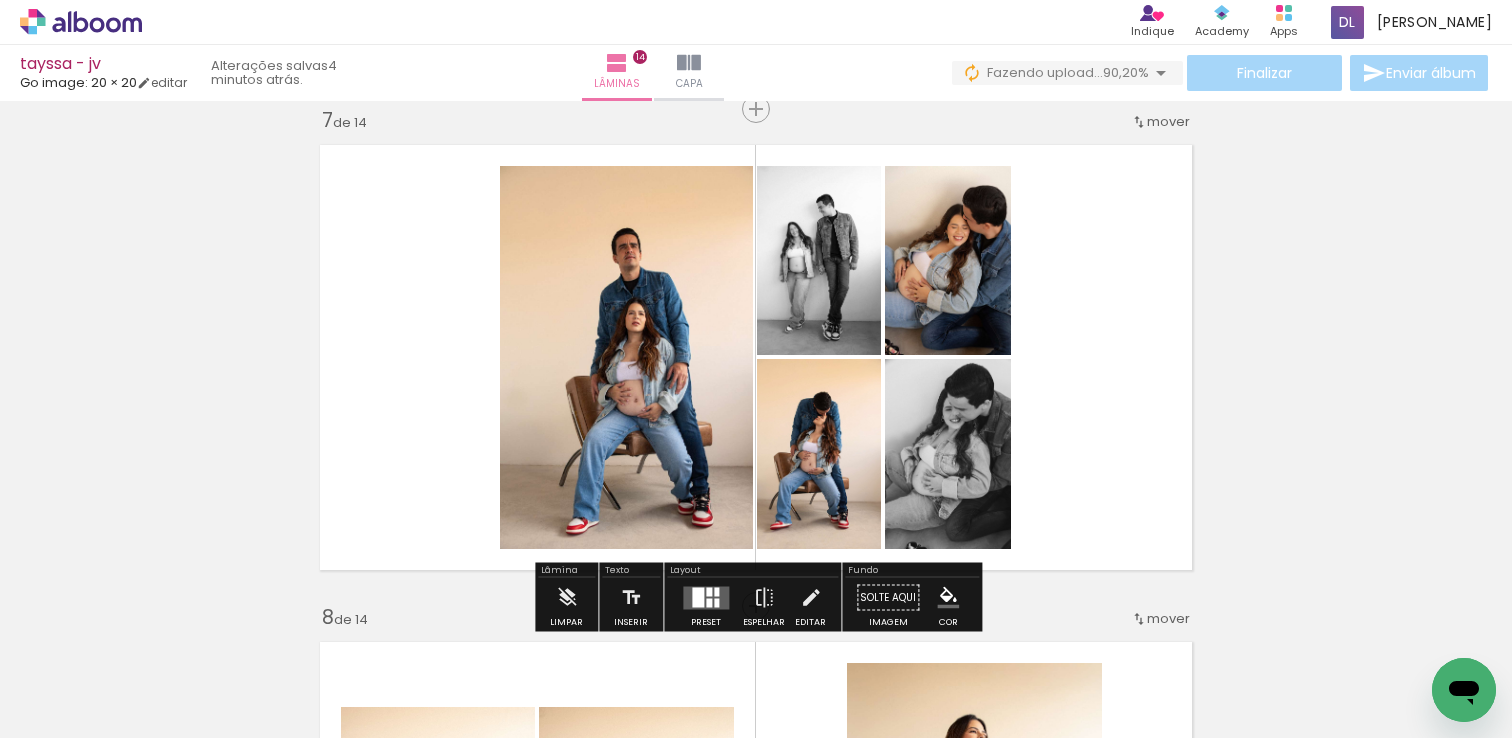 click on "Inserir lâmina 1  de 14  Inserir lâmina 2  de 14  Inserir lâmina 3  de 14  Inserir lâmina 4  de 14  Inserir lâmina 5  de 14  Inserir lâmina 6  de 14  Inserir lâmina 7  de 14  Inserir lâmina 8  de 14  Inserir lâmina 9  de 14  Inserir lâmina 10  de 14  Inserir lâmina 11  de 14  Inserir lâmina 12  de 14  Inserir lâmina 13  de 14  Inserir lâmina 14  de 14" at bounding box center [756, 829] 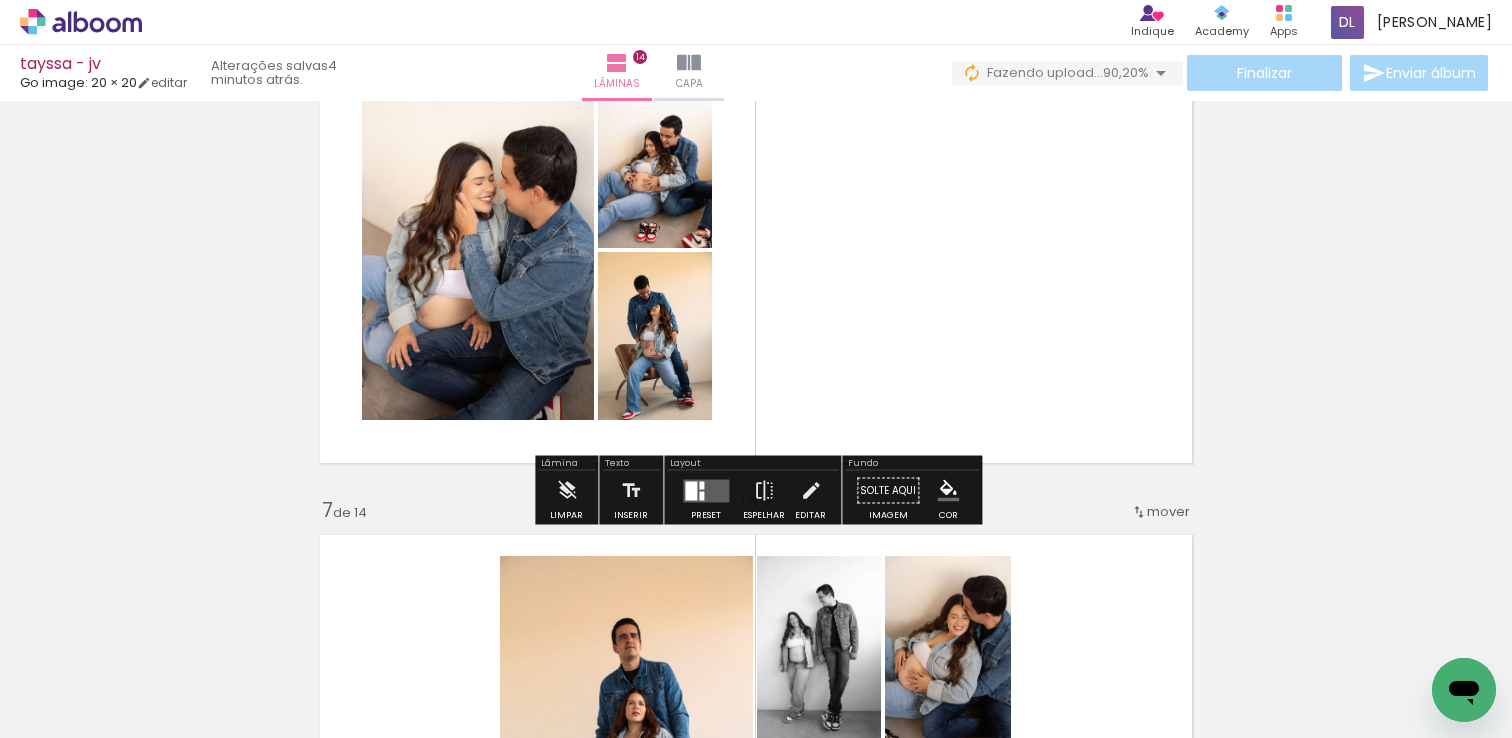 scroll, scrollTop: 2616, scrollLeft: 0, axis: vertical 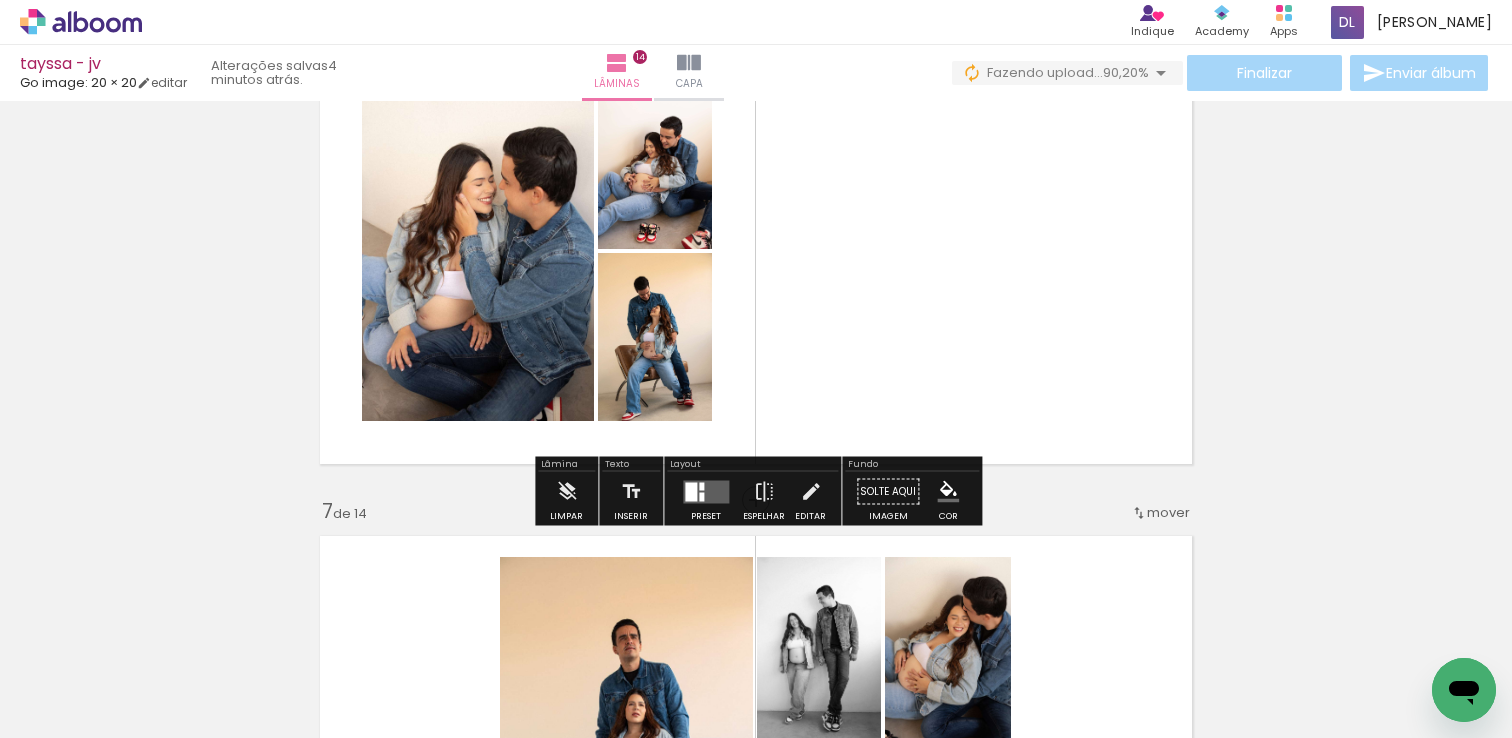 click at bounding box center (706, 492) 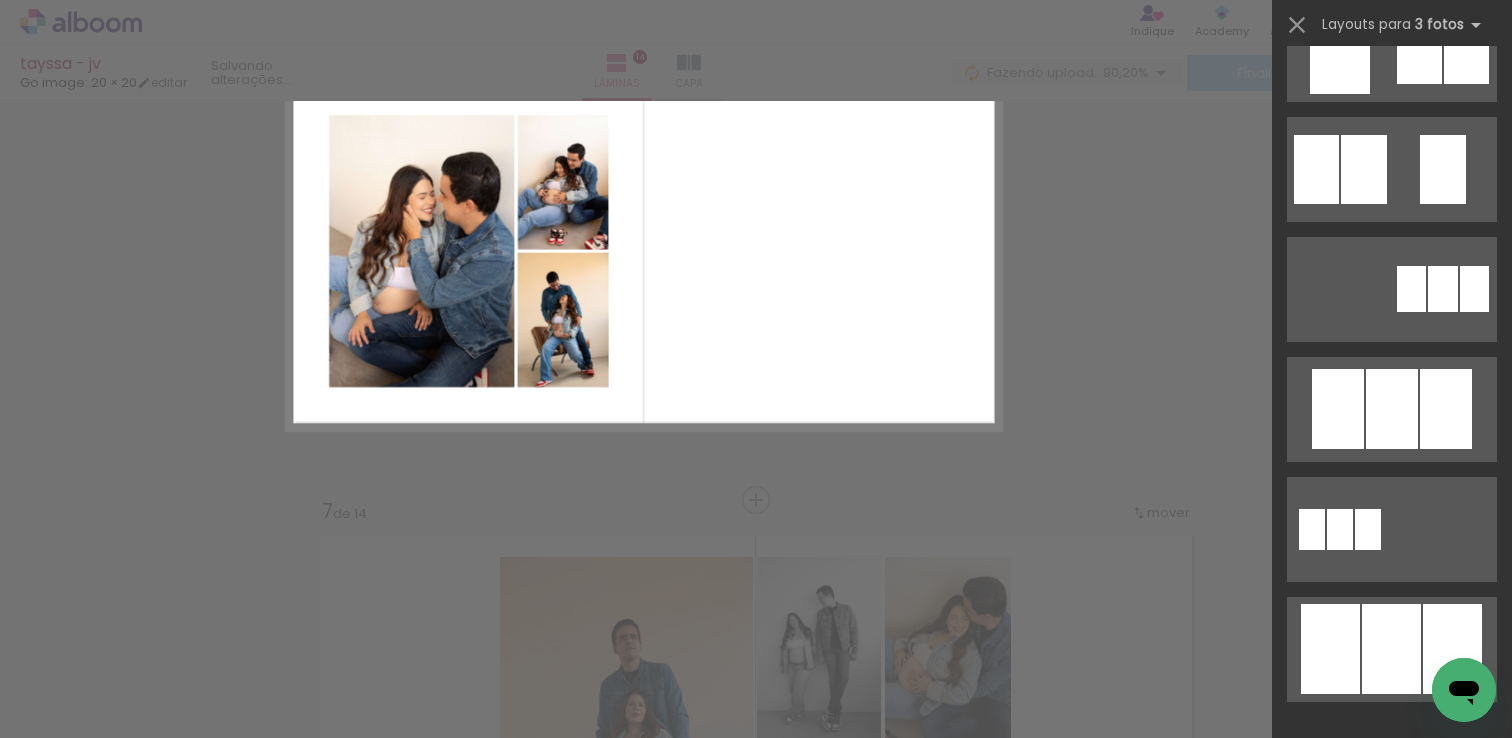scroll, scrollTop: 0, scrollLeft: 0, axis: both 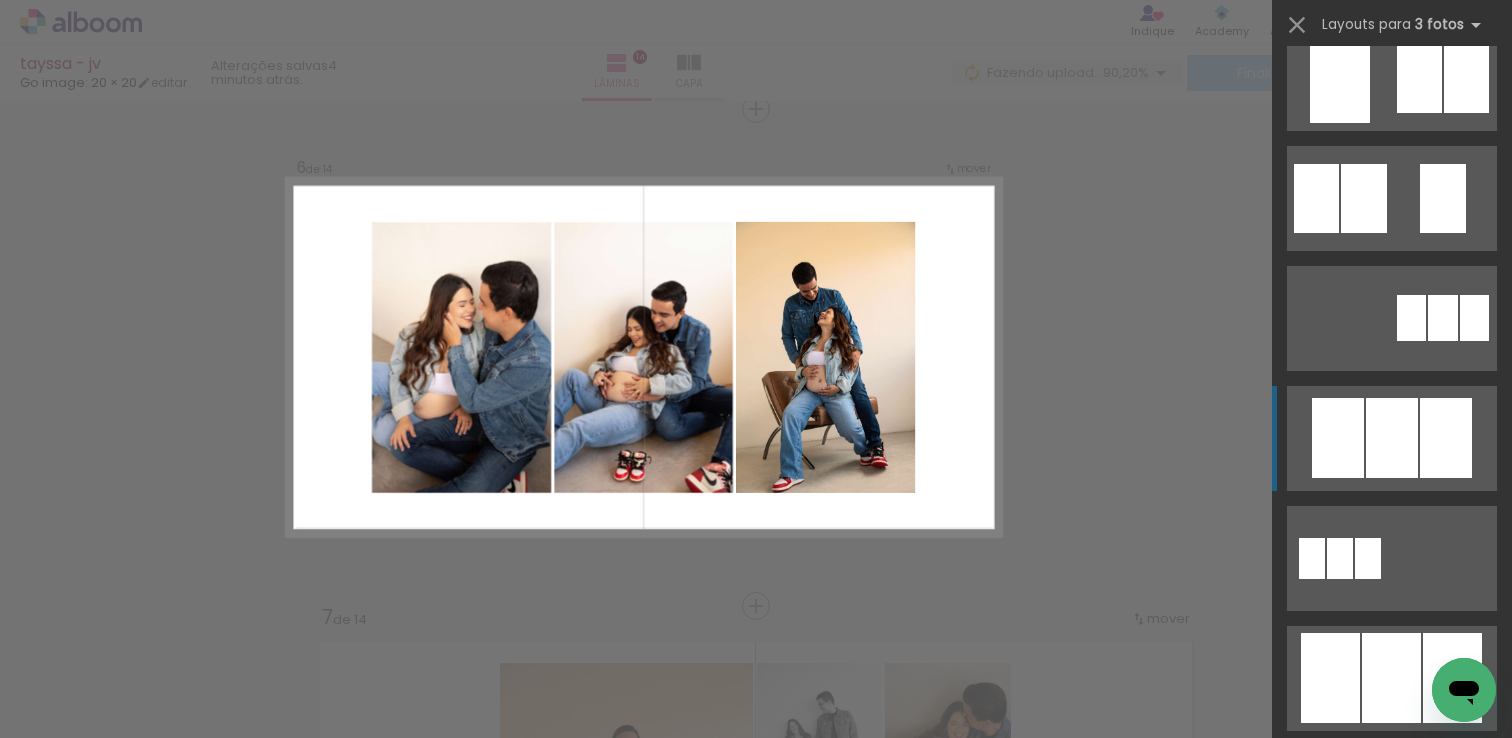 click at bounding box center (1391, 1038) 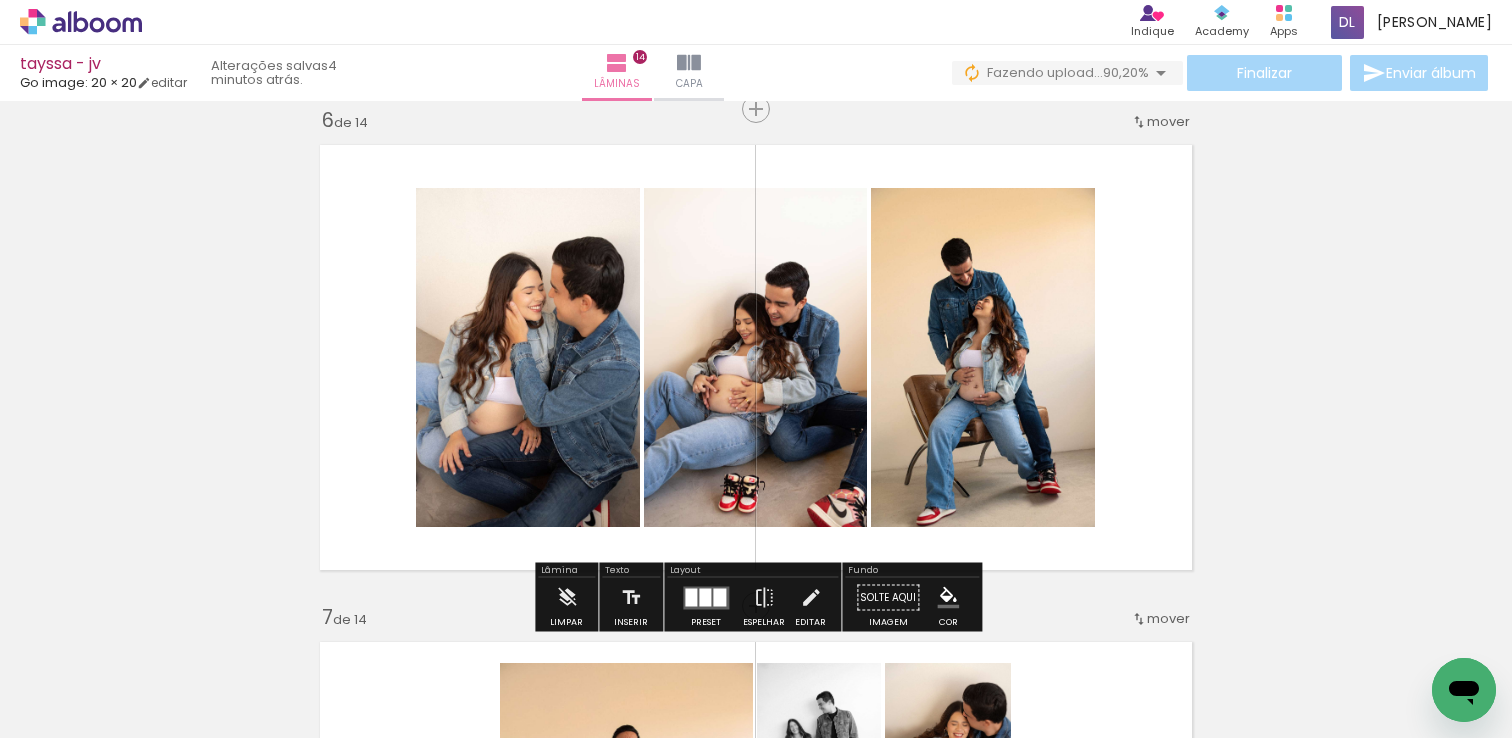 drag, startPoint x: 1014, startPoint y: 361, endPoint x: 811, endPoint y: 361, distance: 203 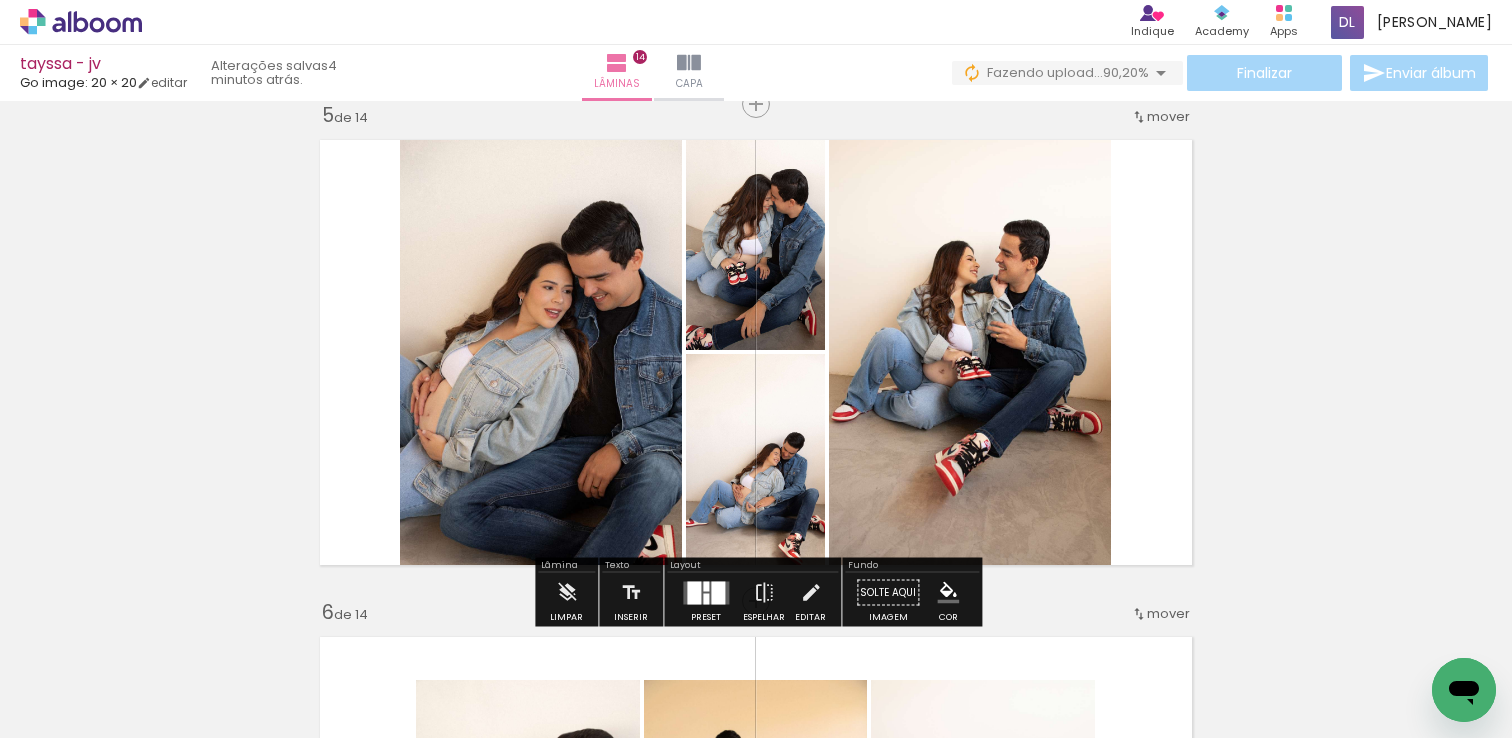scroll, scrollTop: 2061, scrollLeft: 0, axis: vertical 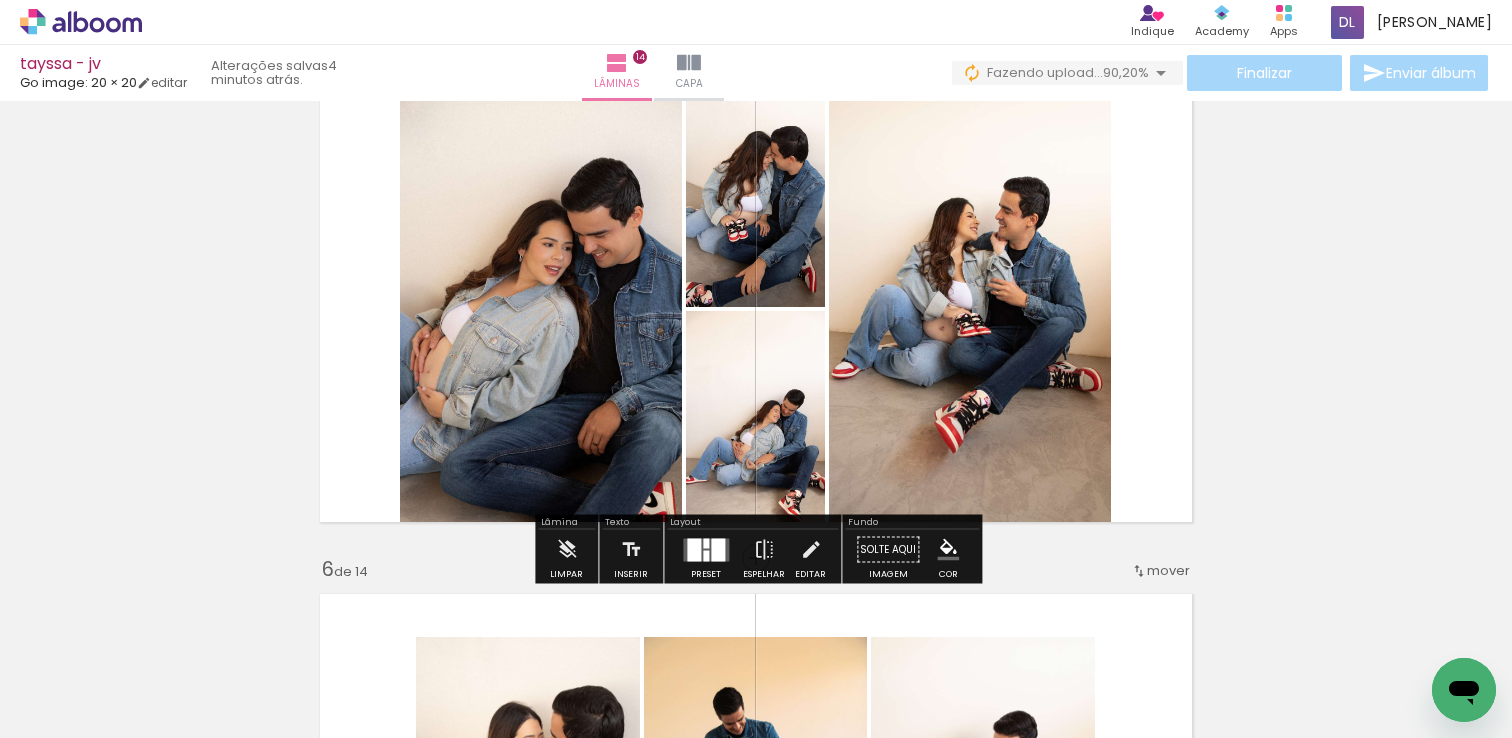 click at bounding box center (718, 549) 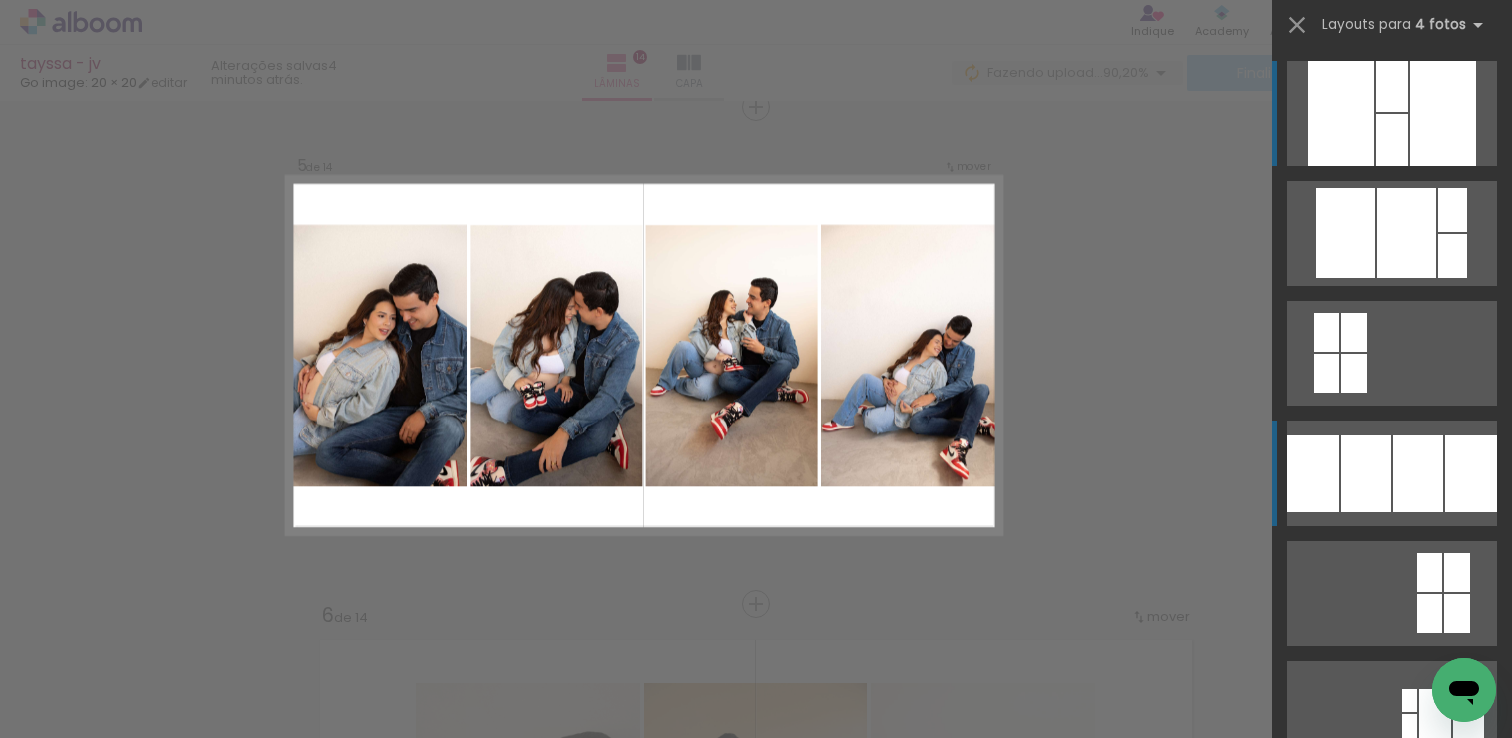 scroll, scrollTop: 2013, scrollLeft: 0, axis: vertical 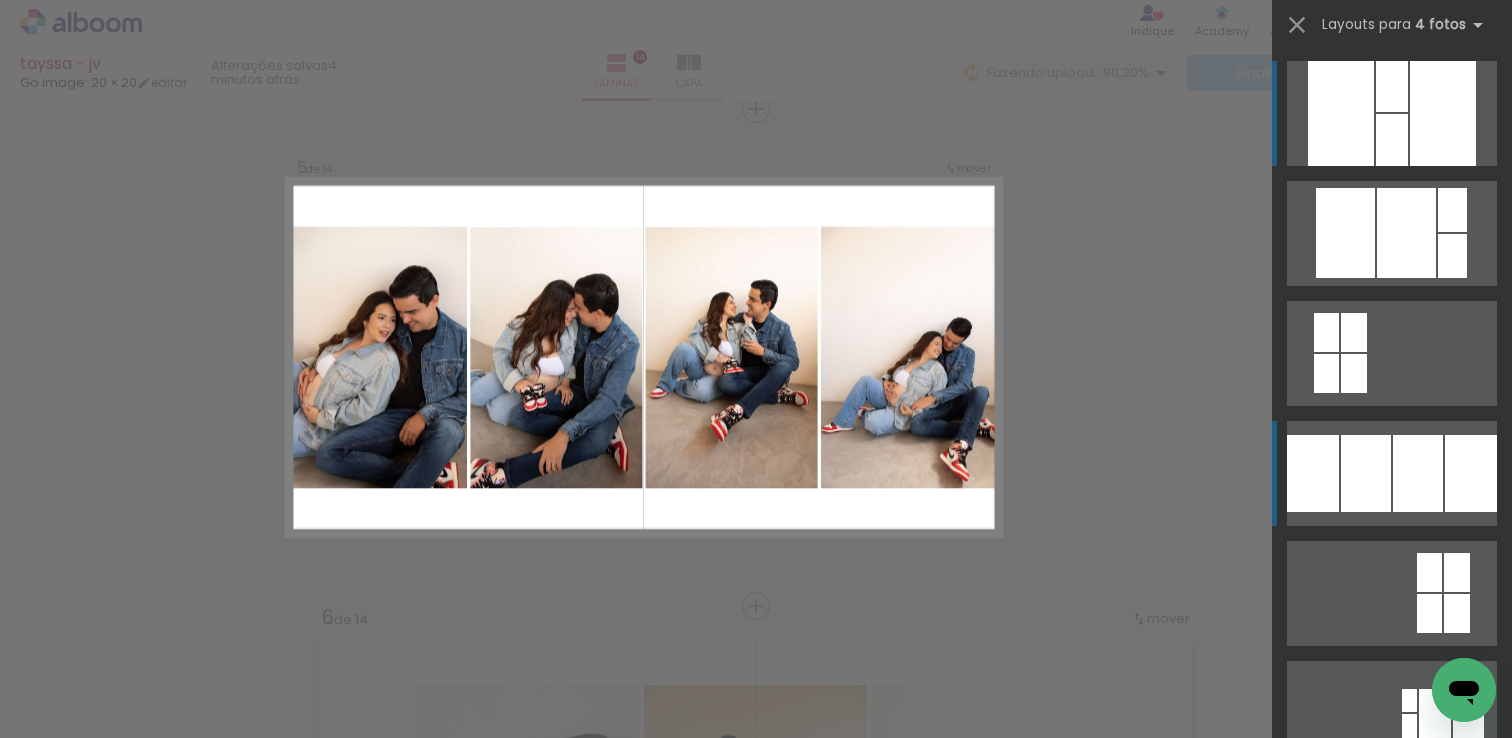 click at bounding box center (1313, 473) 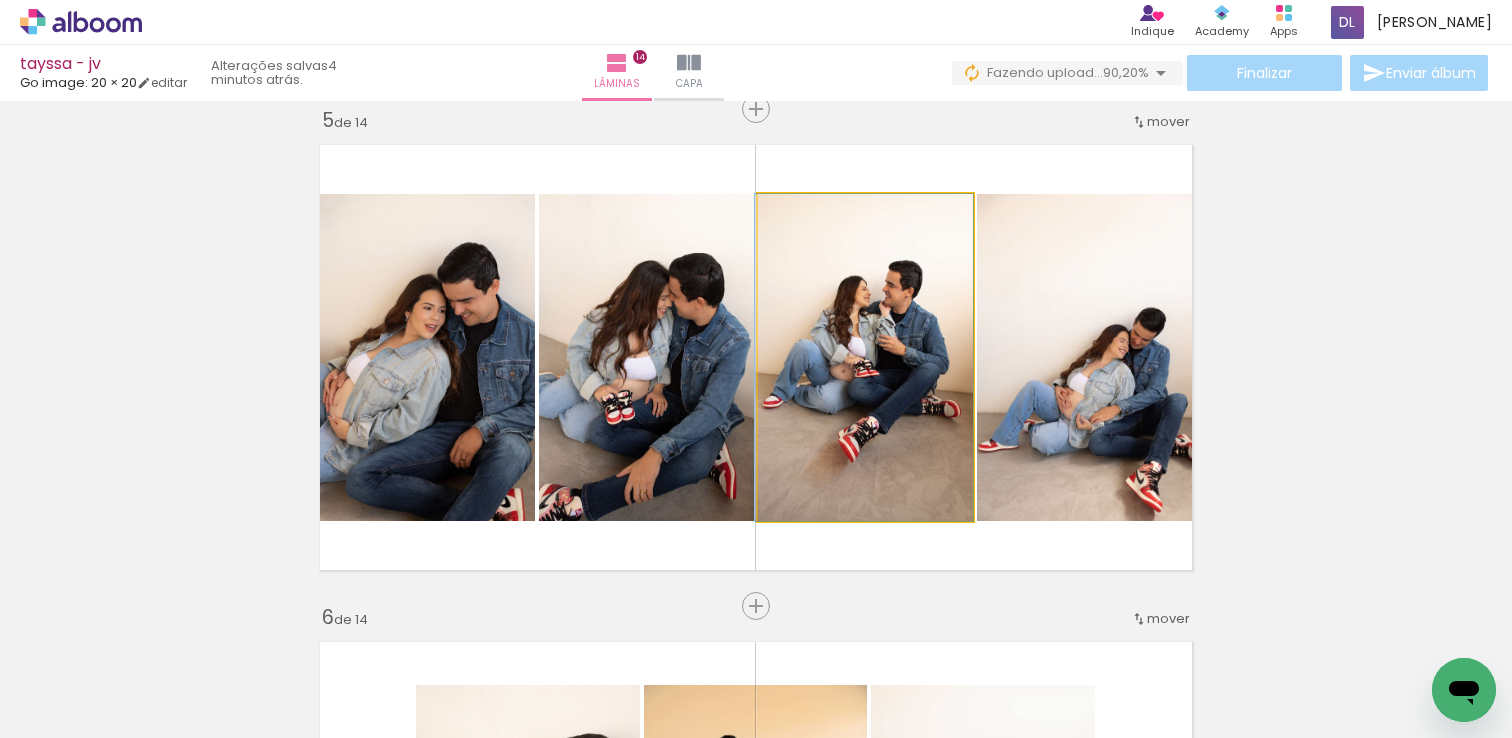 drag, startPoint x: 893, startPoint y: 429, endPoint x: 654, endPoint y: 426, distance: 239.01883 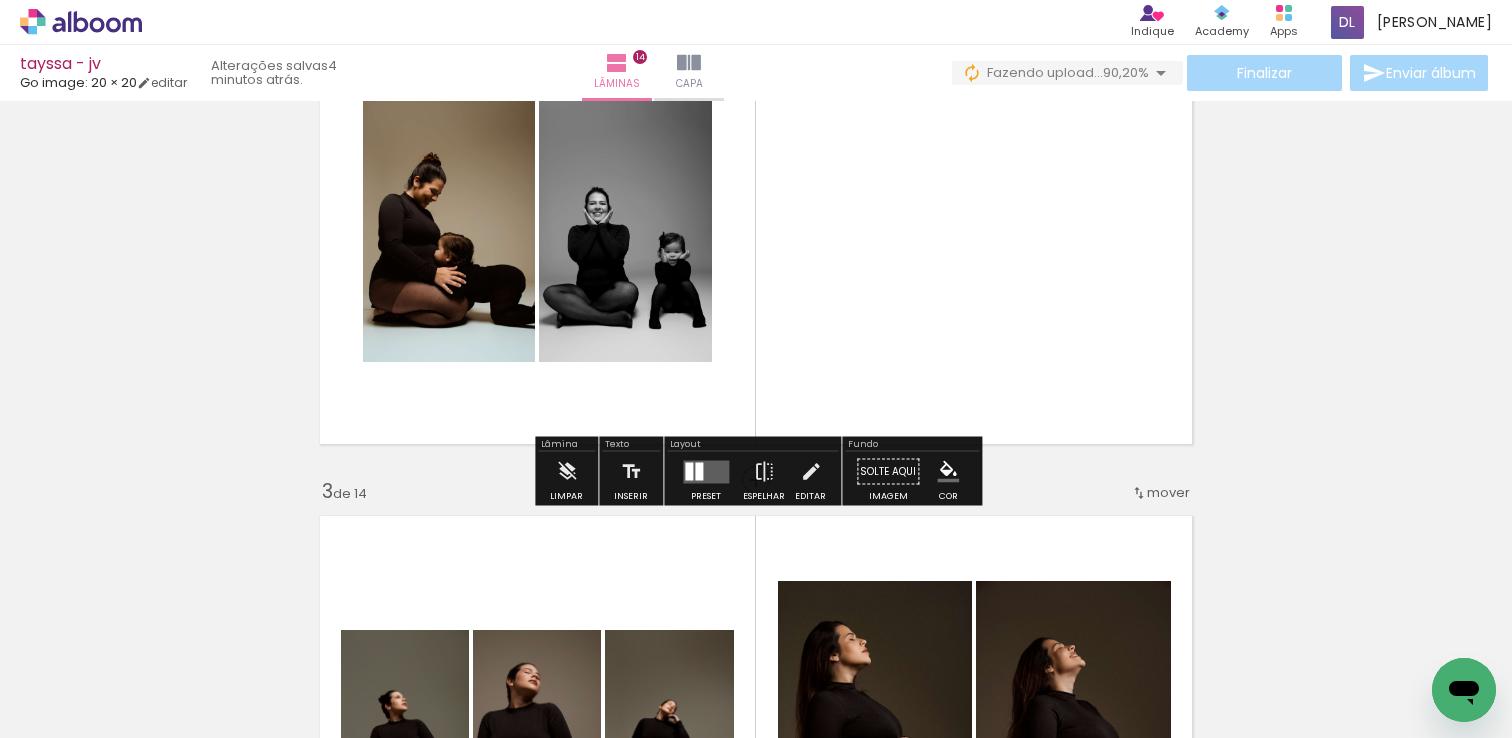 scroll, scrollTop: 645, scrollLeft: 0, axis: vertical 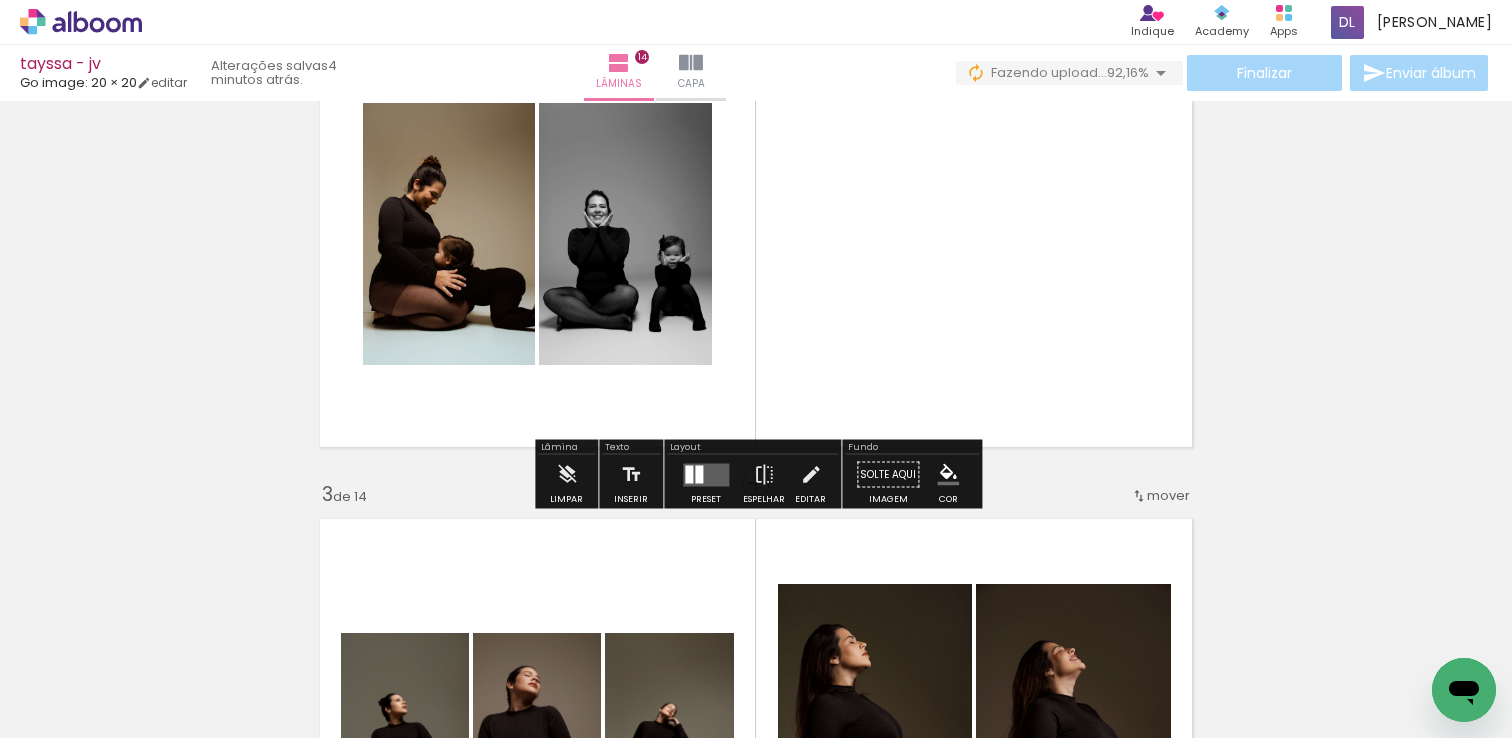 click at bounding box center (699, 474) 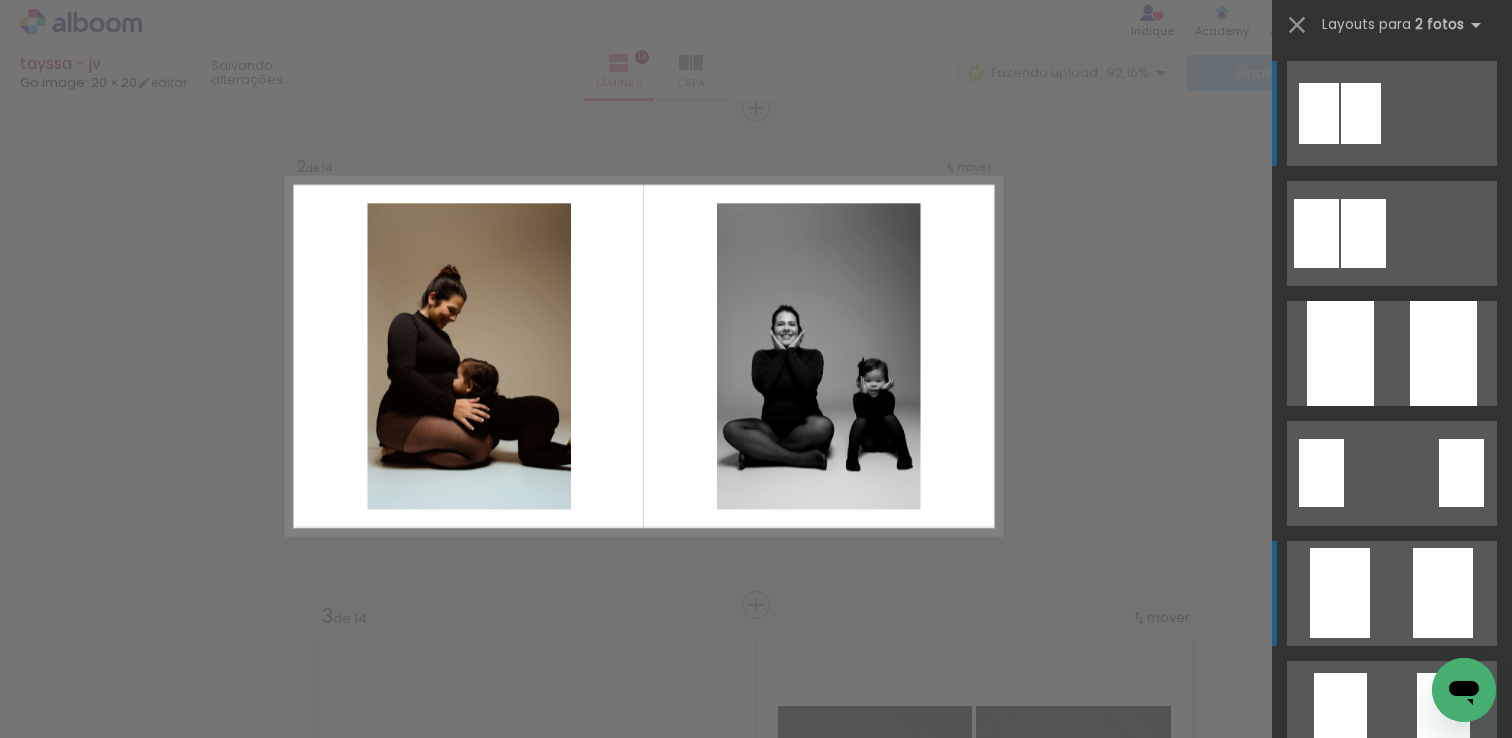 scroll, scrollTop: 522, scrollLeft: 0, axis: vertical 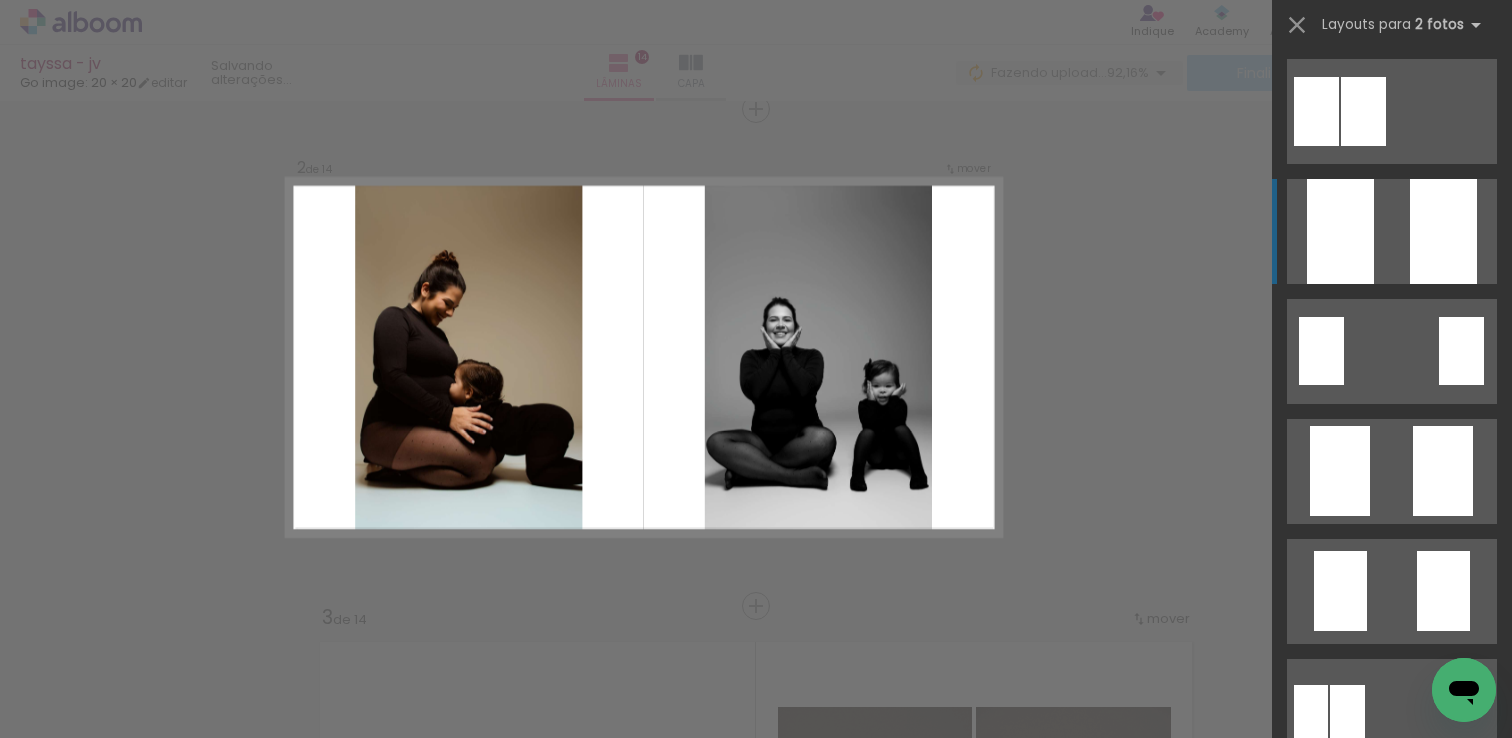 click at bounding box center [1443, 231] 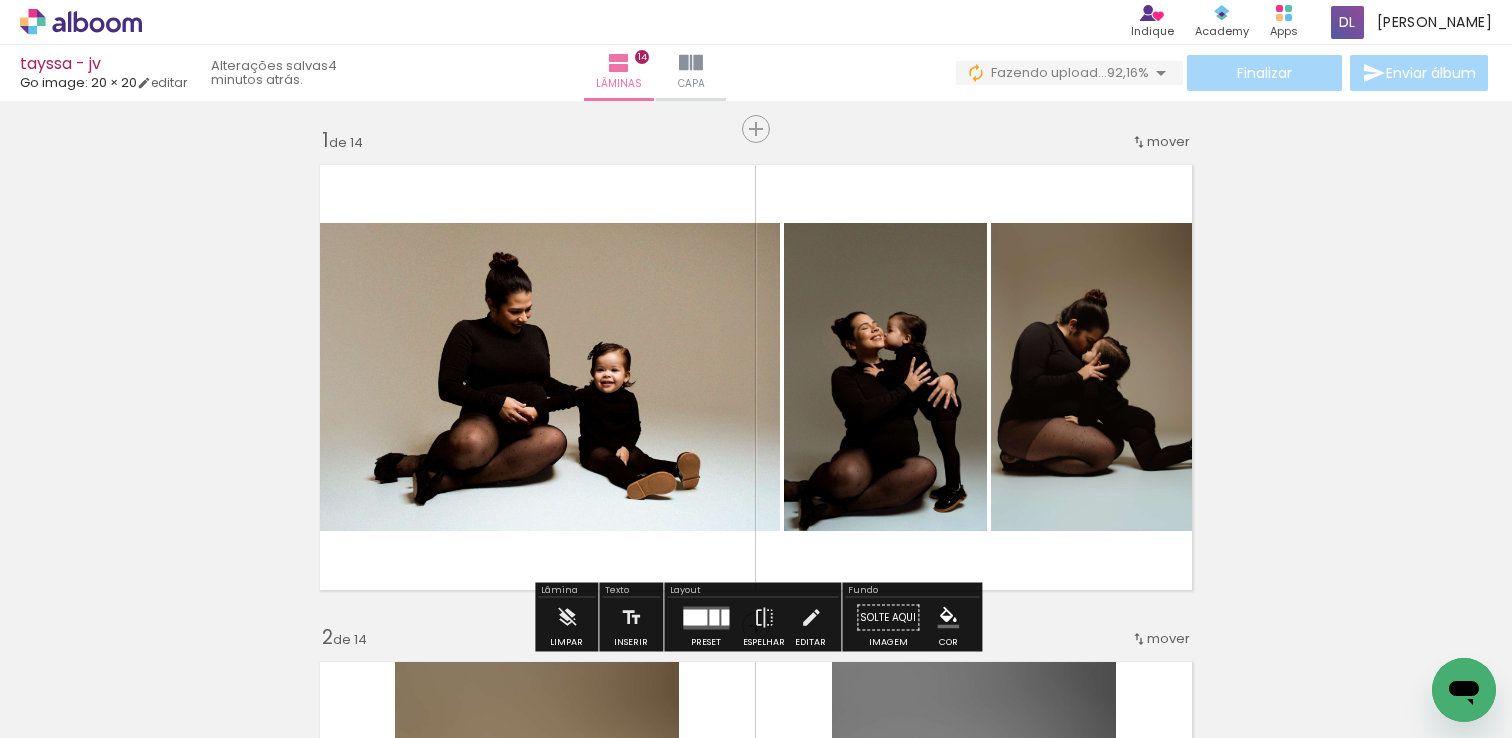 scroll, scrollTop: 0, scrollLeft: 0, axis: both 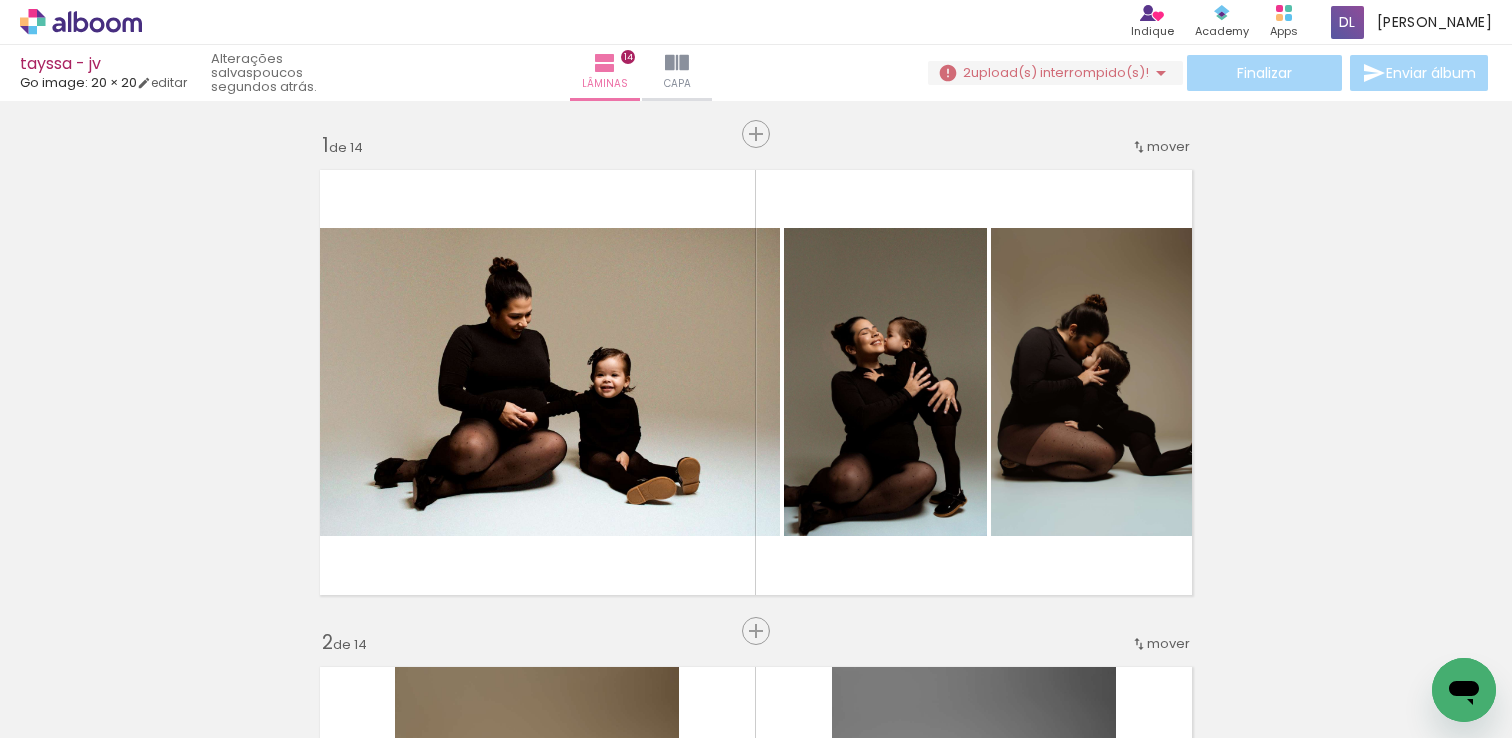 click on "upload(s) interrompido(s)!" at bounding box center [1060, 72] 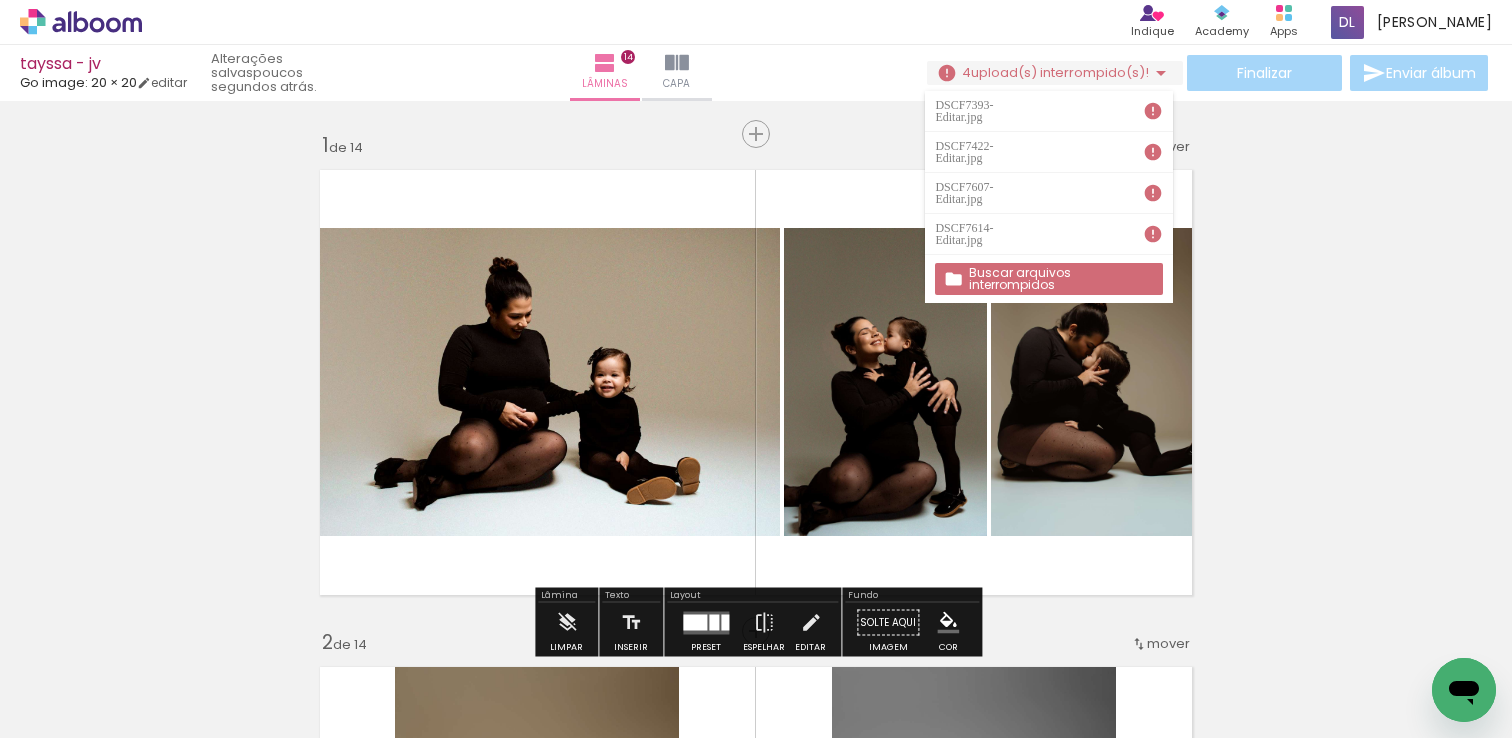 click on "Buscar arquivos interrompidos" at bounding box center [0, 0] 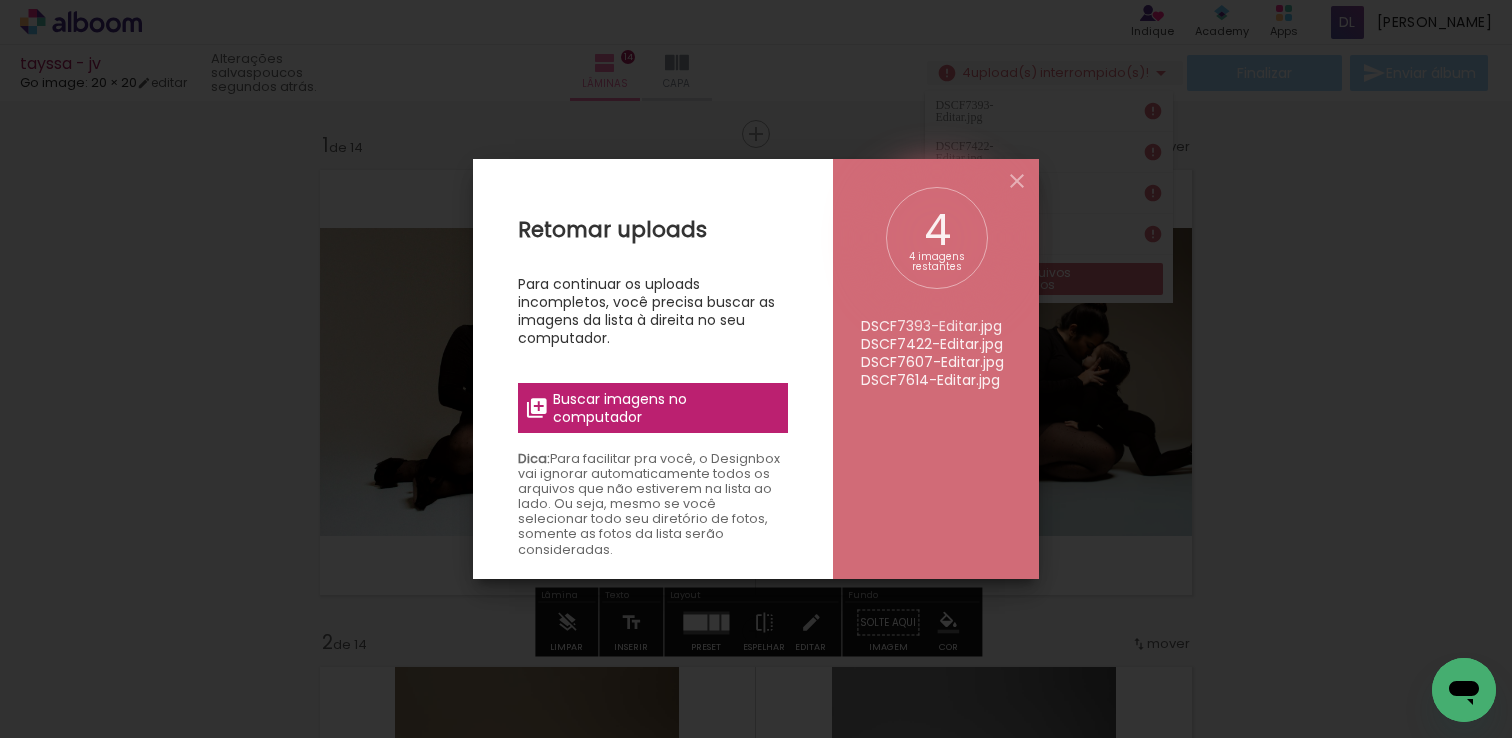 click on "Buscar imagens no computador" at bounding box center (664, 408) 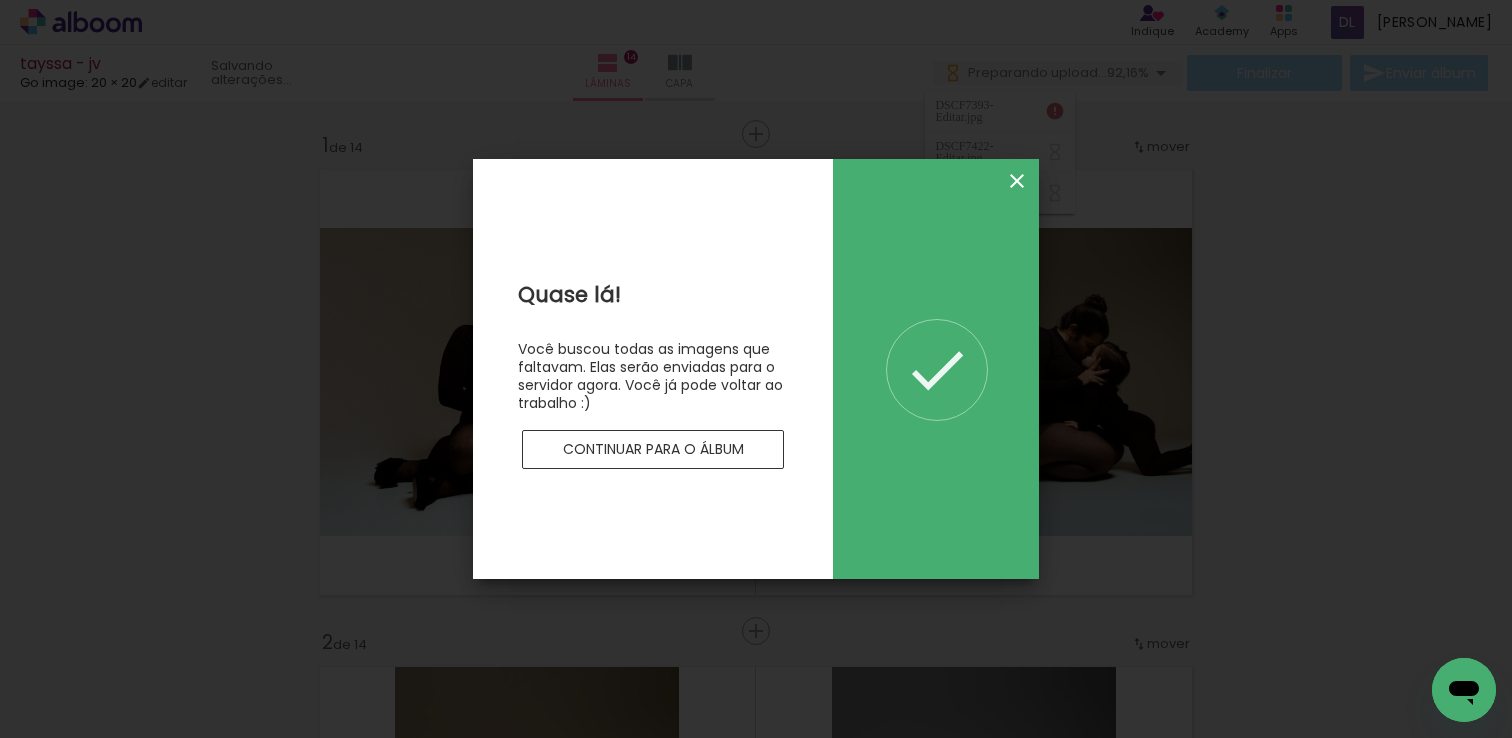 click at bounding box center (1017, 181) 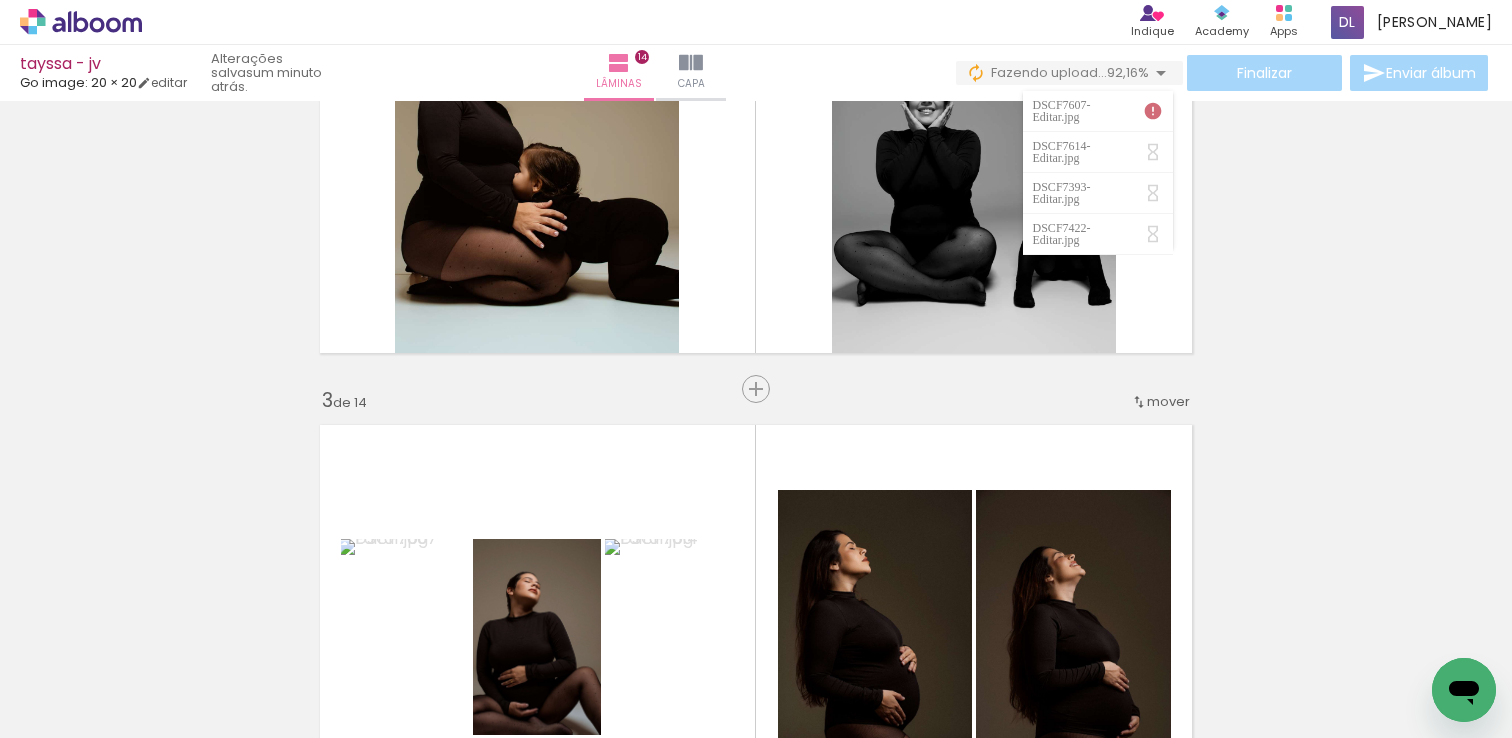 scroll, scrollTop: 942, scrollLeft: 0, axis: vertical 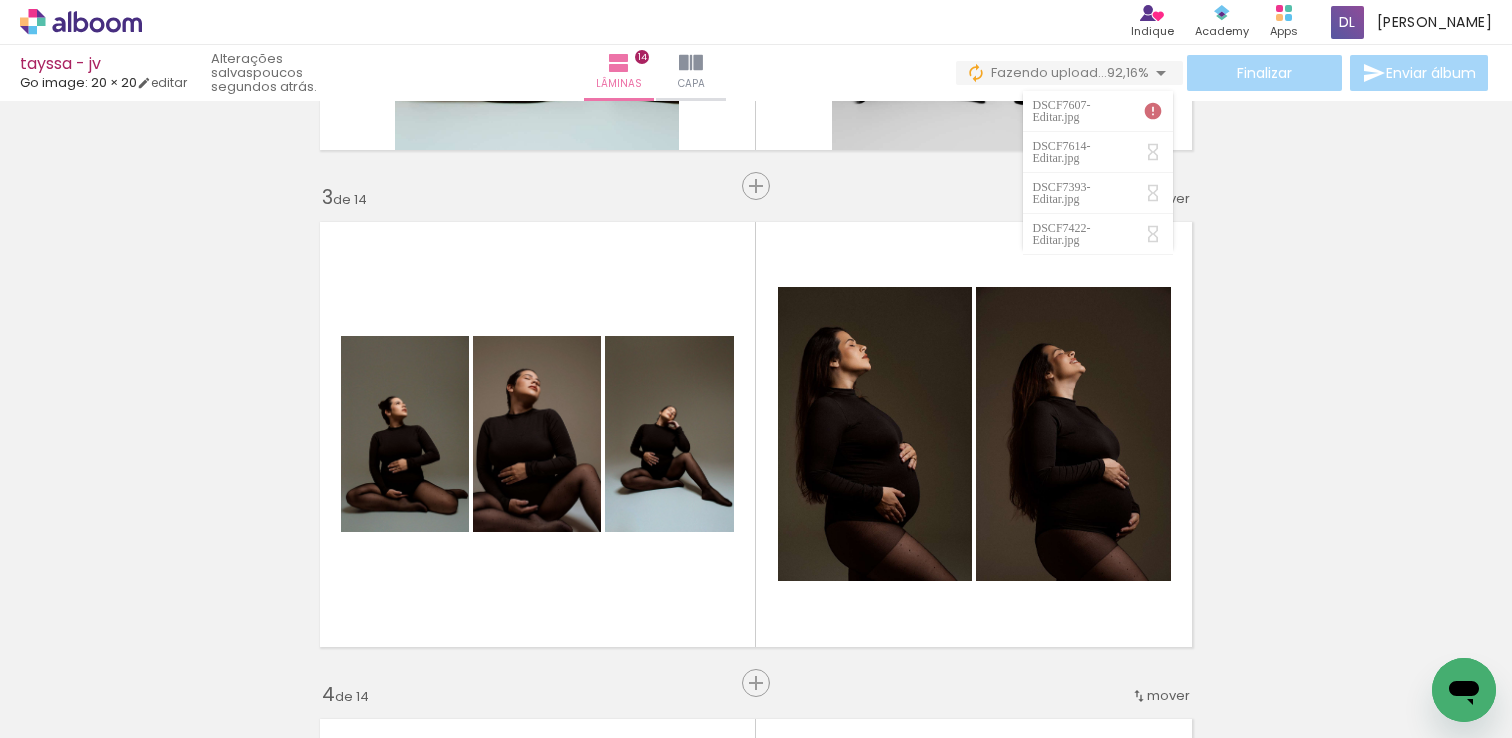 click on "92,16%" at bounding box center (1128, 72) 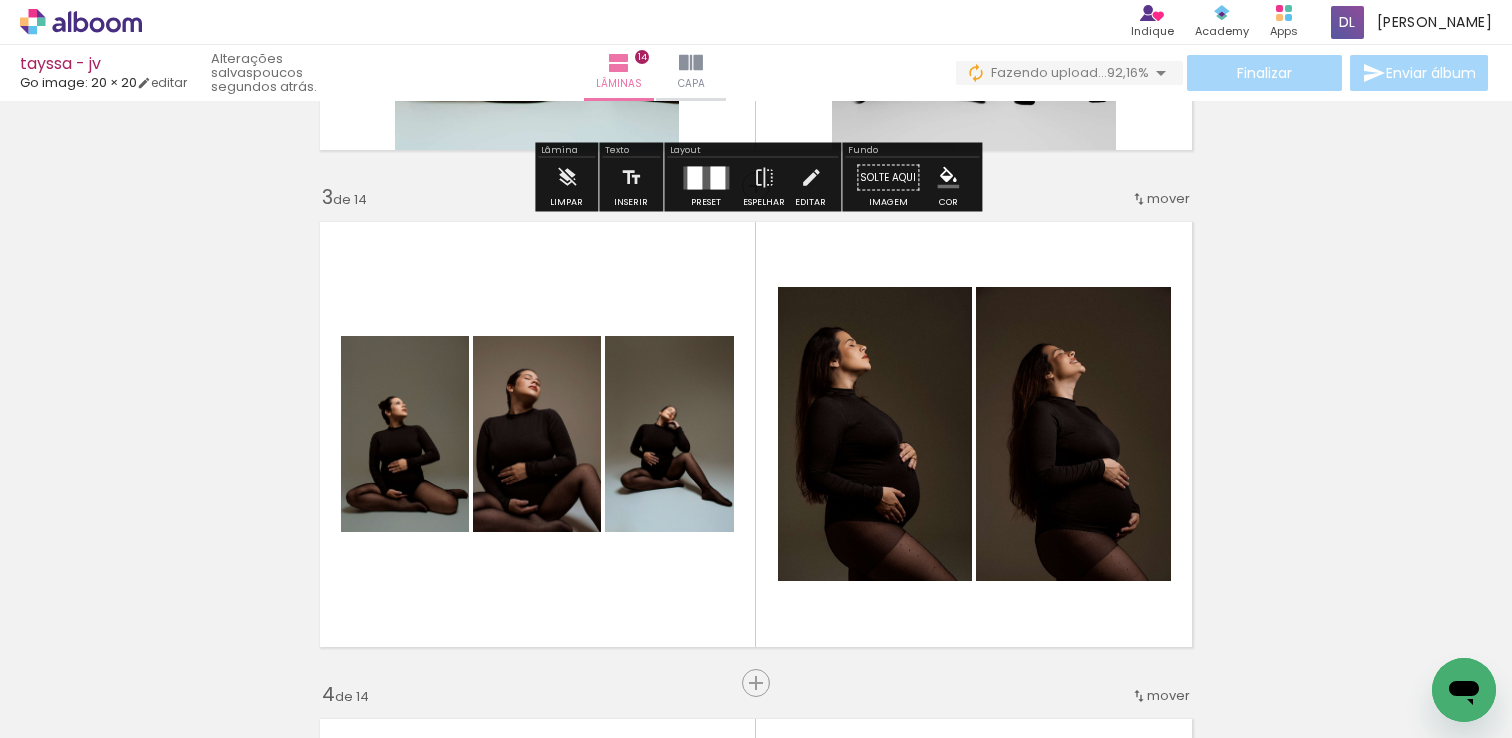 click on "Fazendo upload..." at bounding box center (1049, 72) 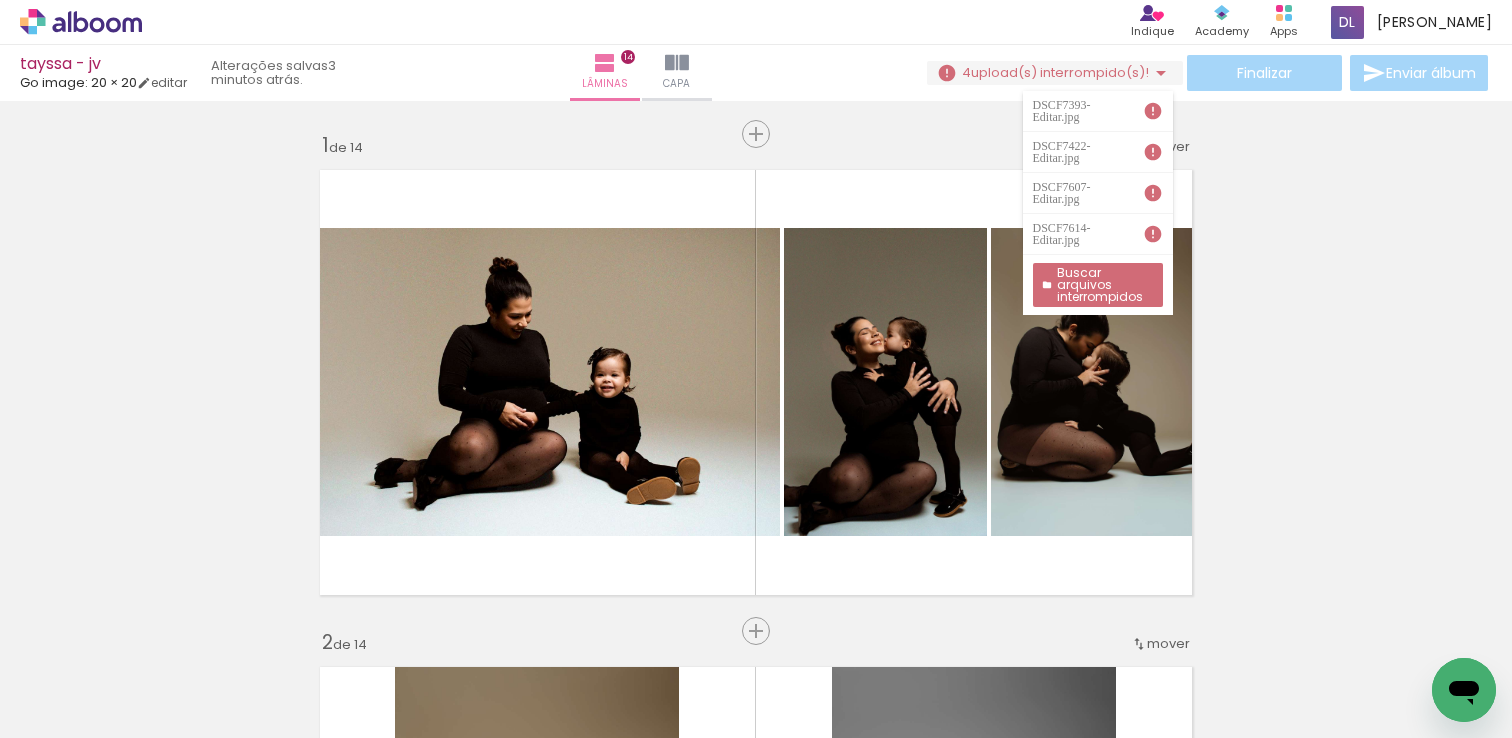 scroll, scrollTop: 0, scrollLeft: 0, axis: both 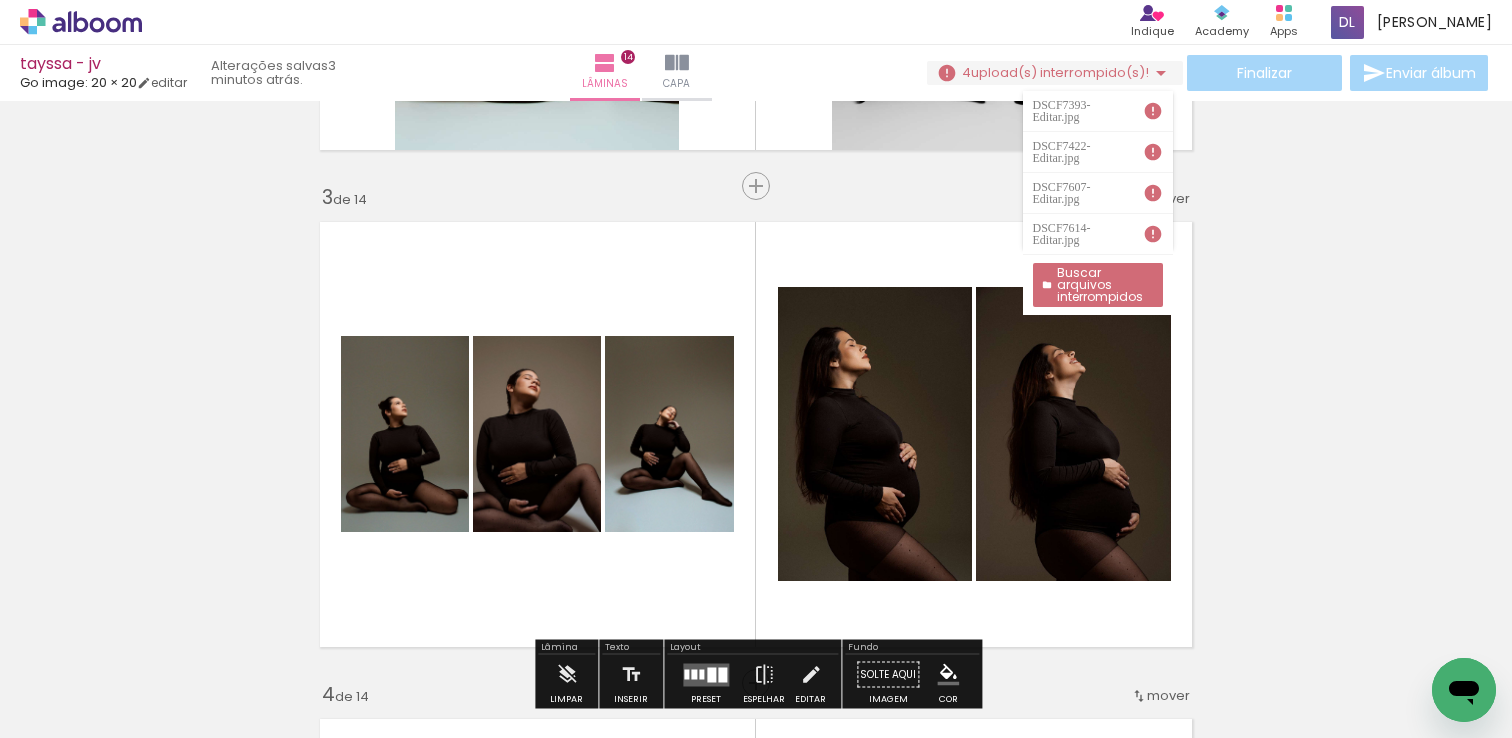 click on "Buscar arquivos interrompidos" at bounding box center (0, 0) 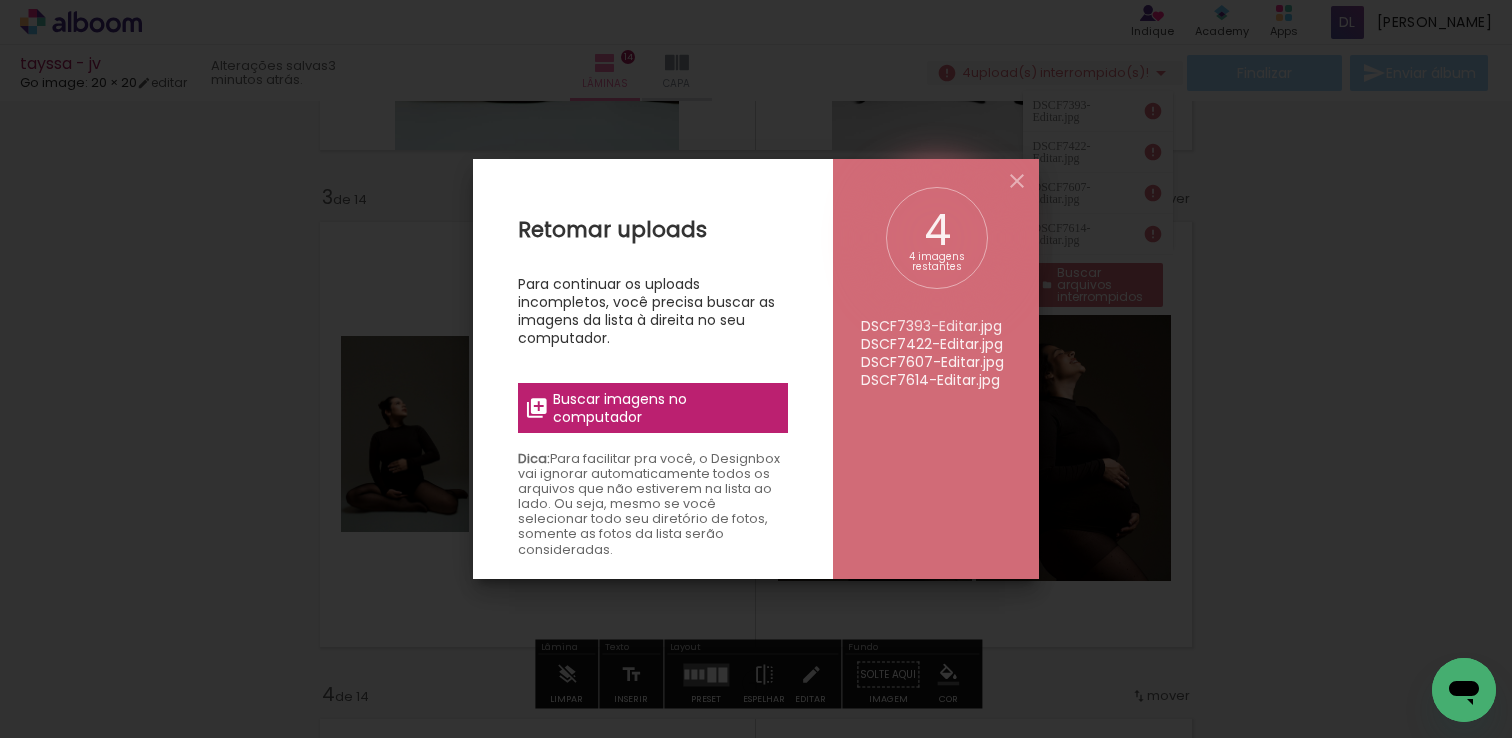 click on "Buscar imagens no computador" at bounding box center [664, 408] 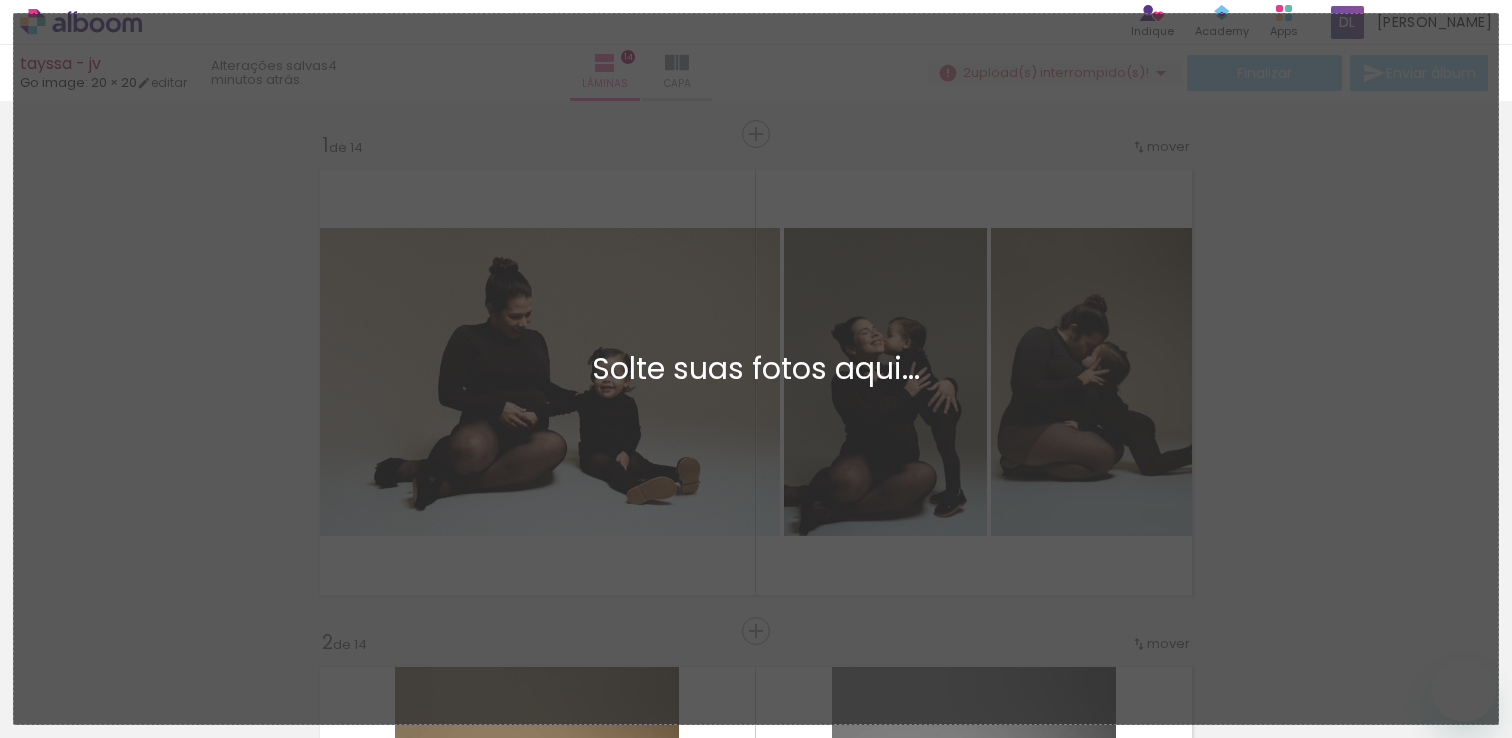 scroll, scrollTop: 0, scrollLeft: 0, axis: both 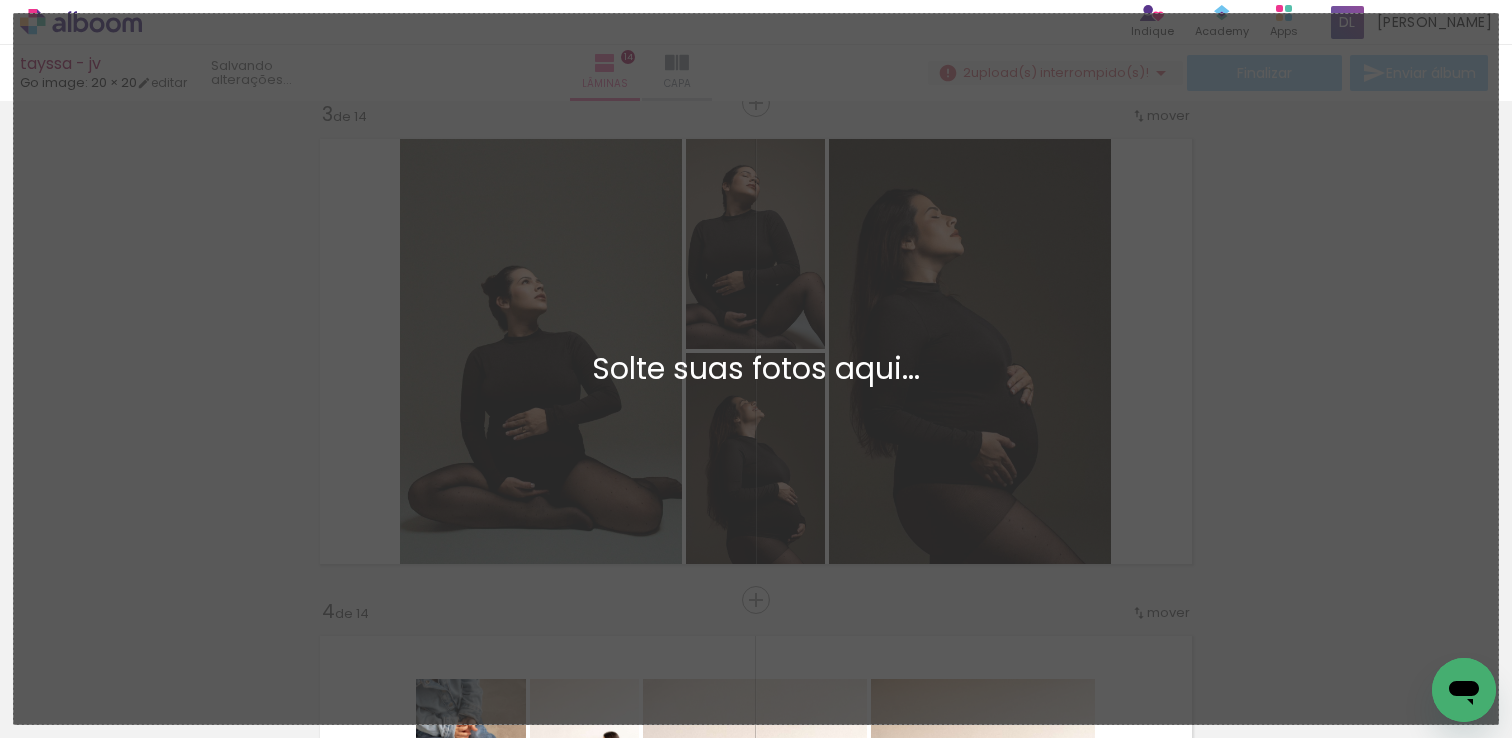 click on "Adicionar Fotos Solte suas fotos aqui..." at bounding box center (756, 369) 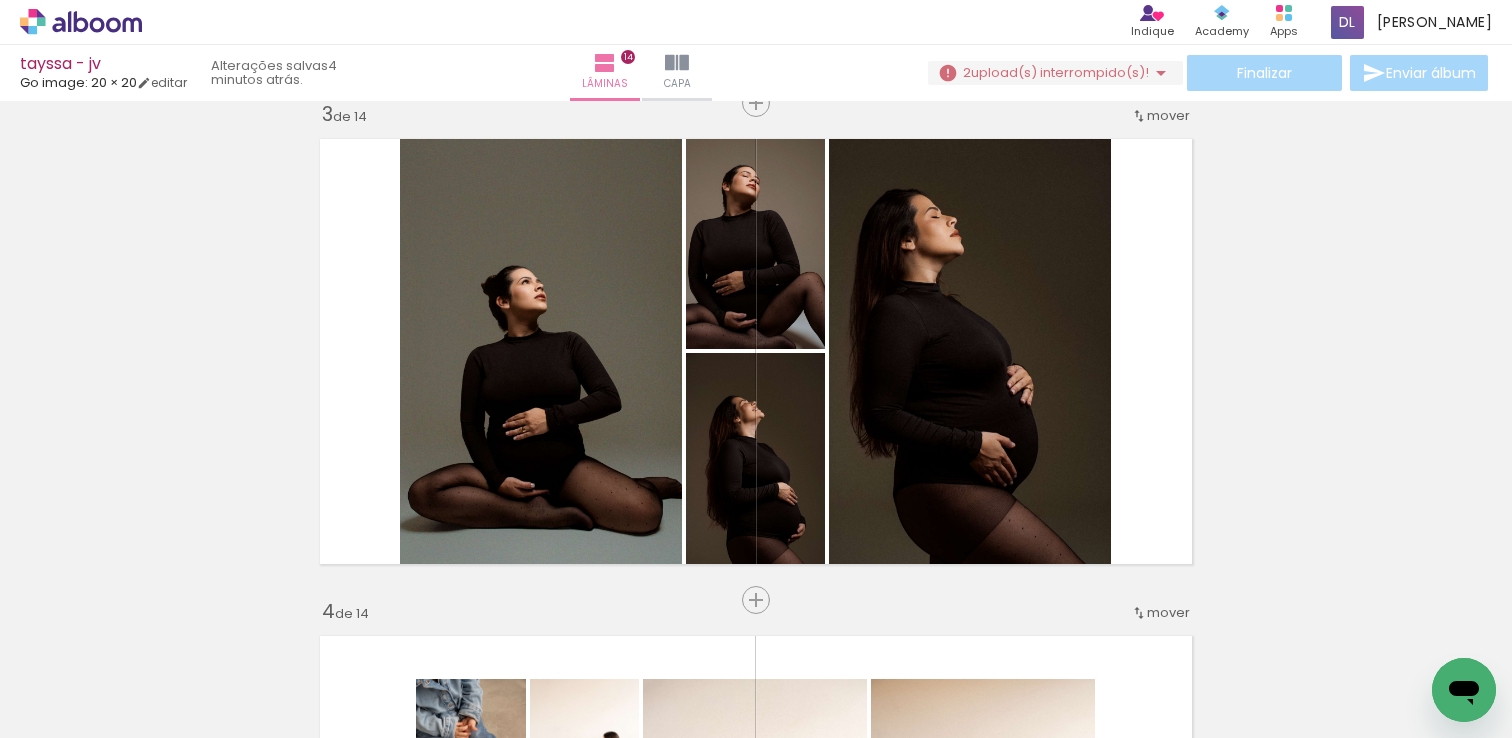 click at bounding box center [156, 630] 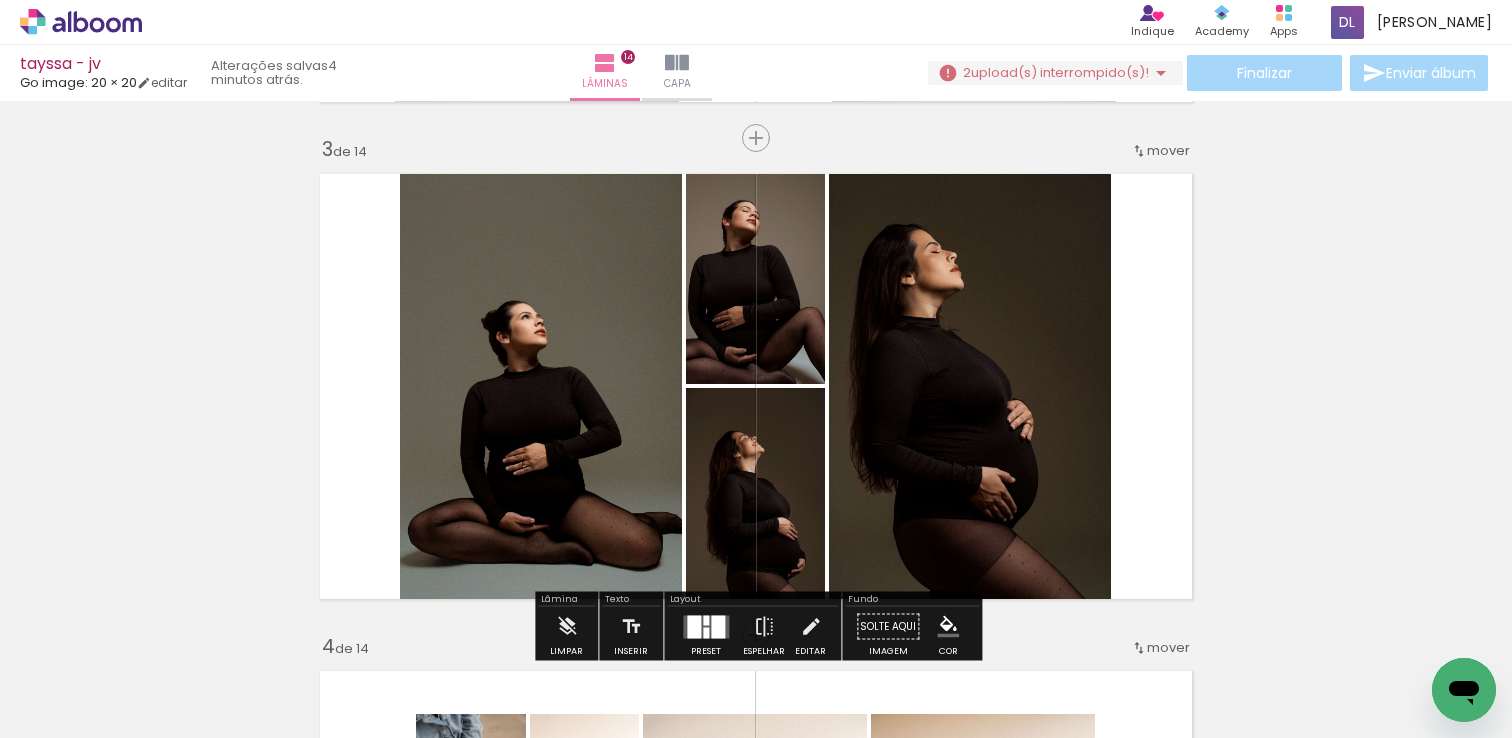 scroll, scrollTop: 1037, scrollLeft: 0, axis: vertical 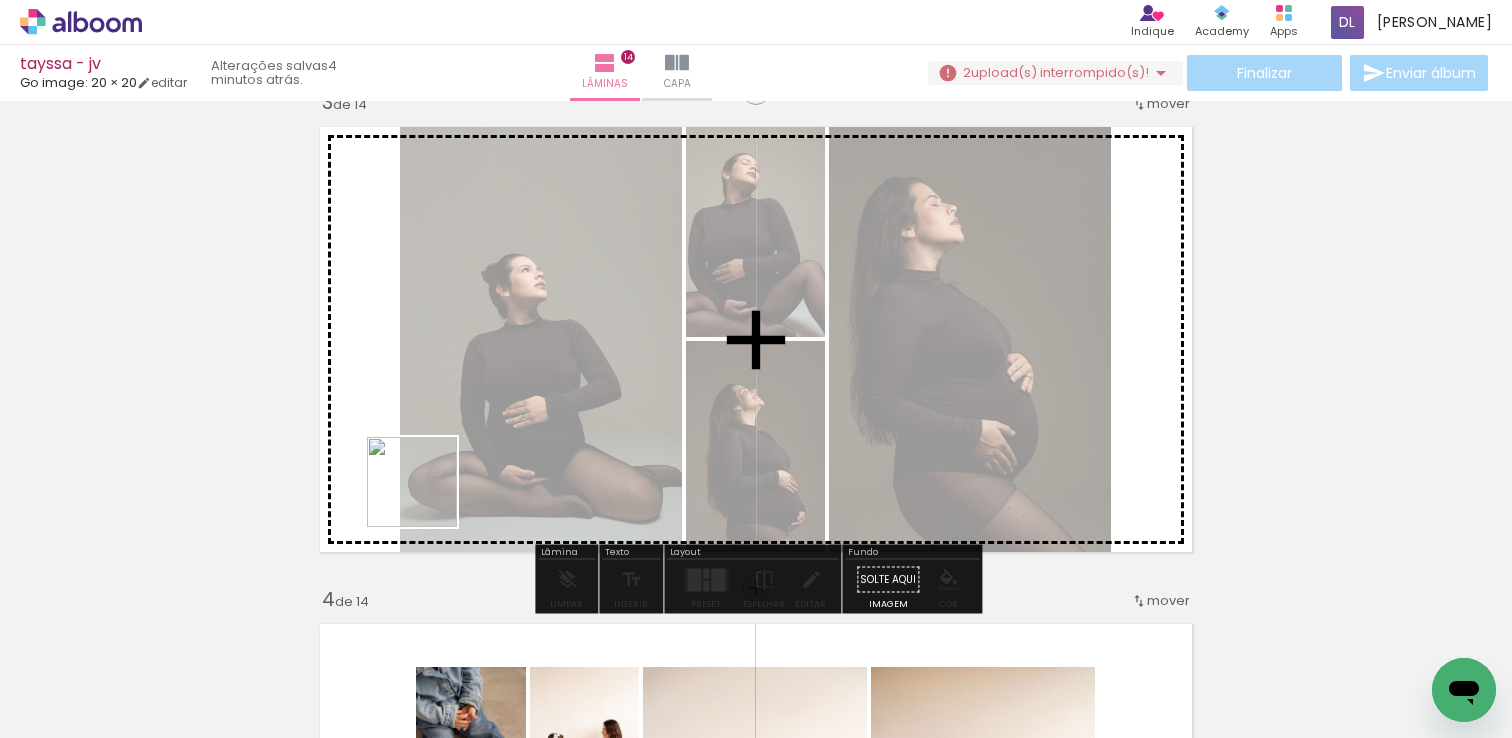 drag, startPoint x: 206, startPoint y: 687, endPoint x: 588, endPoint y: 372, distance: 495.12524 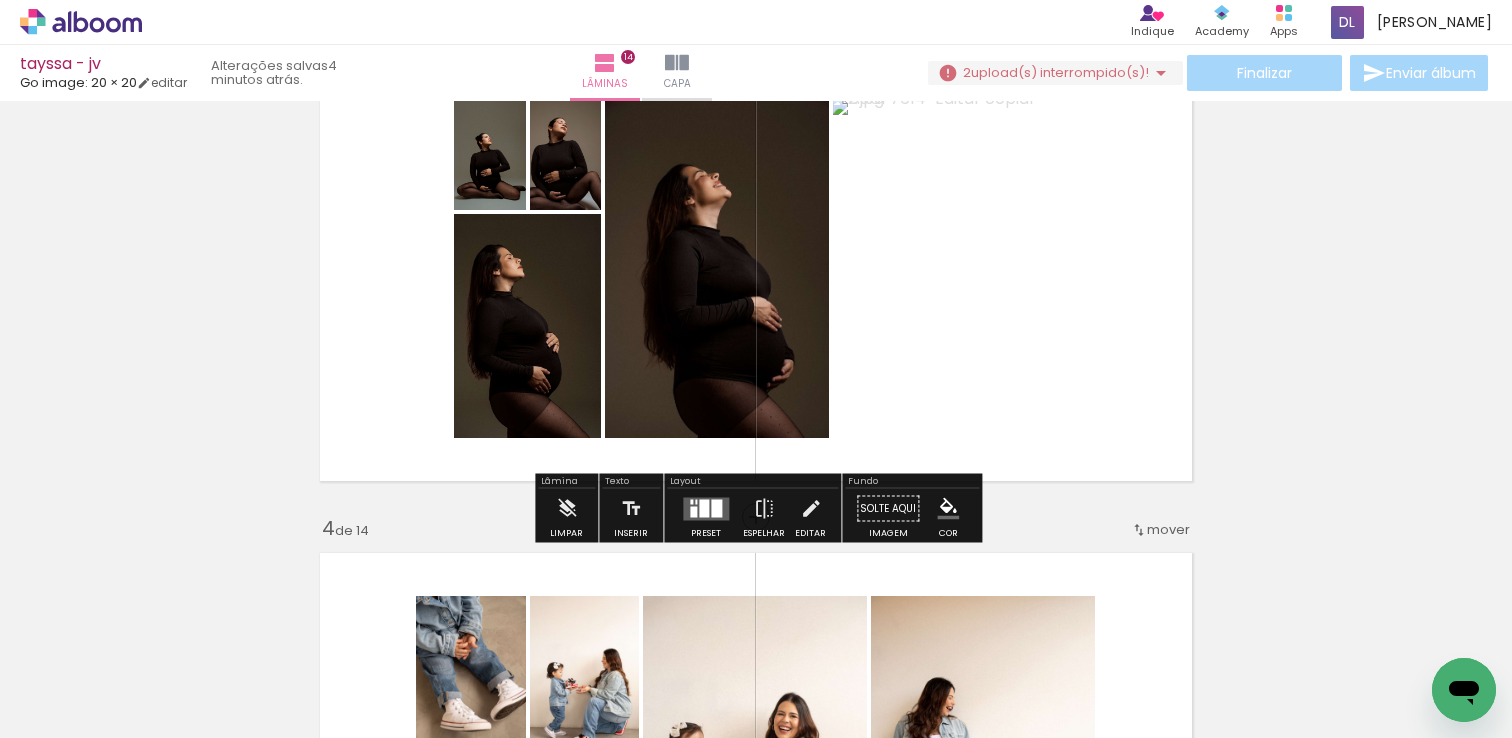 scroll, scrollTop: 1107, scrollLeft: 0, axis: vertical 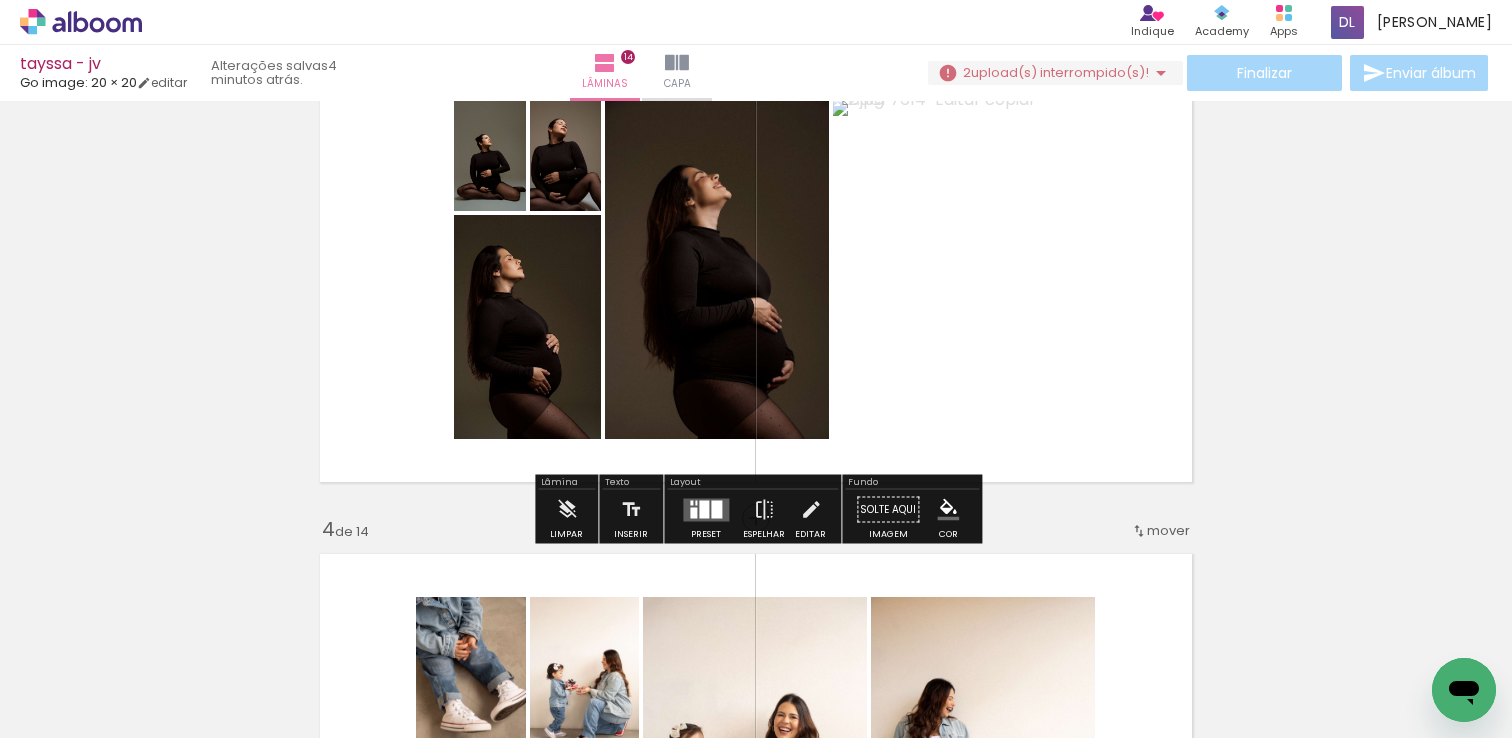 click at bounding box center (704, 509) 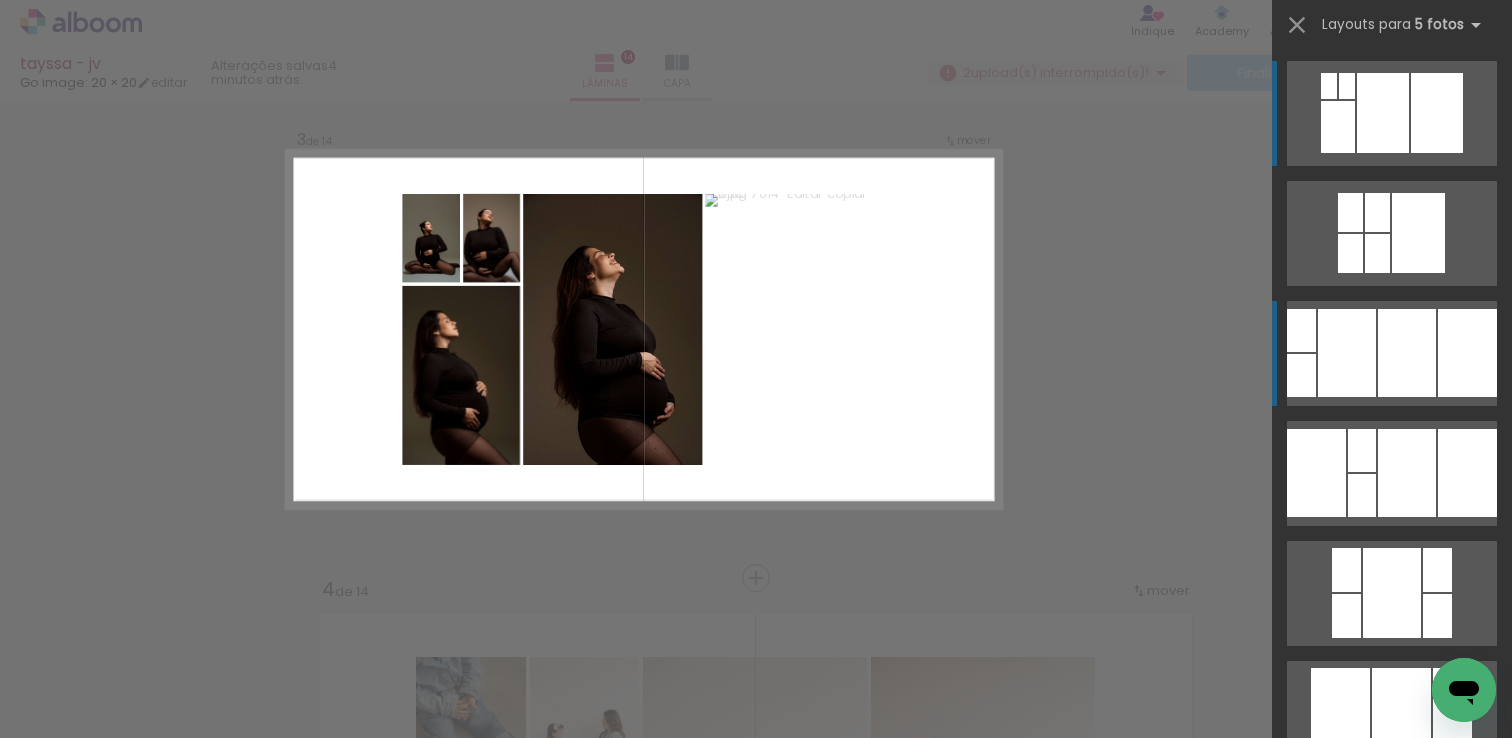 scroll, scrollTop: 1019, scrollLeft: 0, axis: vertical 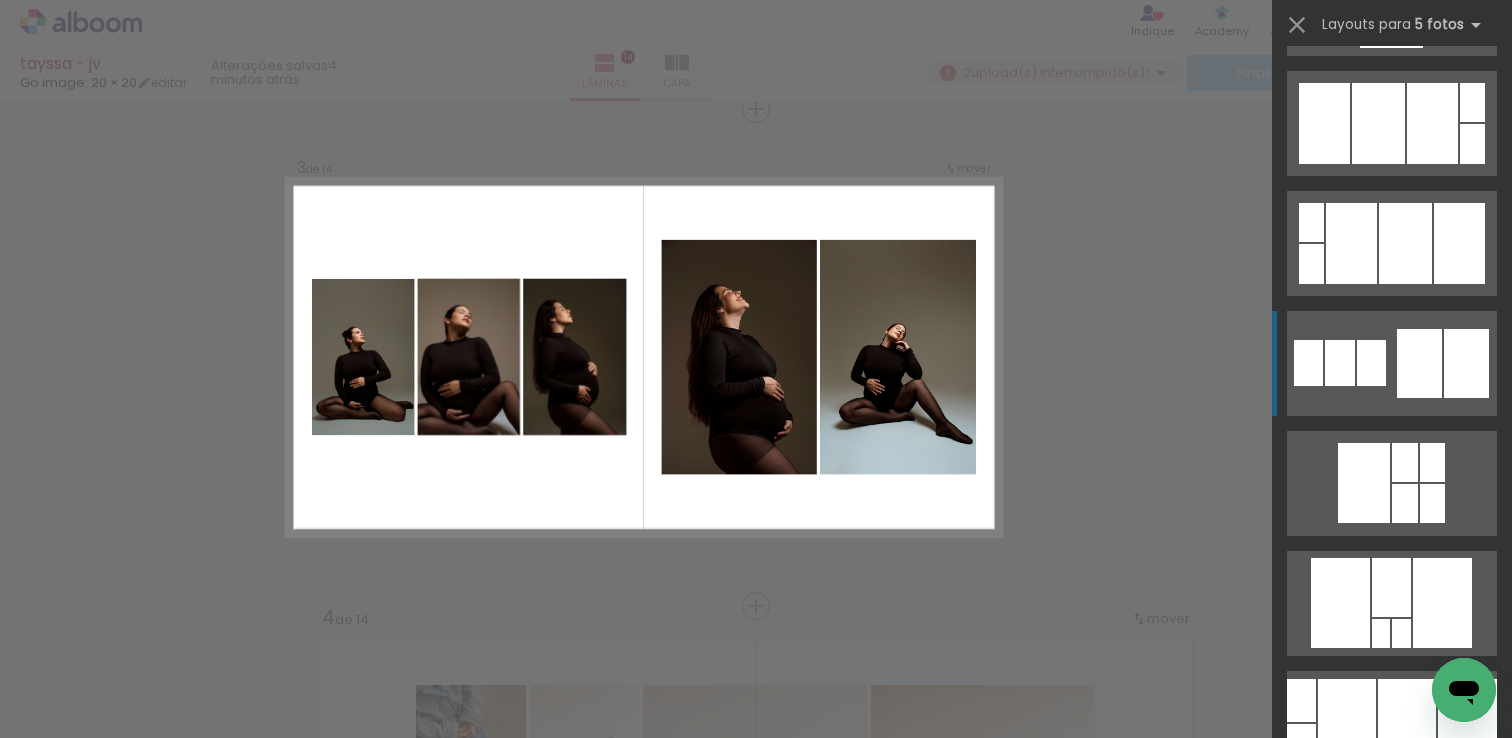 click at bounding box center (1347, 723) 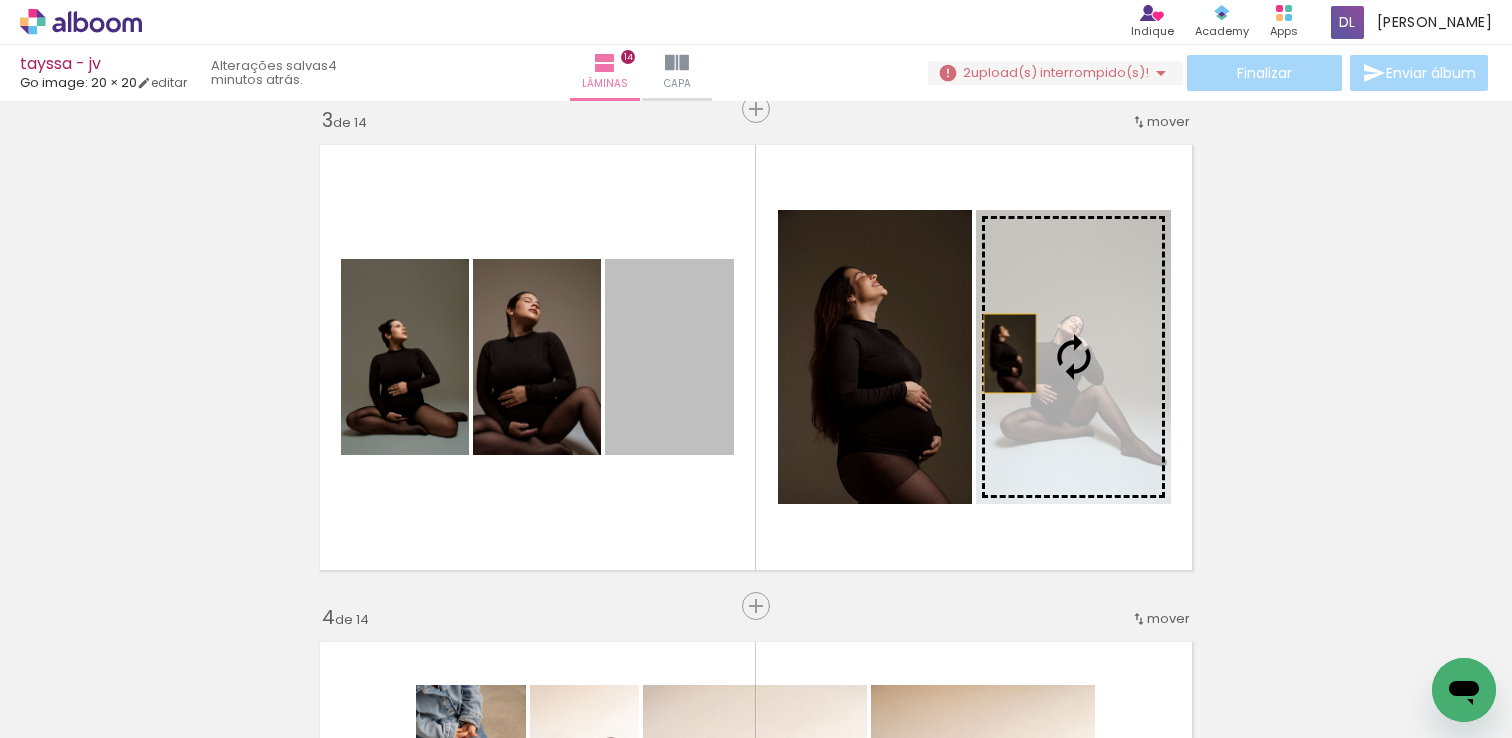 drag, startPoint x: 665, startPoint y: 372, endPoint x: 1117, endPoint y: 352, distance: 452.44226 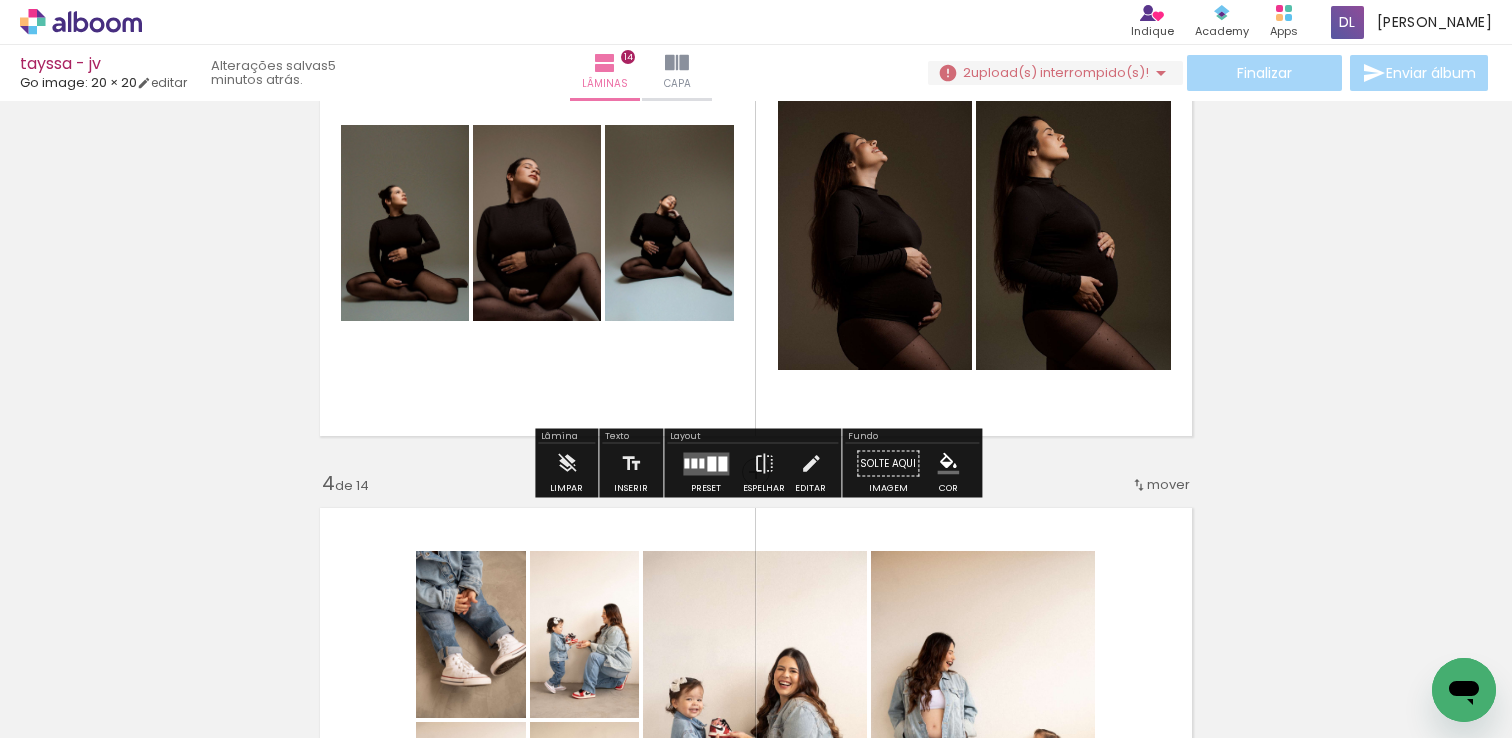 scroll, scrollTop: 1158, scrollLeft: 0, axis: vertical 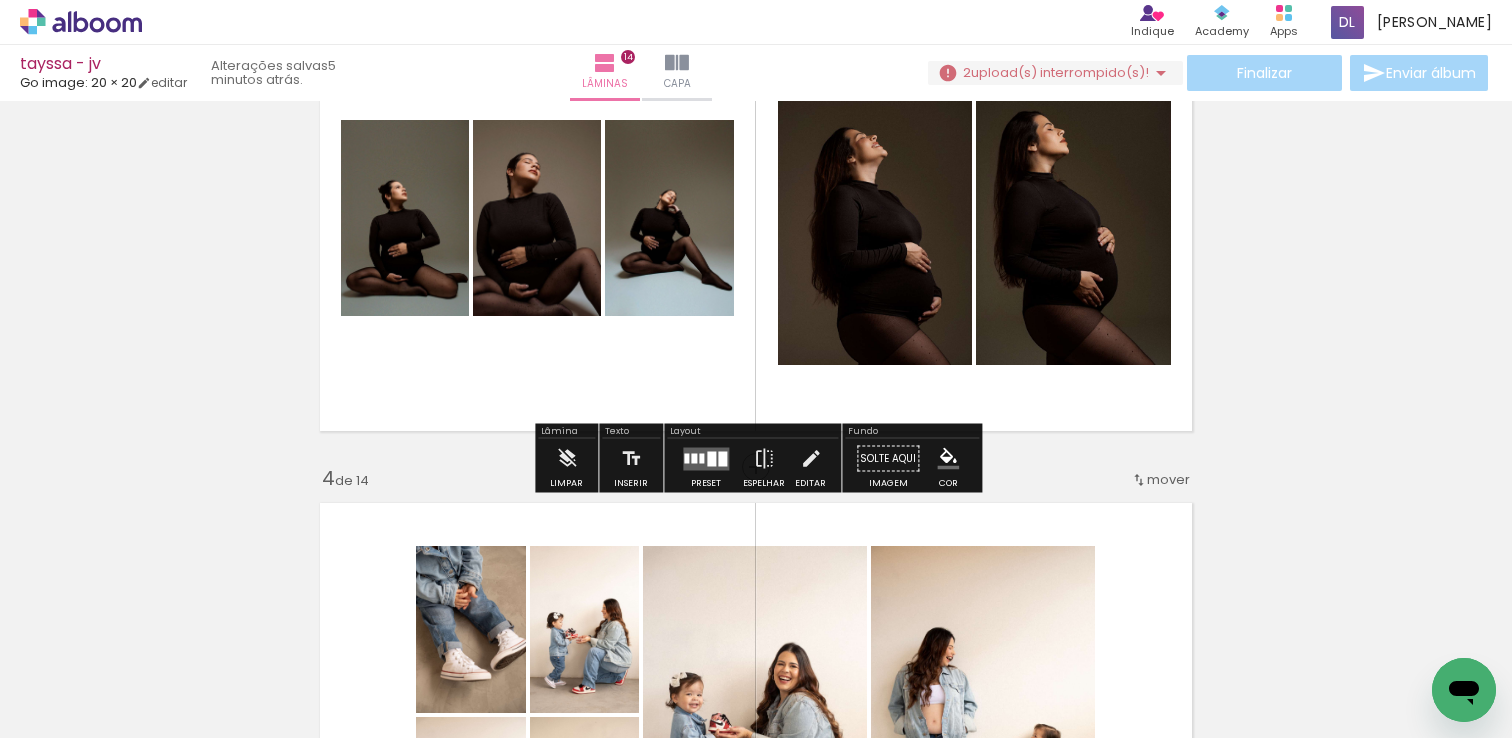 click 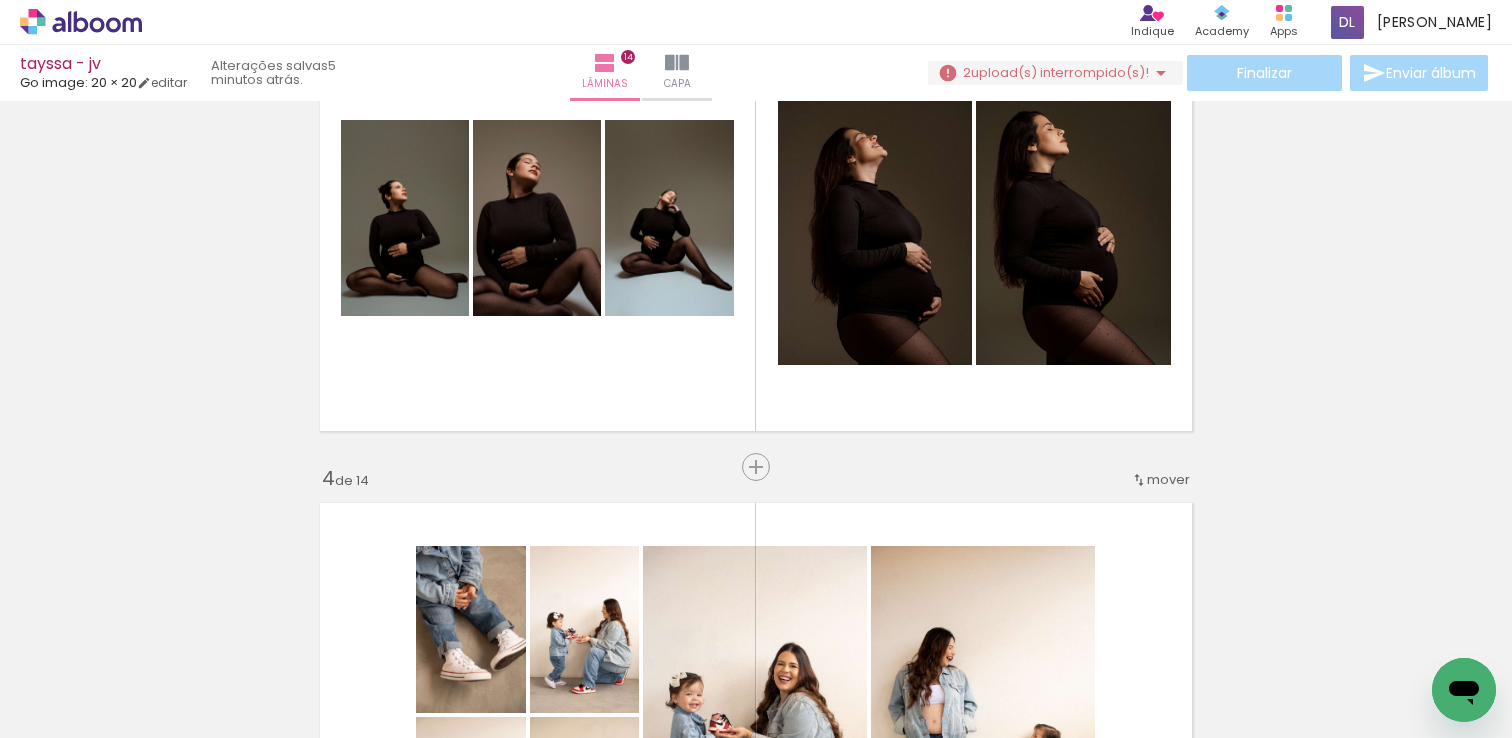 click at bounding box center (156, 630) 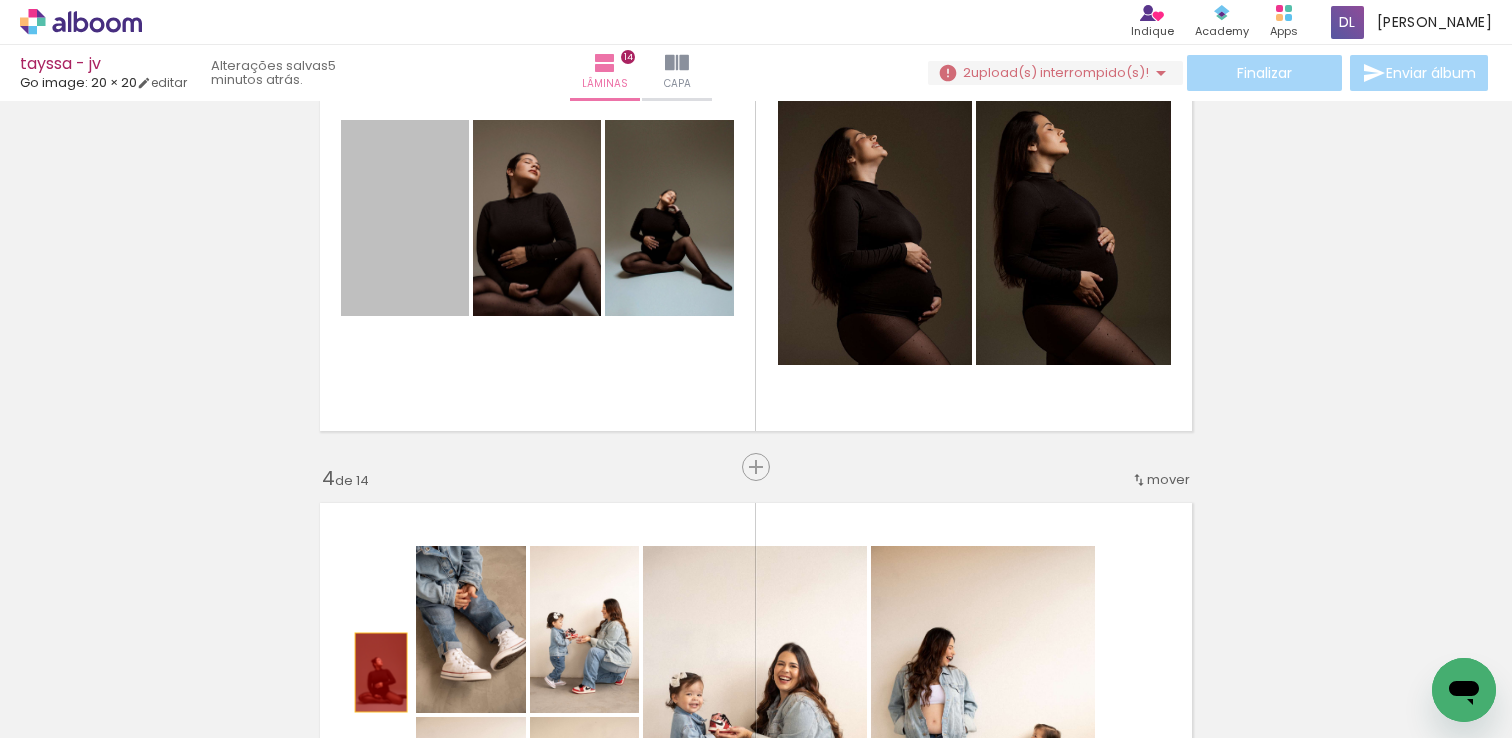 drag, startPoint x: 383, startPoint y: 253, endPoint x: 375, endPoint y: 689, distance: 436.0734 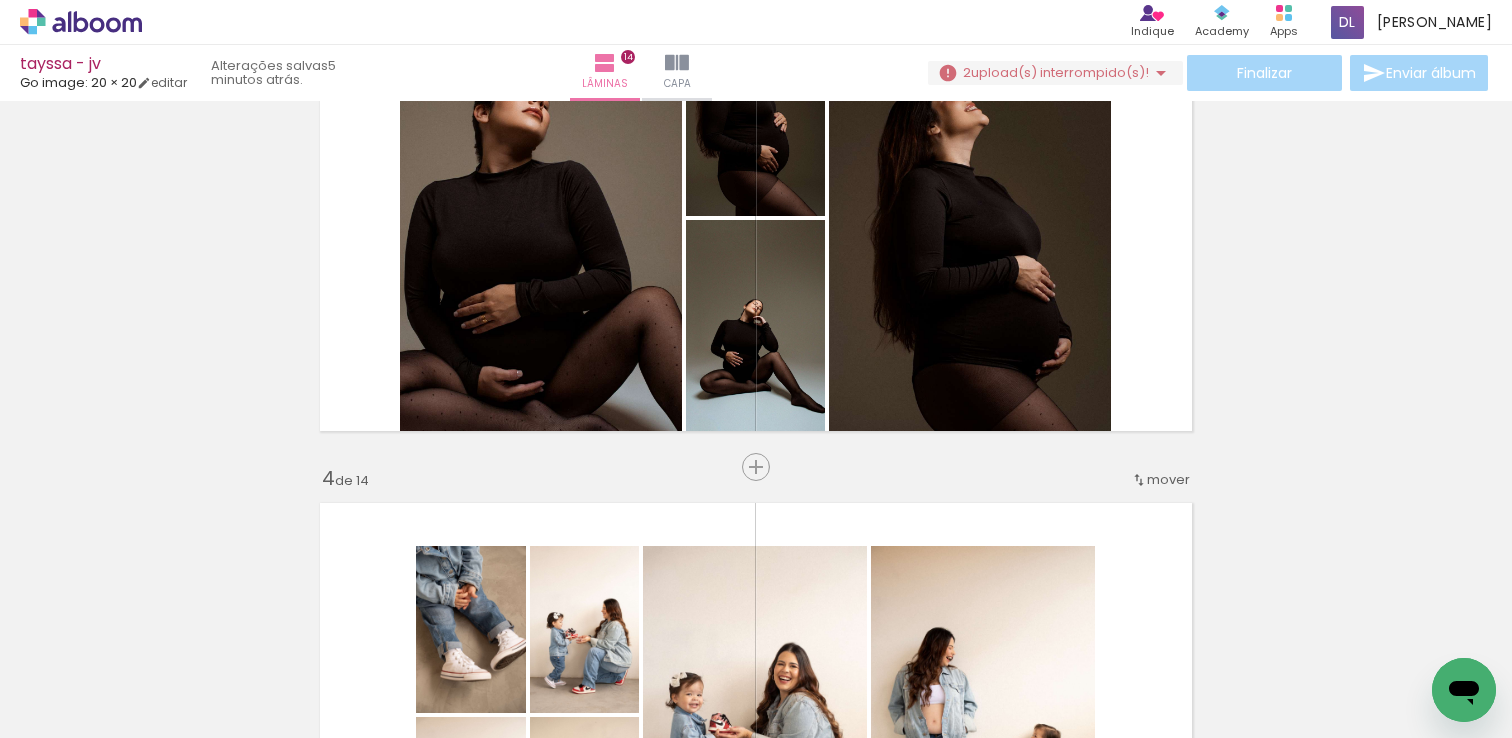 click at bounding box center (156, 630) 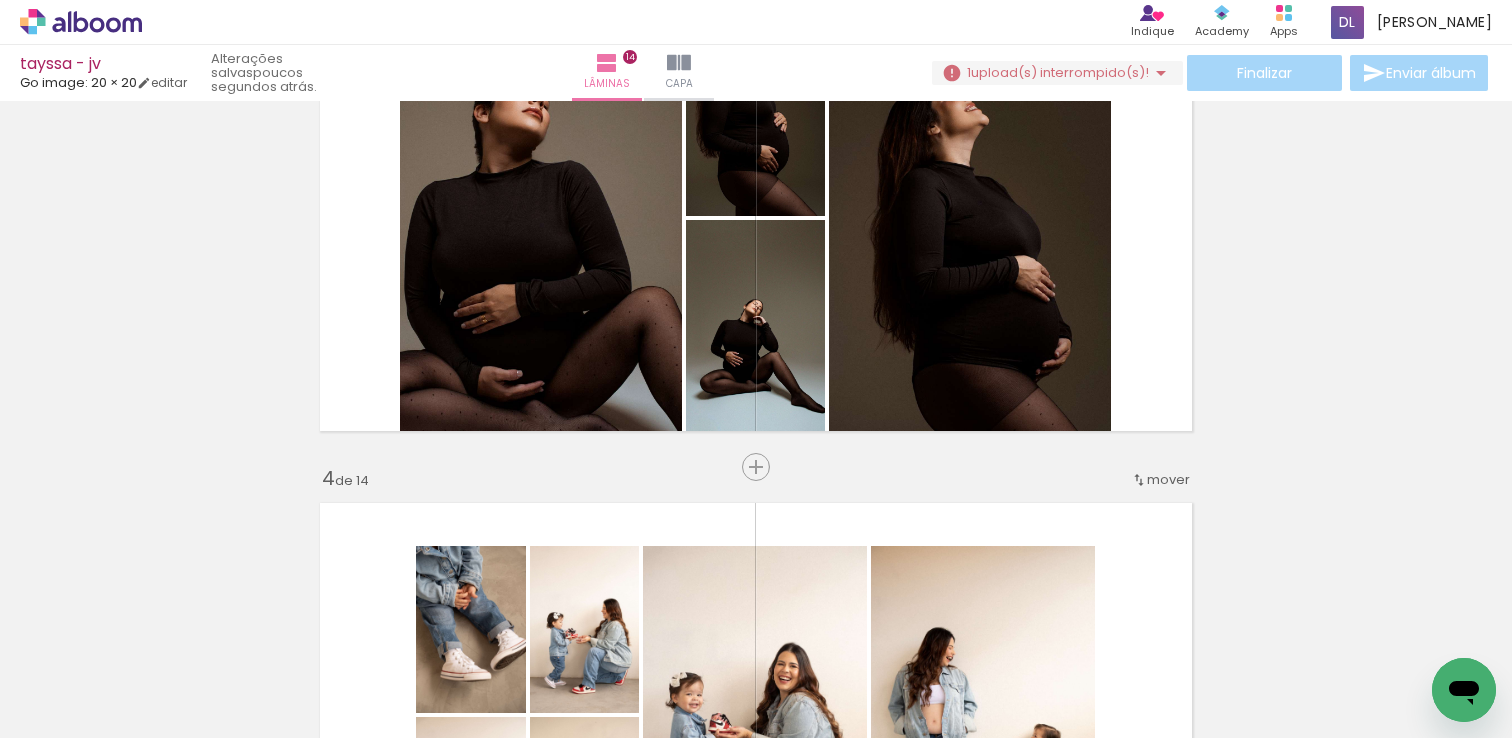drag, startPoint x: 186, startPoint y: 690, endPoint x: 453, endPoint y: 342, distance: 438.62625 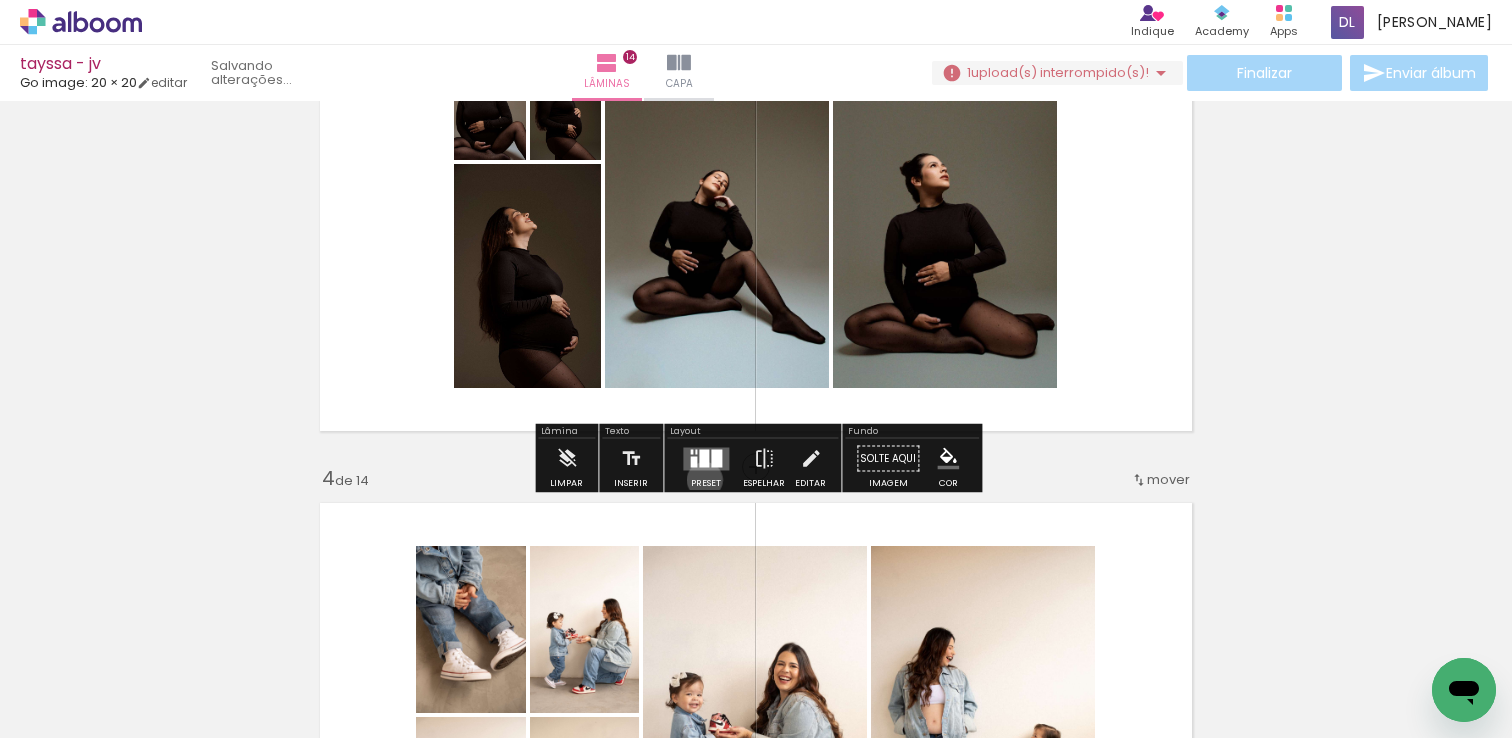 drag, startPoint x: 700, startPoint y: 478, endPoint x: 700, endPoint y: 463, distance: 15 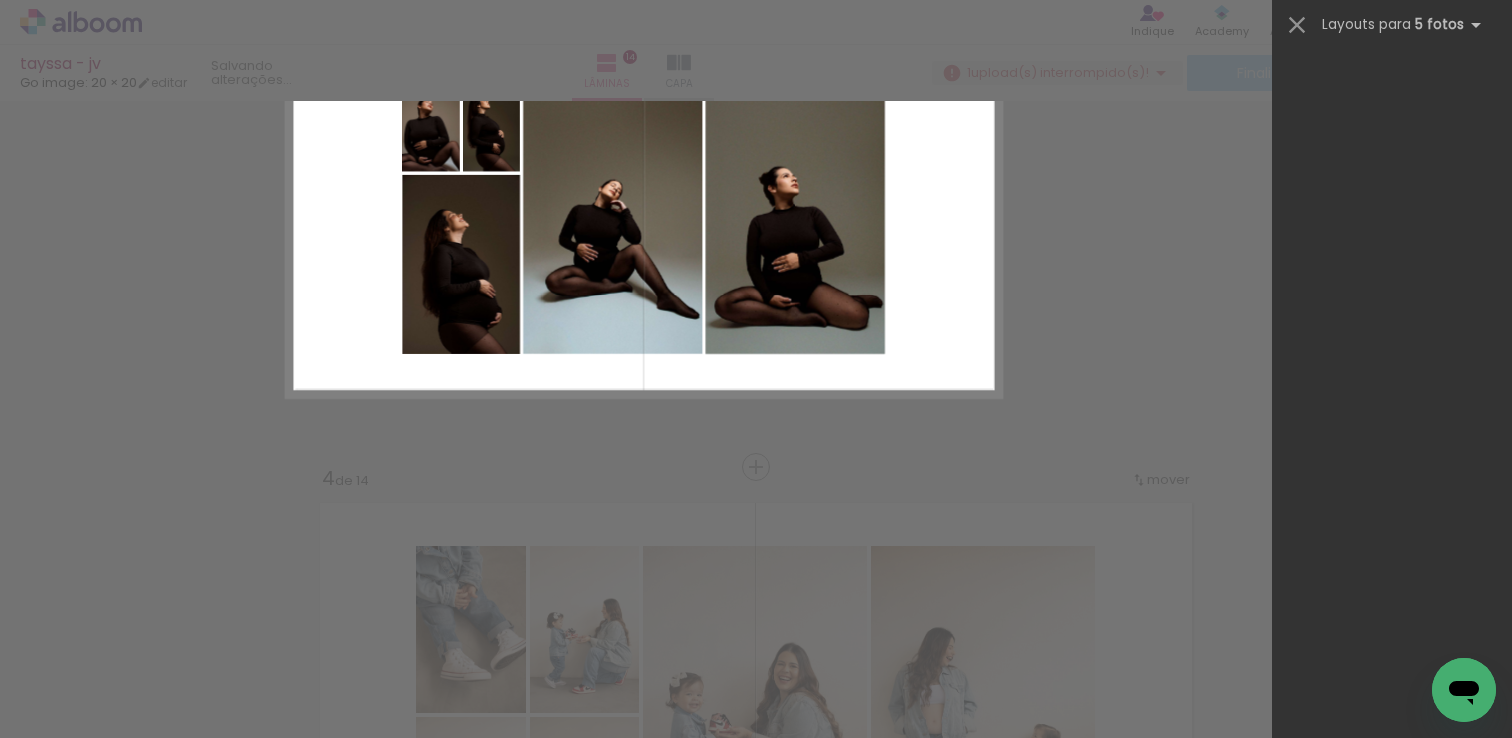 scroll, scrollTop: 0, scrollLeft: 0, axis: both 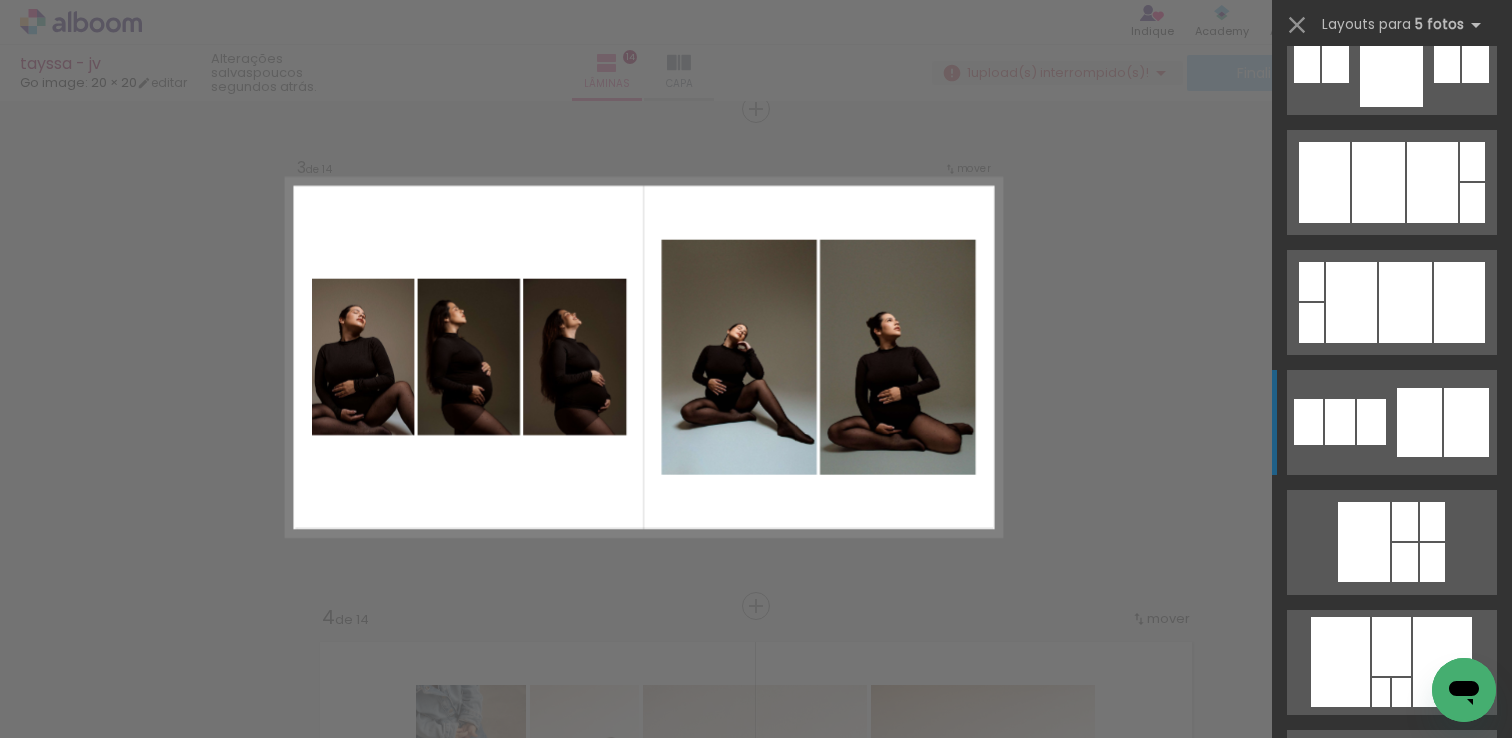 click at bounding box center [1405, 302] 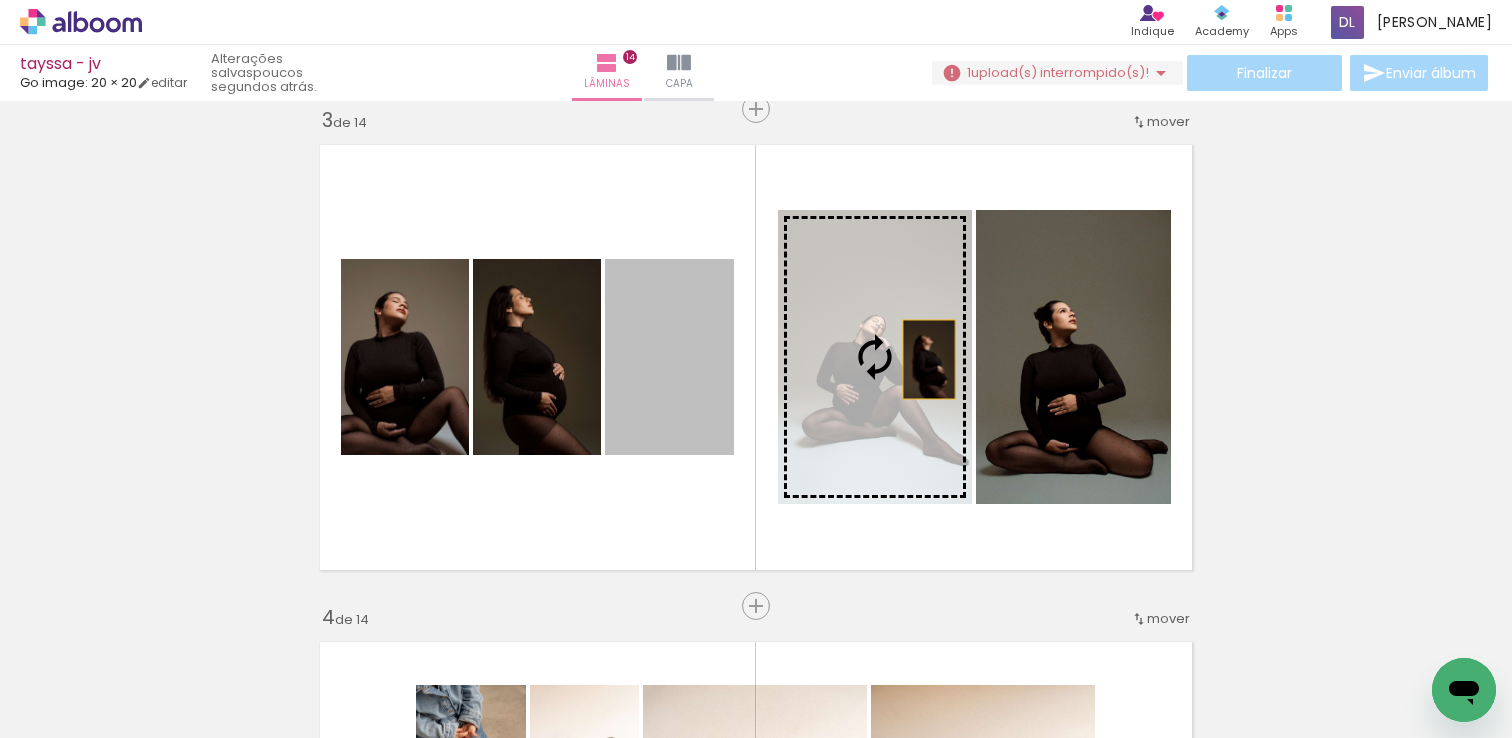 drag, startPoint x: 692, startPoint y: 365, endPoint x: 956, endPoint y: 359, distance: 264.06818 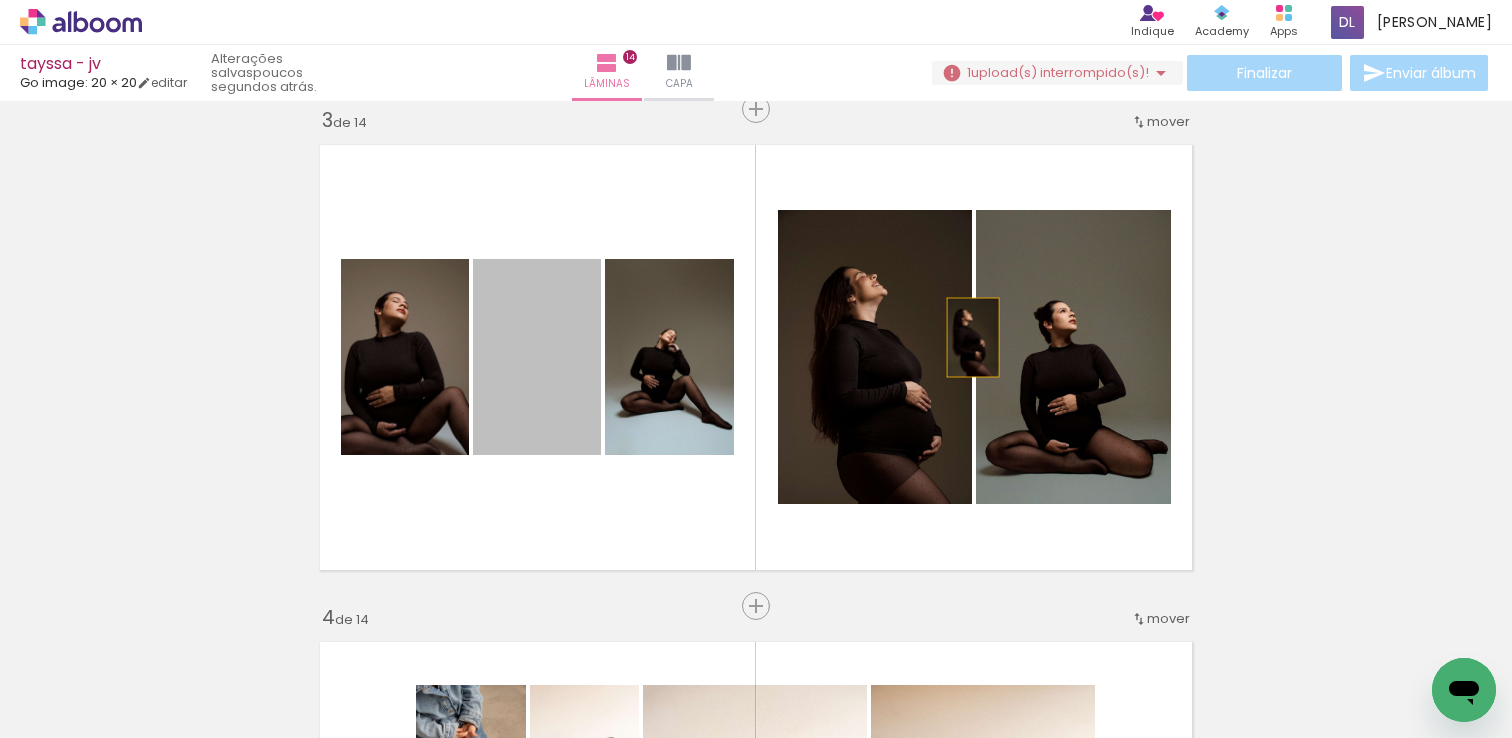 drag, startPoint x: 529, startPoint y: 360, endPoint x: 1006, endPoint y: 341, distance: 477.37827 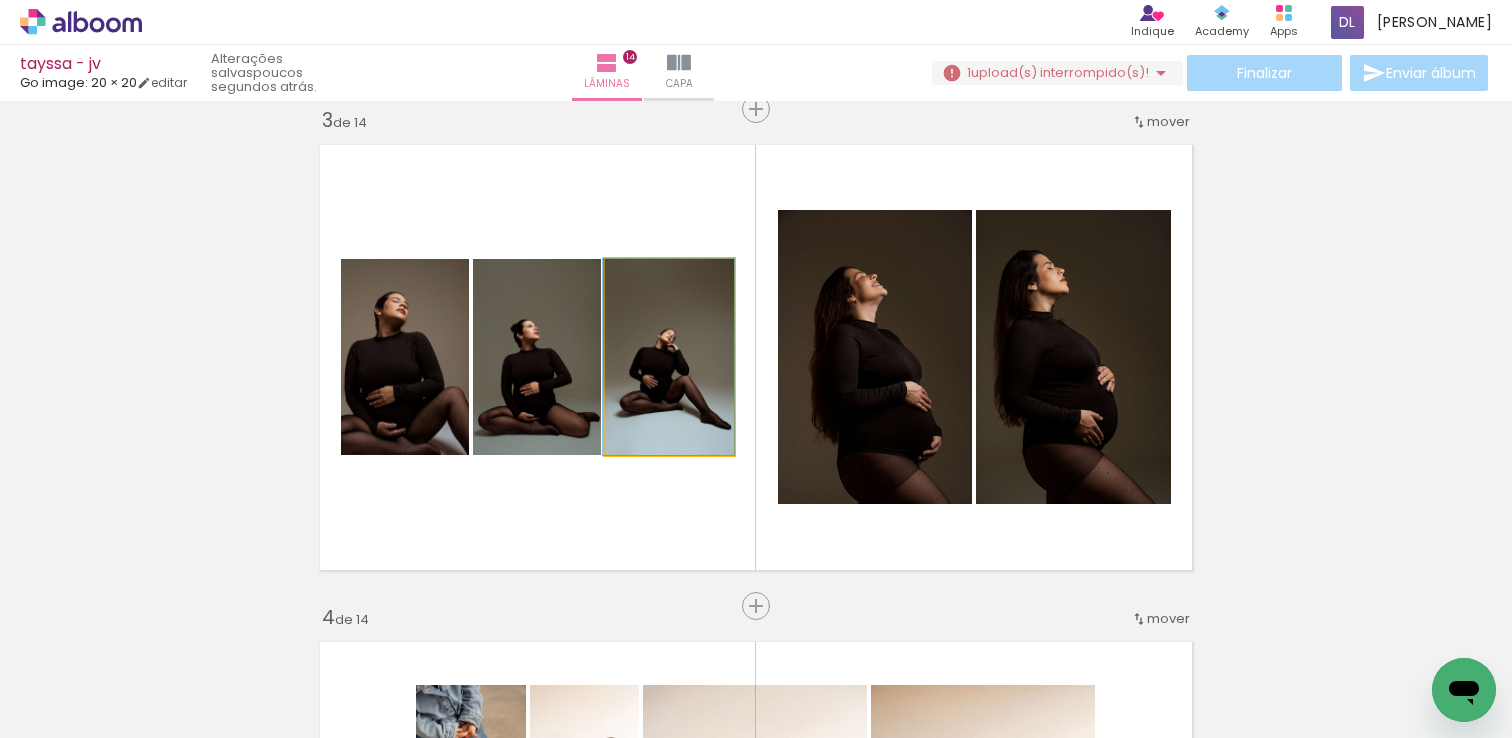 drag, startPoint x: 683, startPoint y: 388, endPoint x: 537, endPoint y: 388, distance: 146 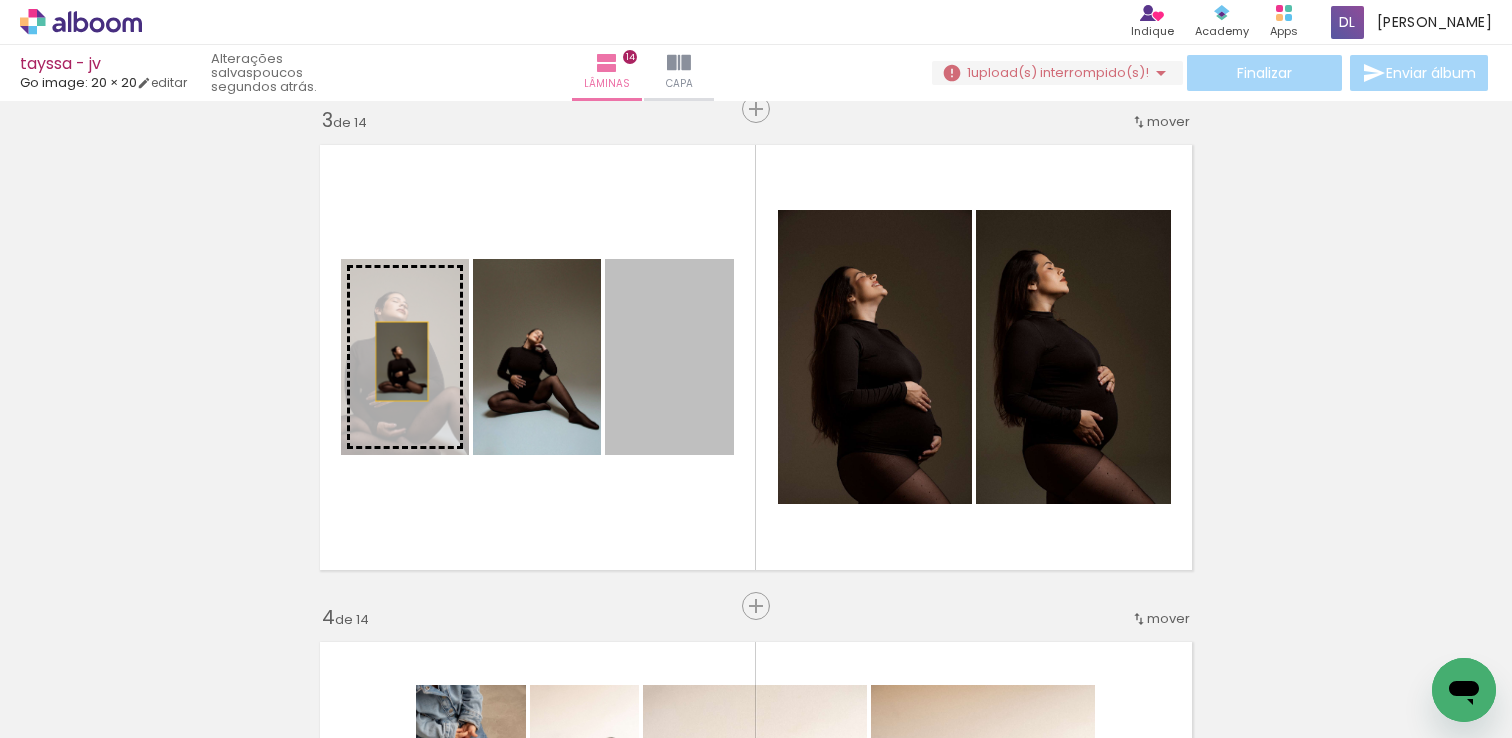 drag, startPoint x: 667, startPoint y: 356, endPoint x: 393, endPoint y: 354, distance: 274.0073 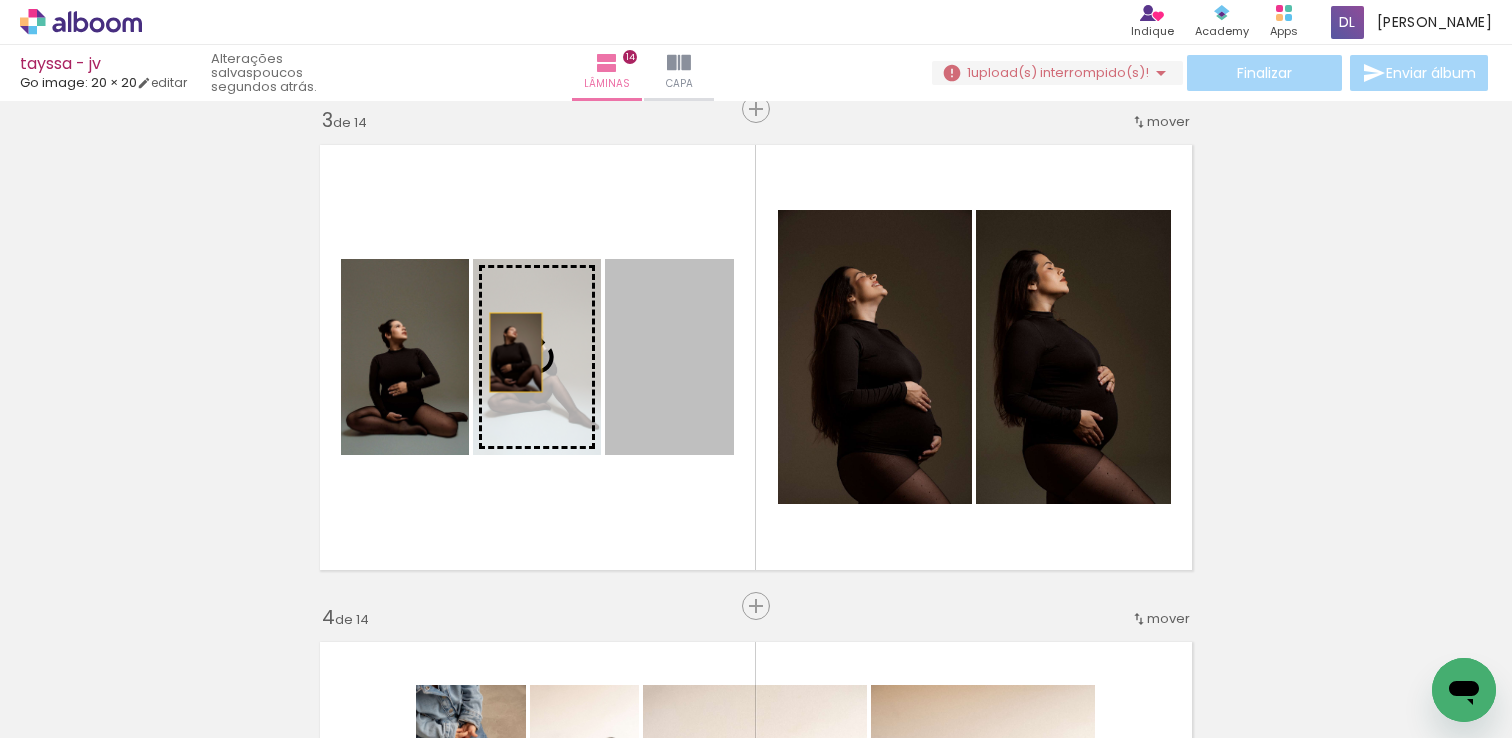 drag, startPoint x: 637, startPoint y: 343, endPoint x: 516, endPoint y: 351, distance: 121.264175 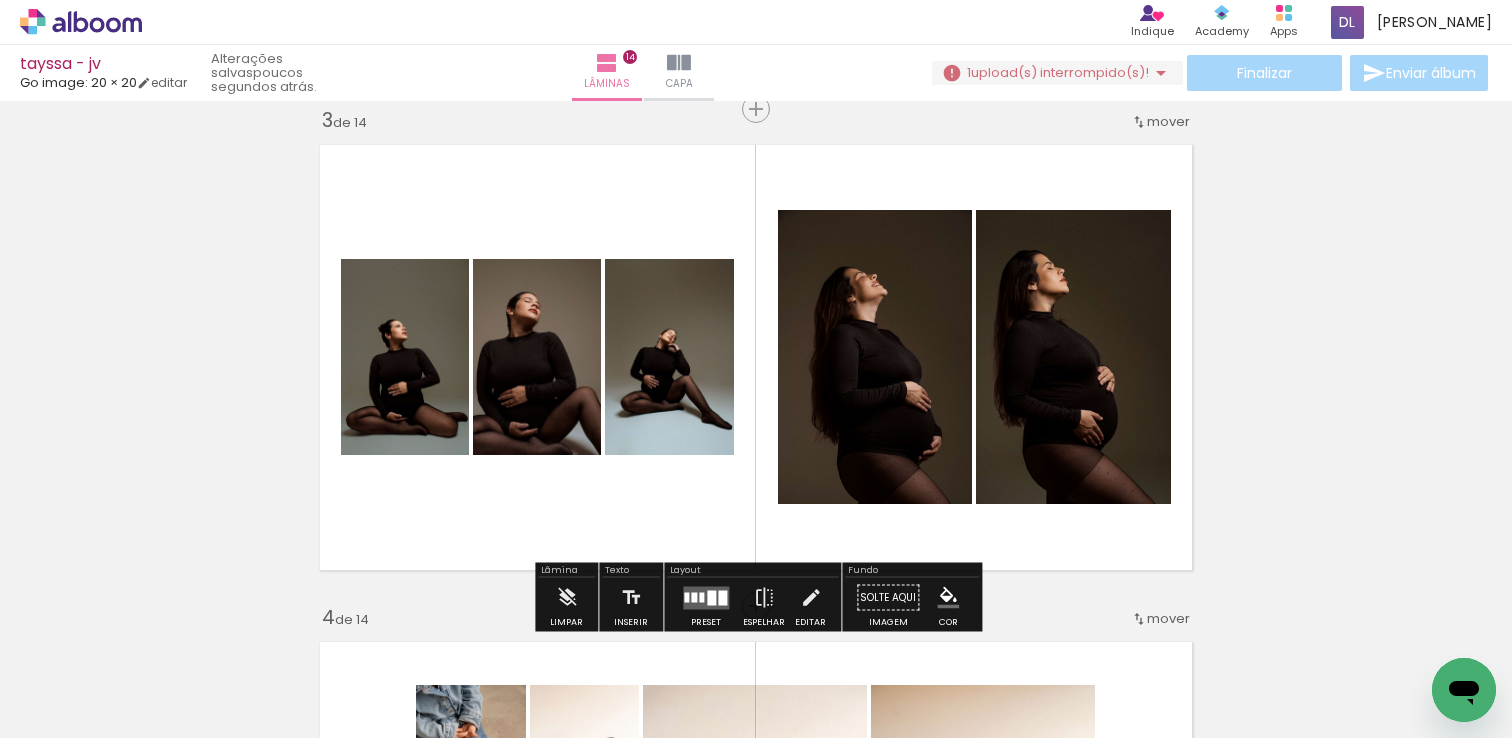 click on "1  upload(s) interrompido(s)!  96,08%" at bounding box center (1057, 73) 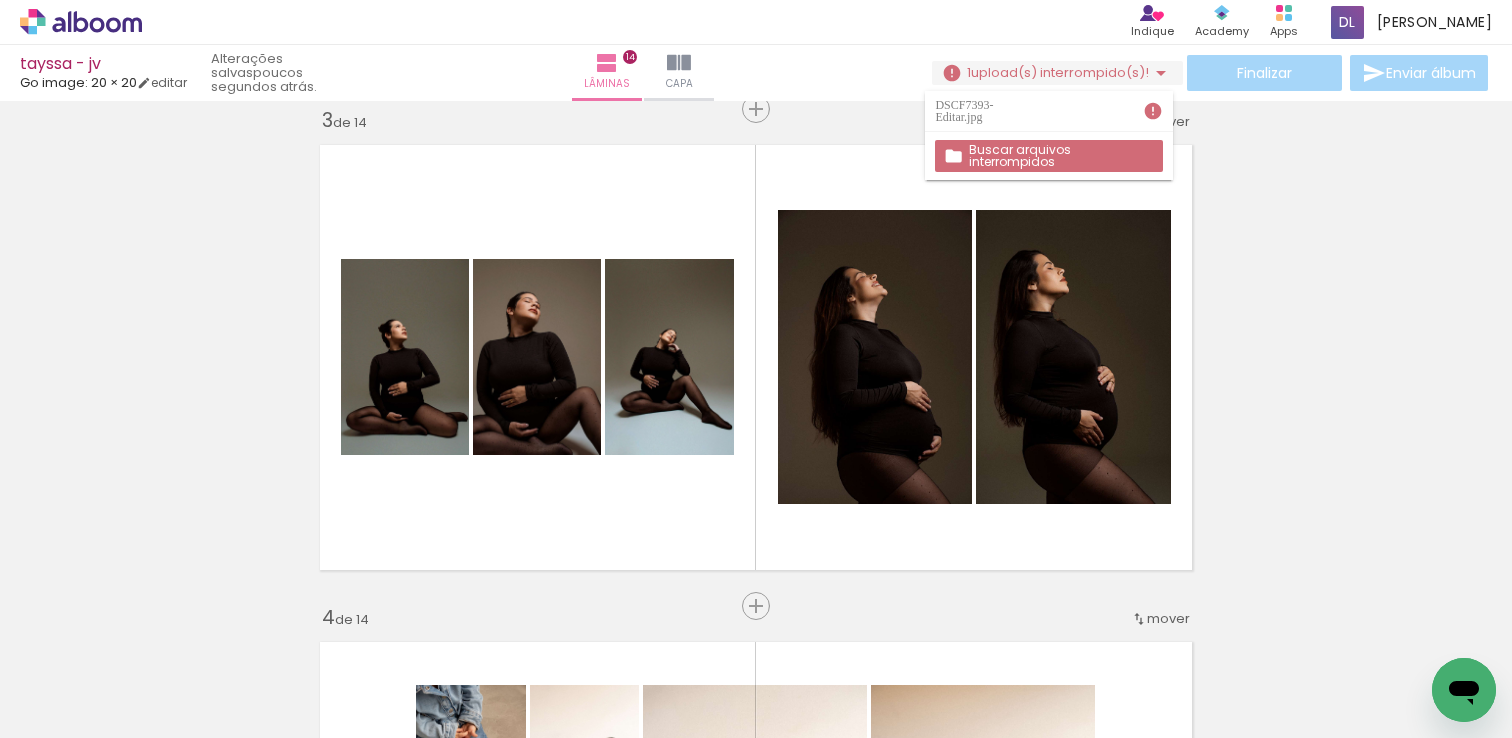 click on "upload(s) interrompido(s)!" at bounding box center [1060, 72] 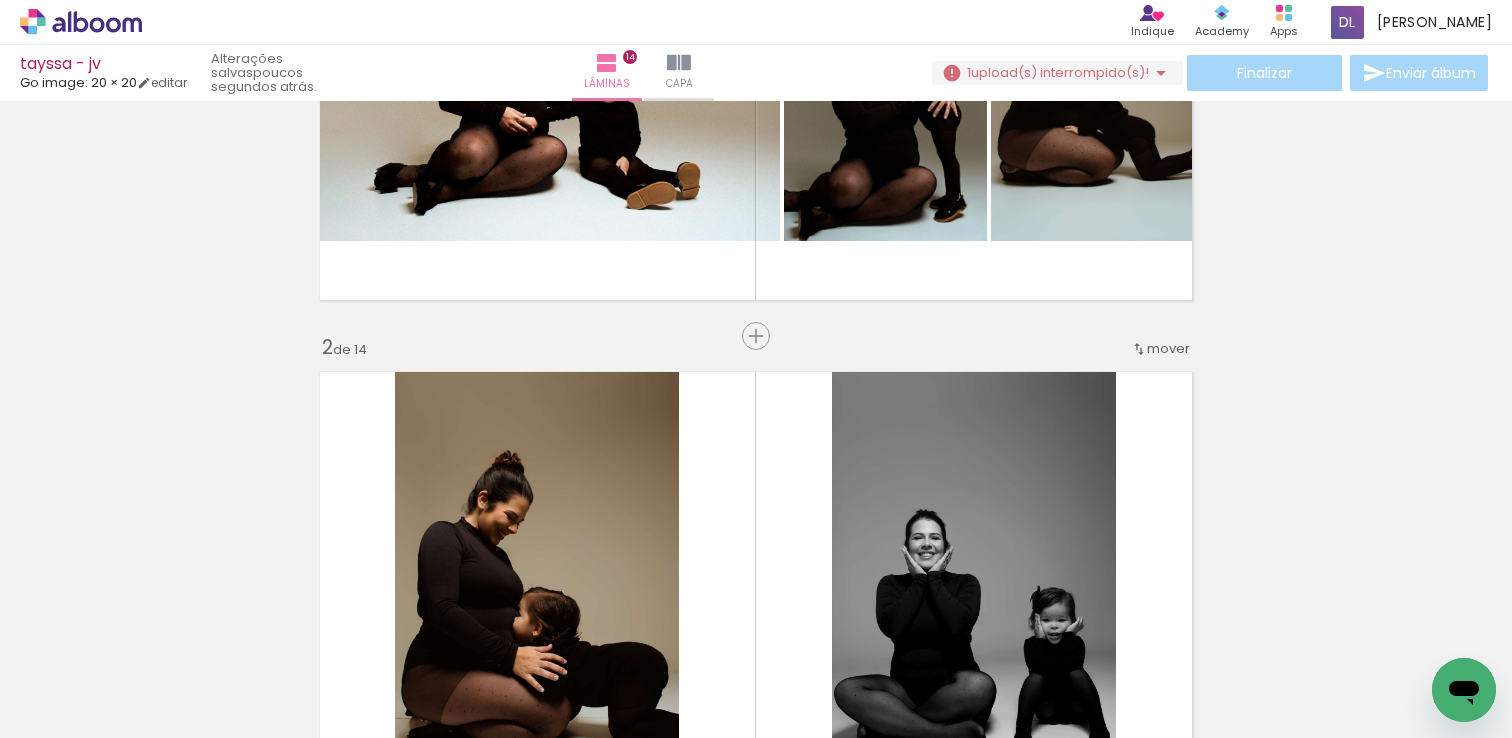 scroll, scrollTop: 0, scrollLeft: 0, axis: both 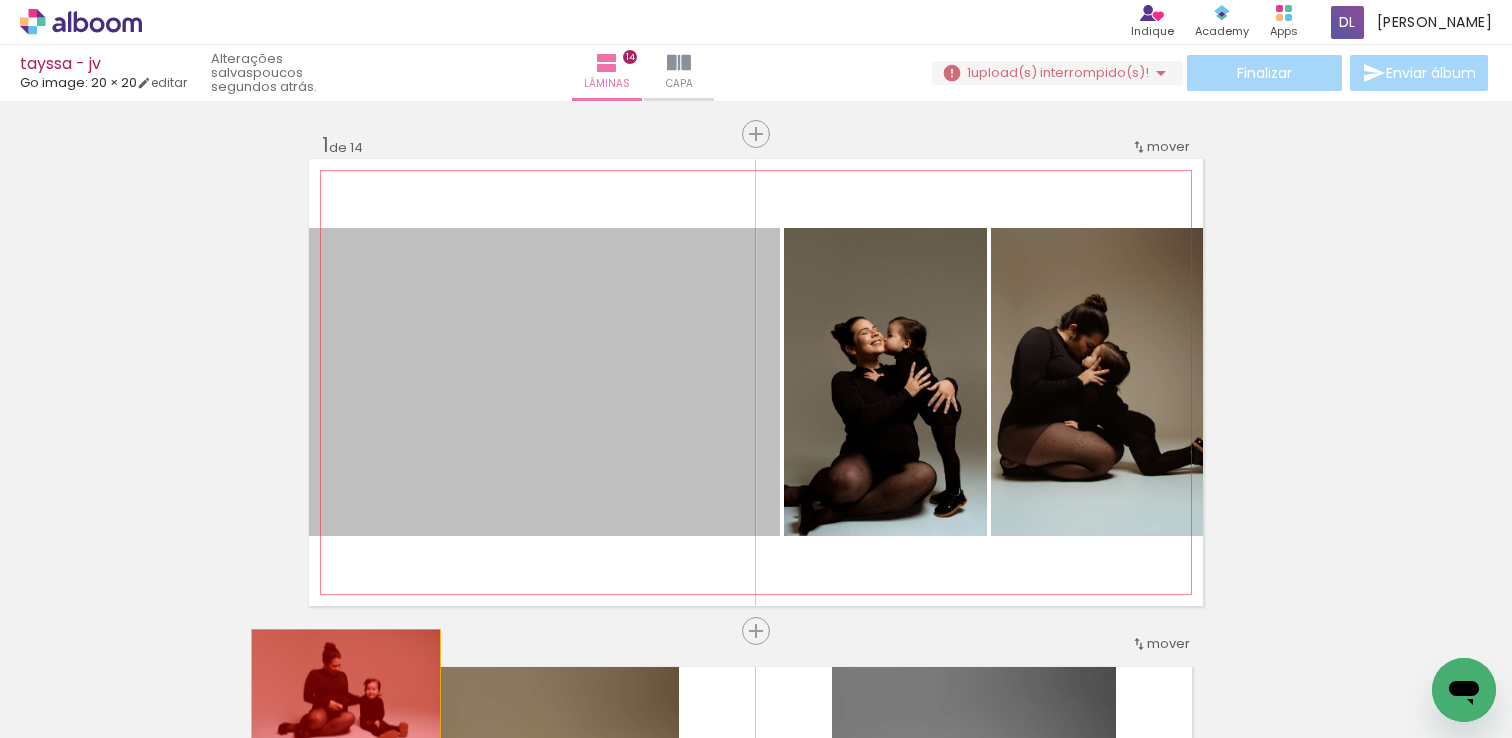 drag, startPoint x: 389, startPoint y: 328, endPoint x: 346, endPoint y: 690, distance: 364.54492 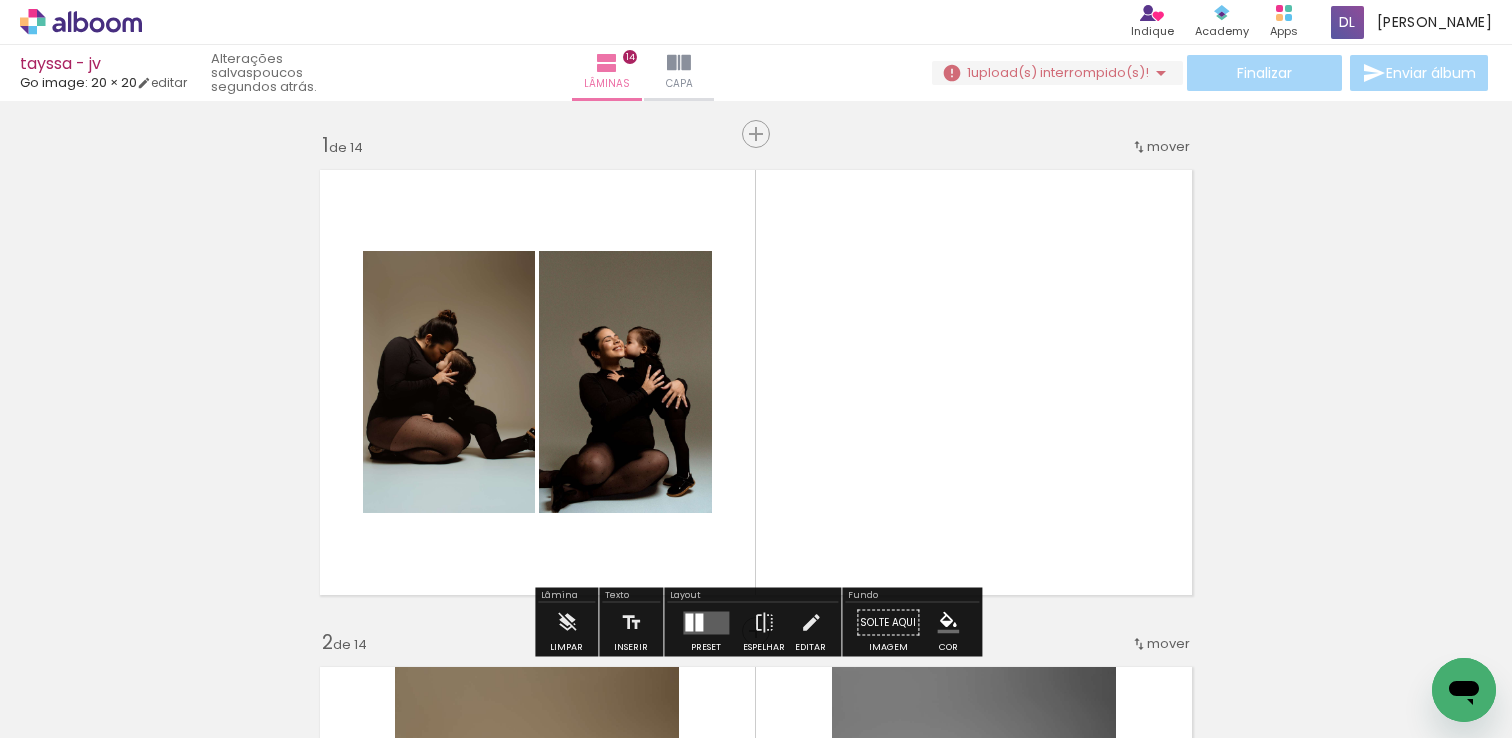 click at bounding box center (156, 630) 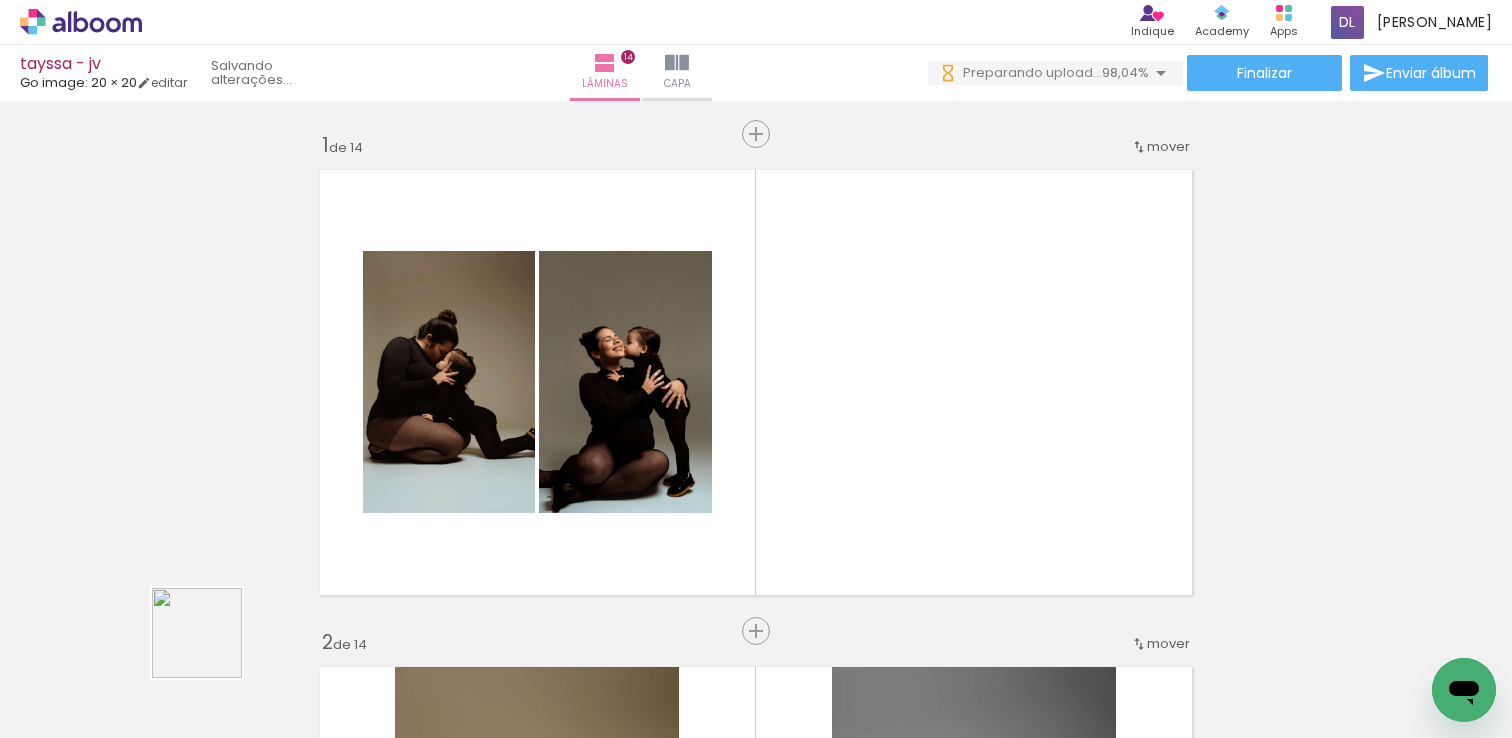 drag, startPoint x: 202, startPoint y: 675, endPoint x: 416, endPoint y: 354, distance: 385.79398 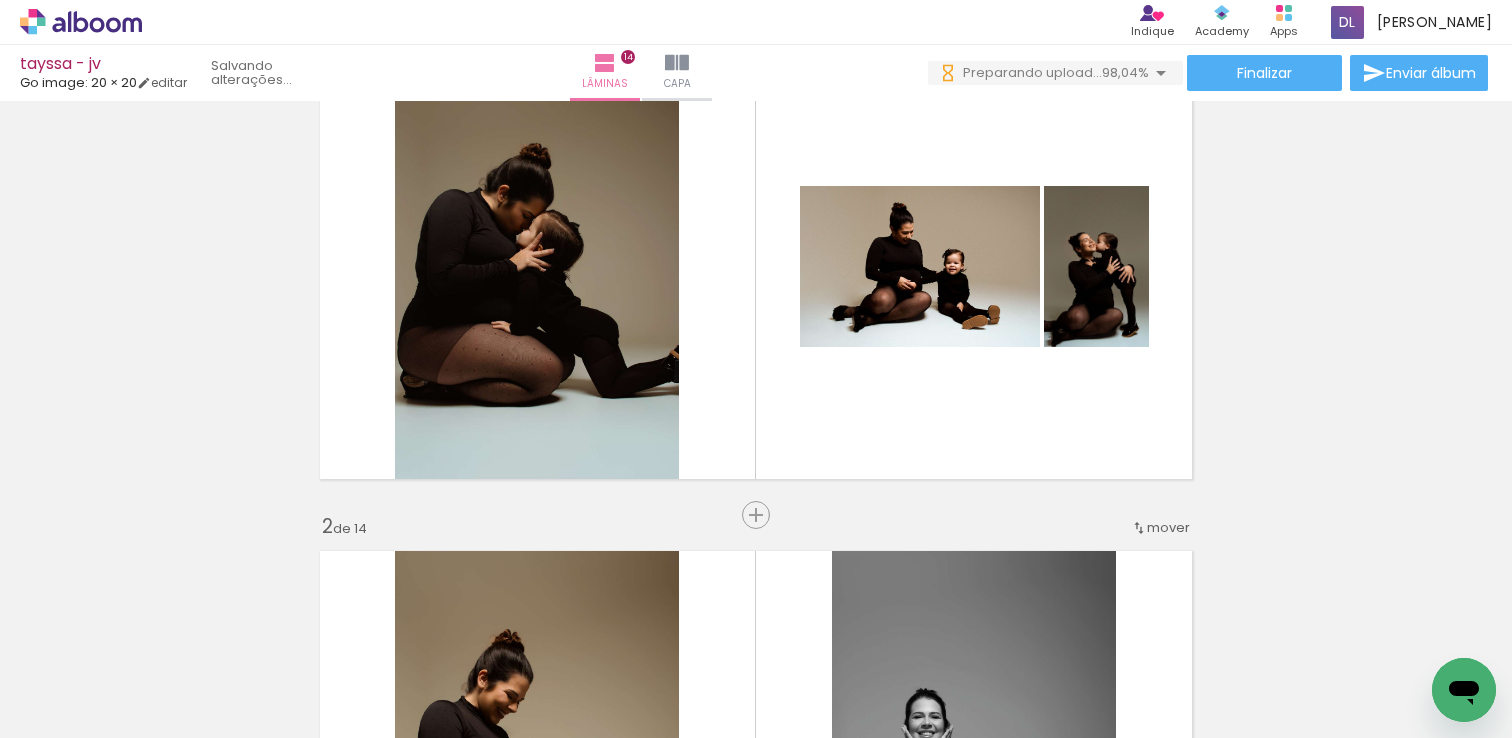scroll, scrollTop: 117, scrollLeft: 0, axis: vertical 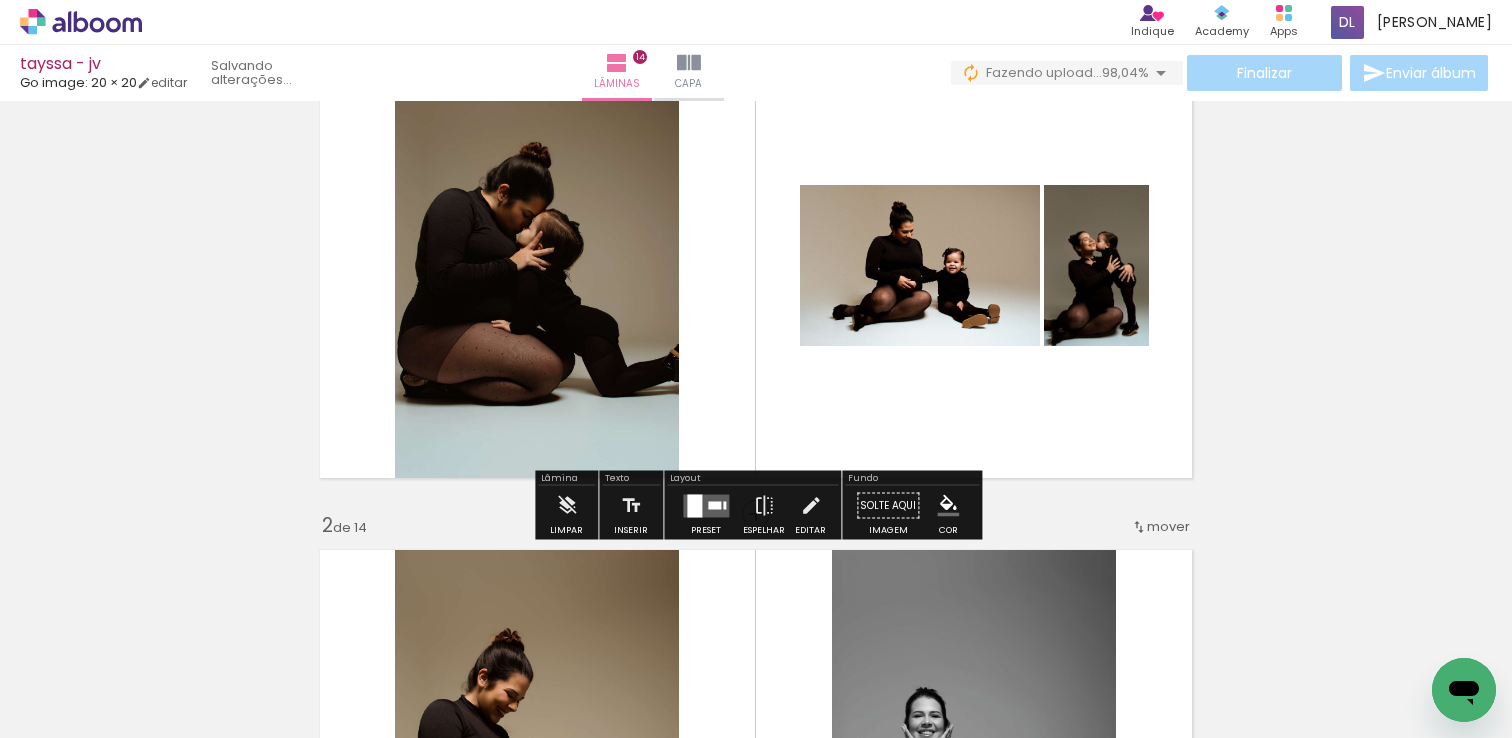 click at bounding box center (706, 505) 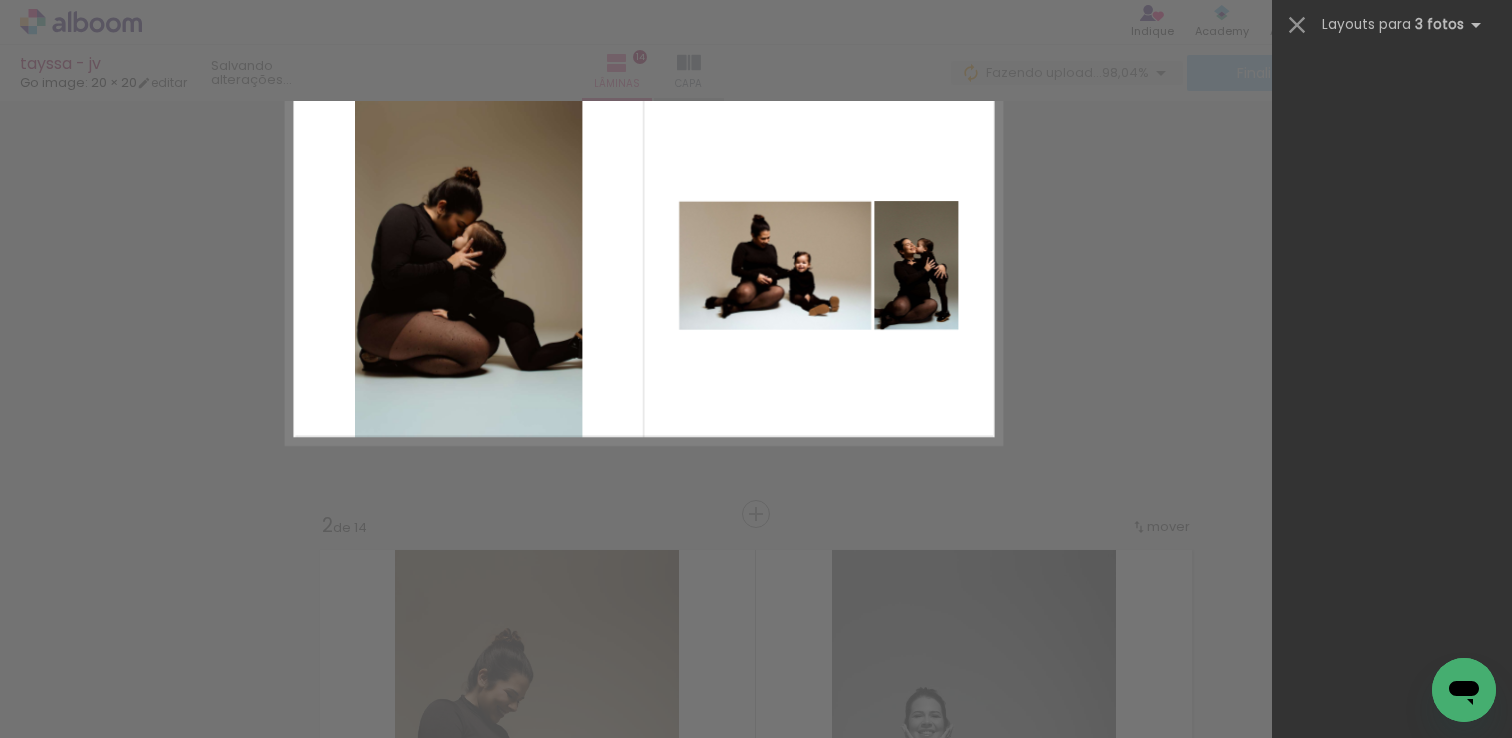 scroll, scrollTop: 0, scrollLeft: 0, axis: both 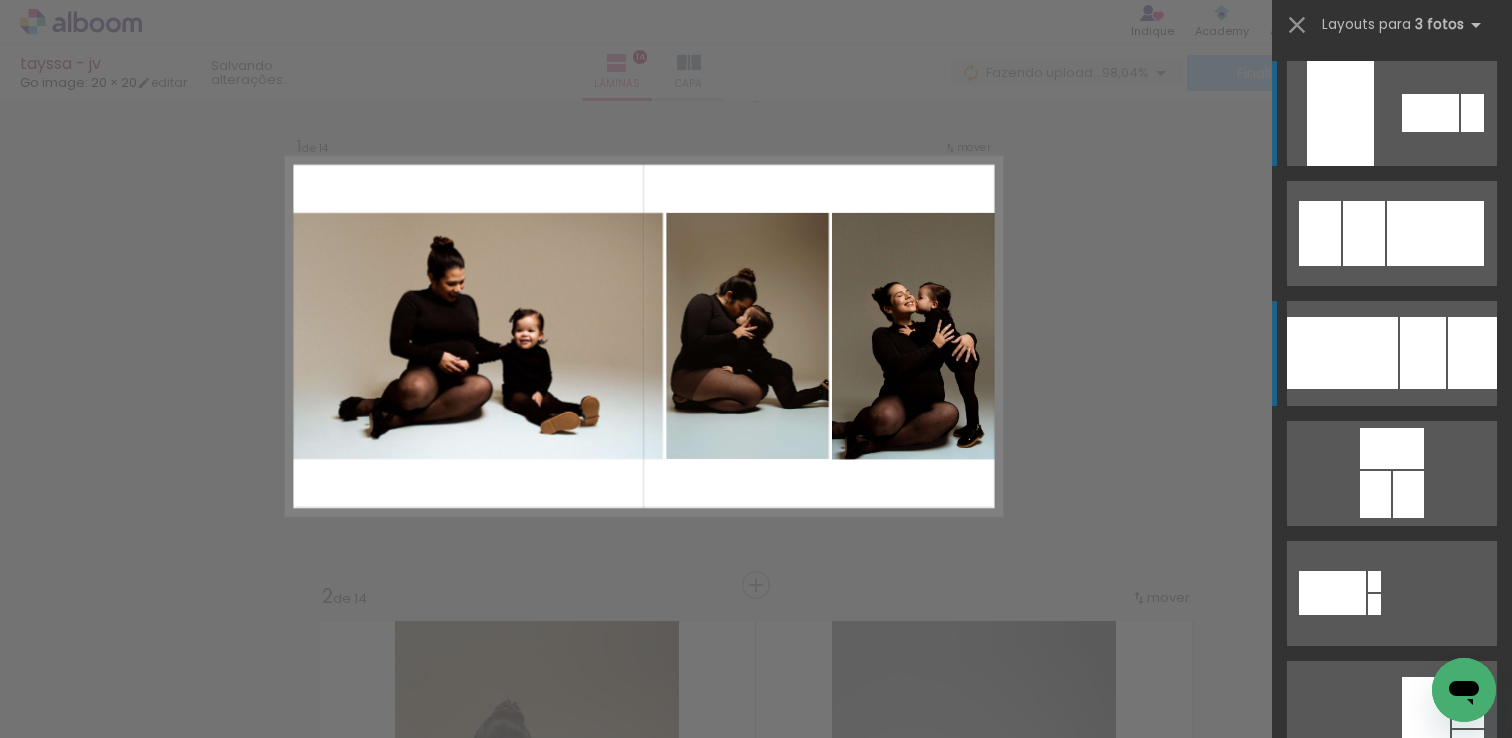 click at bounding box center (1472, 353) 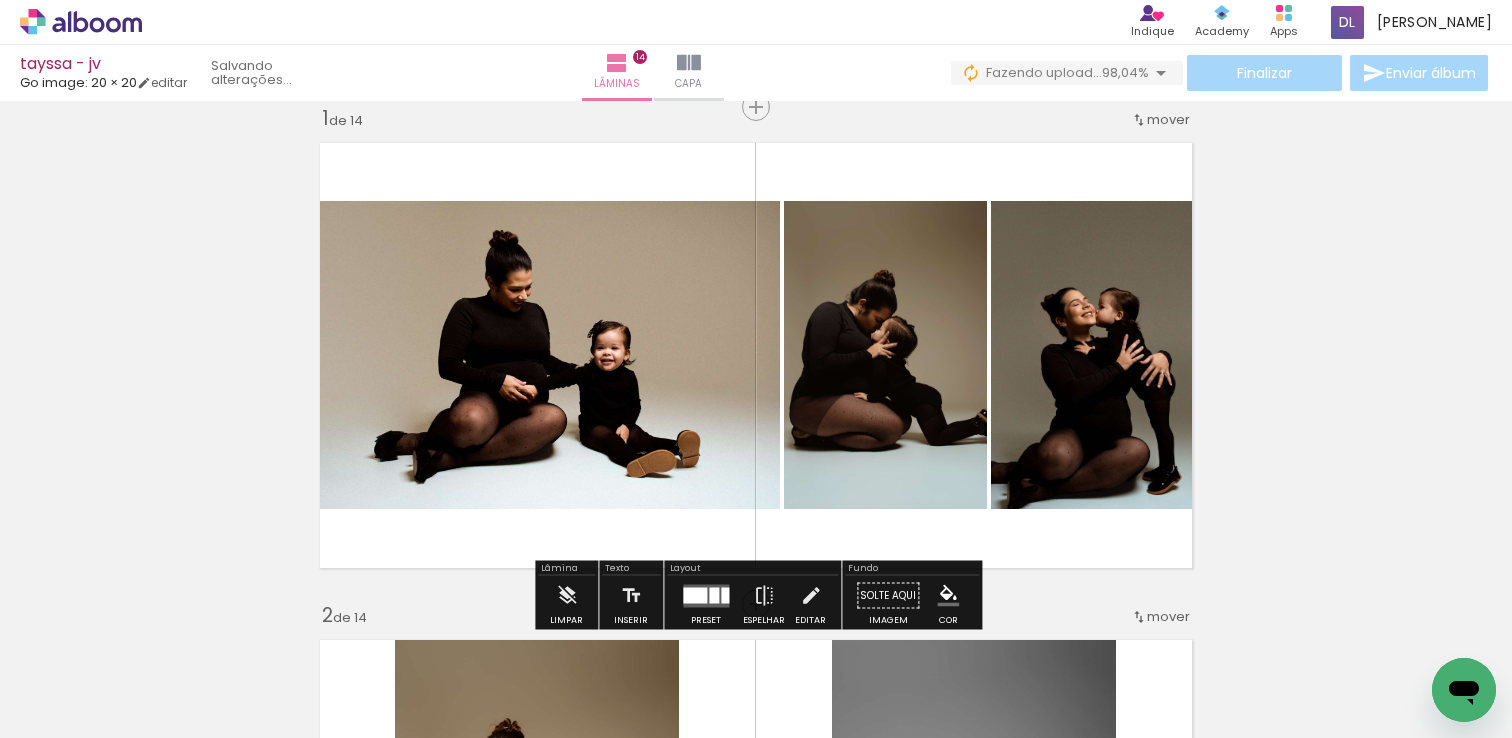 scroll, scrollTop: 25, scrollLeft: 0, axis: vertical 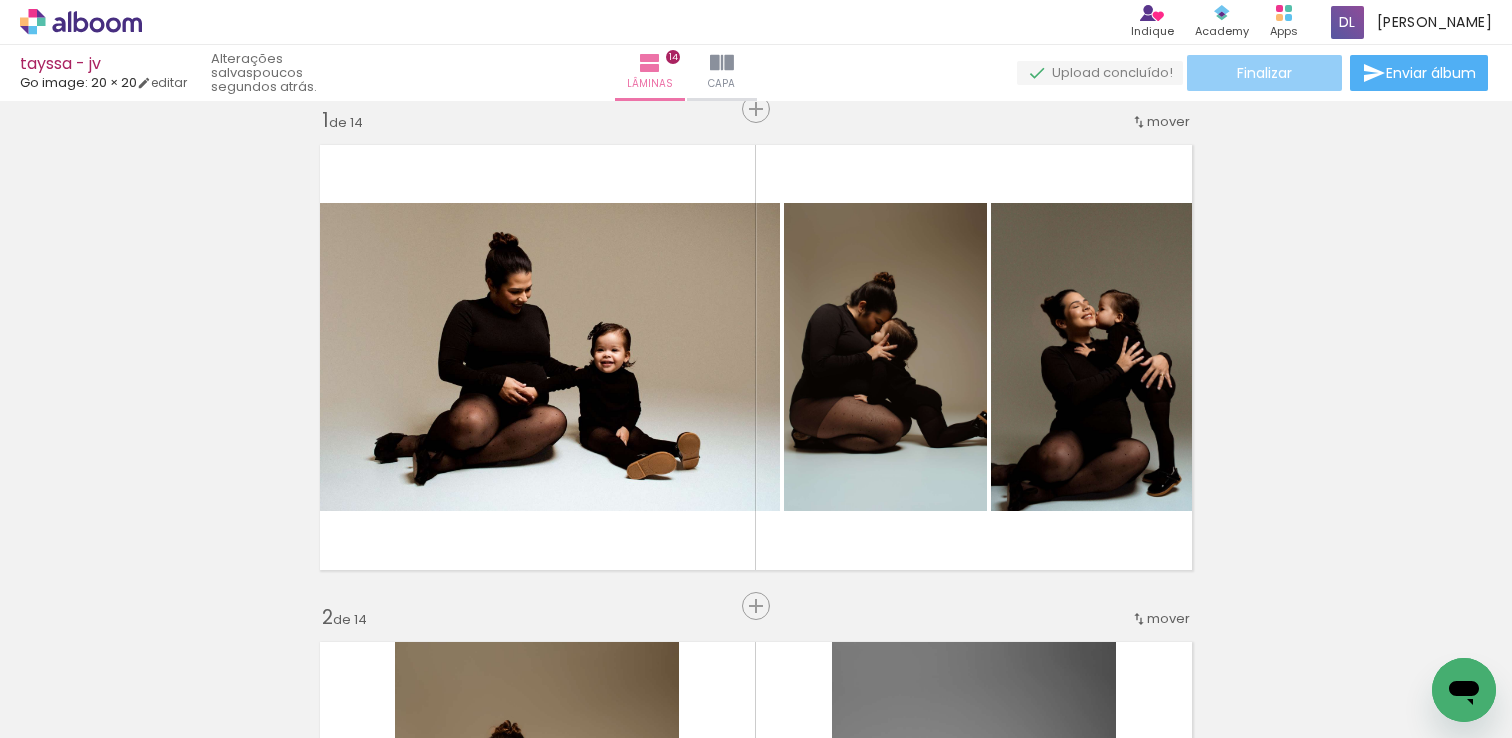 click on "Finalizar" 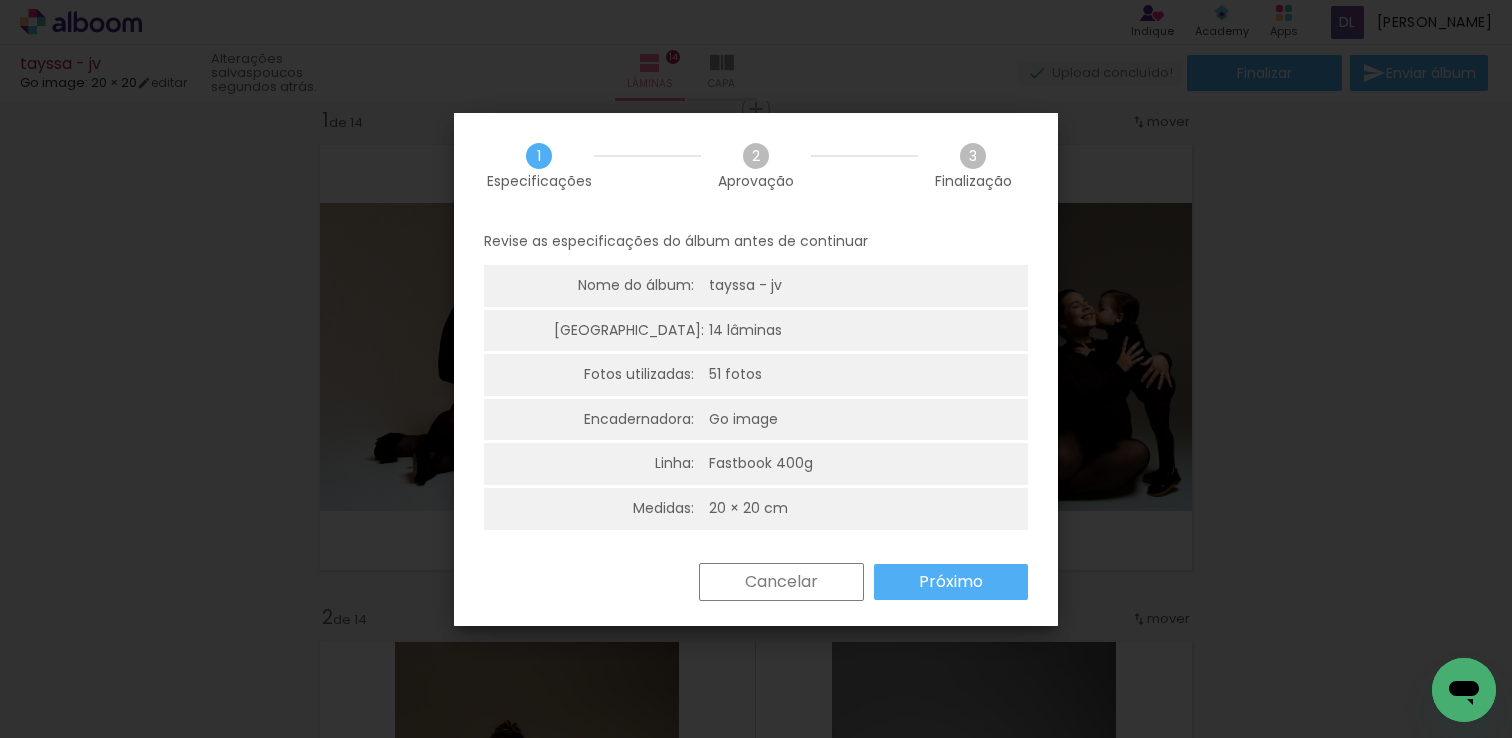 click on "Próximo" at bounding box center [0, 0] 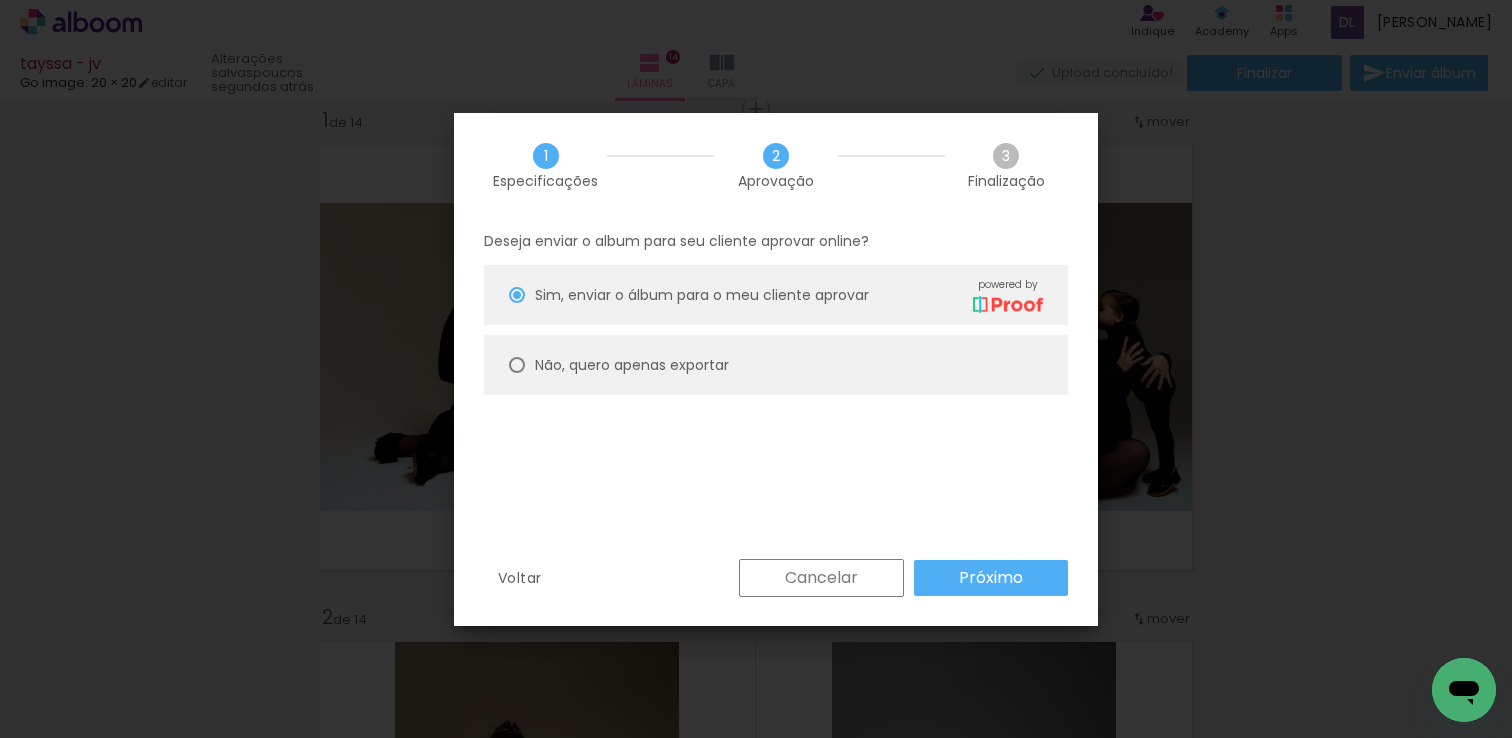 click on "Não, quero apenas exportar" at bounding box center [776, 365] 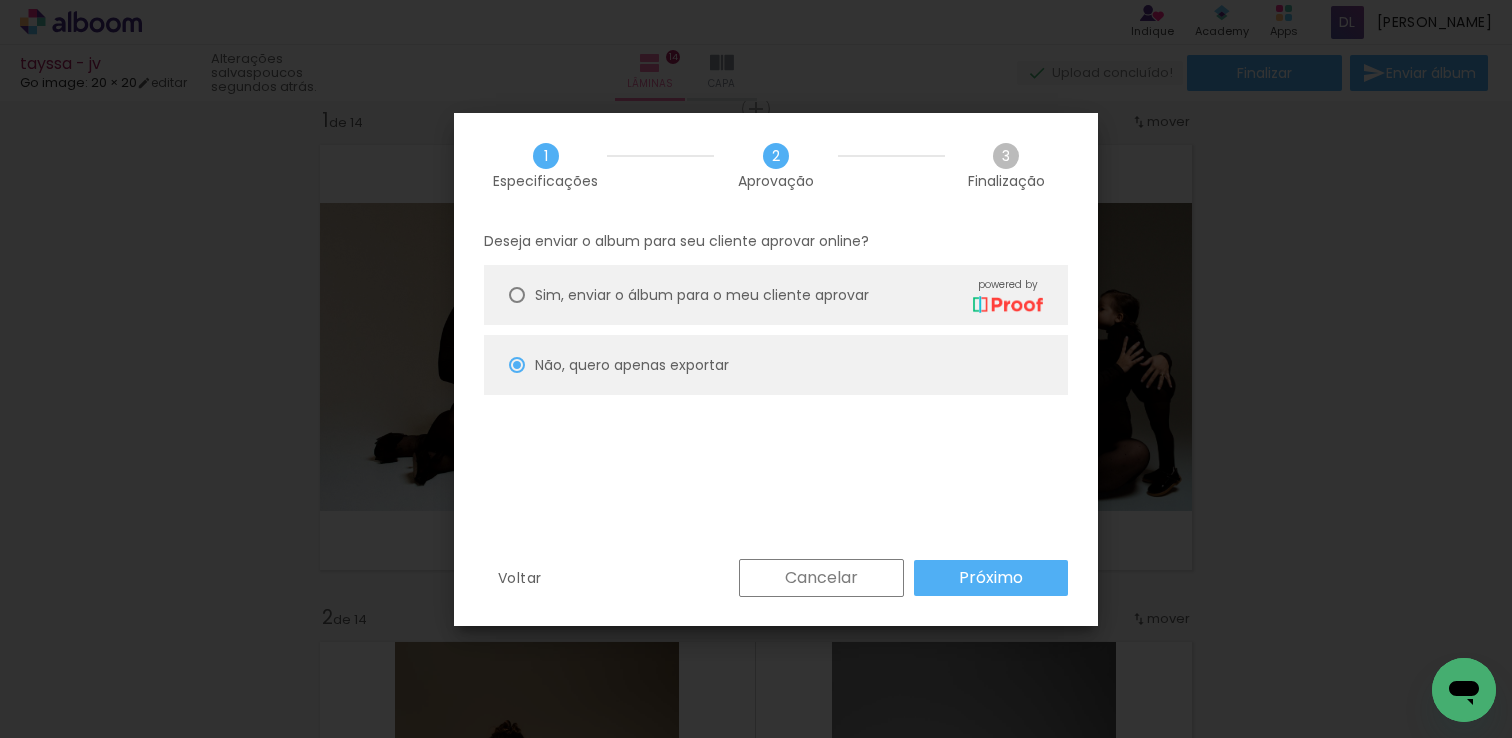 click on "Próximo" at bounding box center [0, 0] 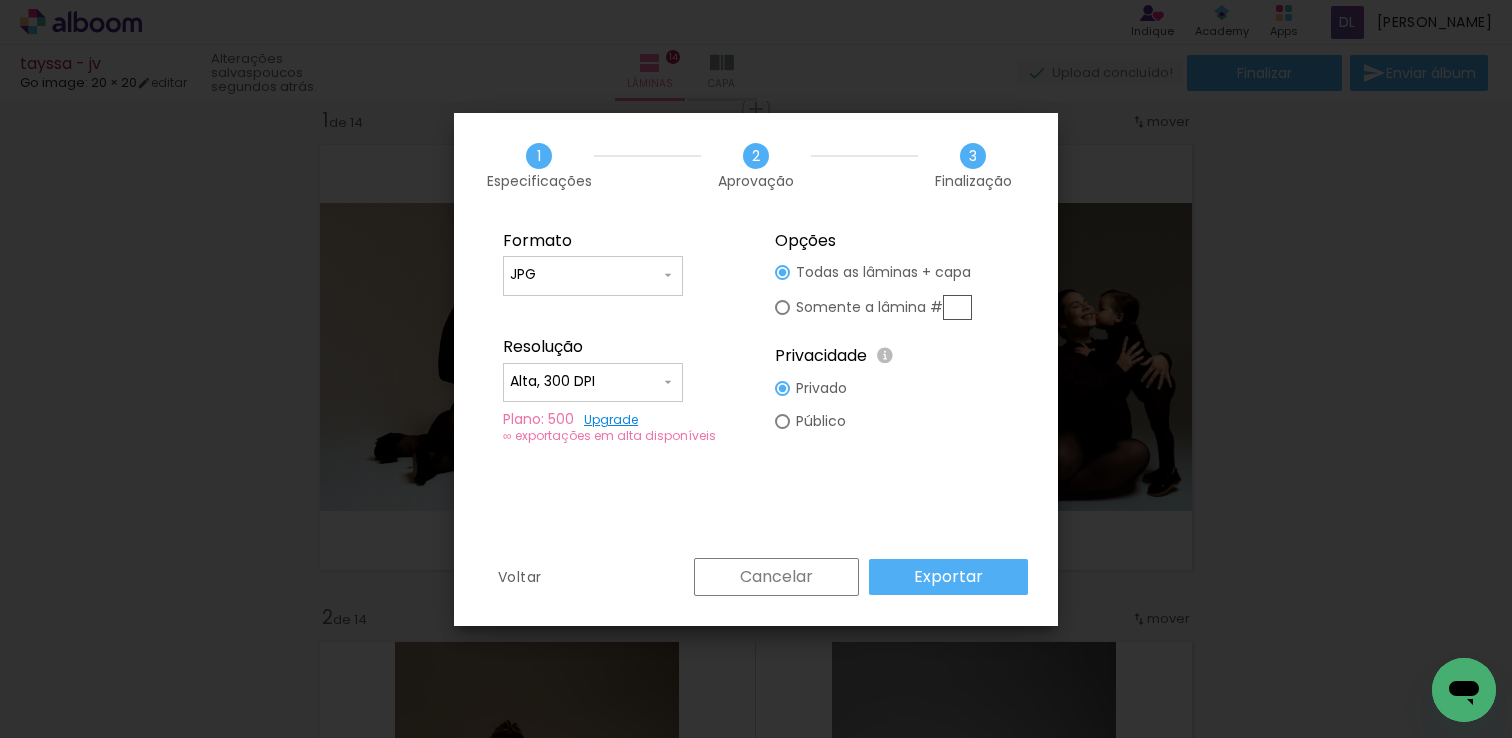 click on "Exportar" at bounding box center [948, 577] 